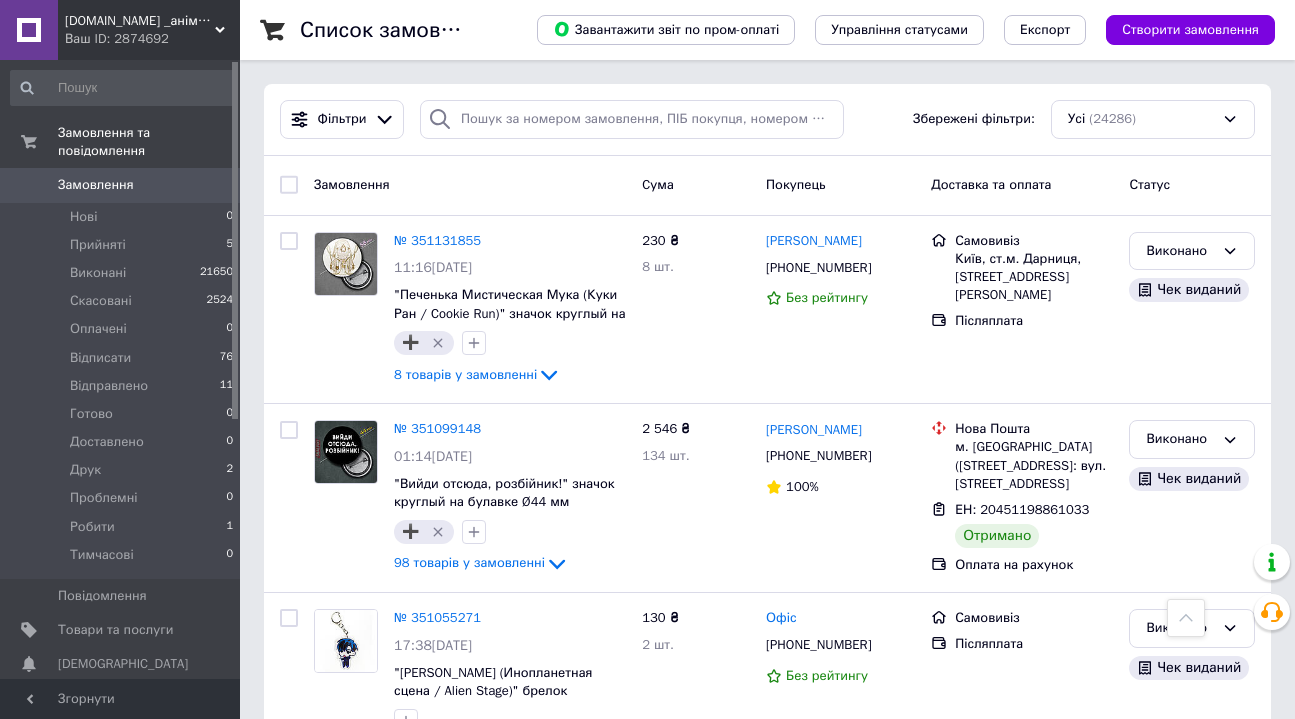 scroll, scrollTop: 3475, scrollLeft: 0, axis: vertical 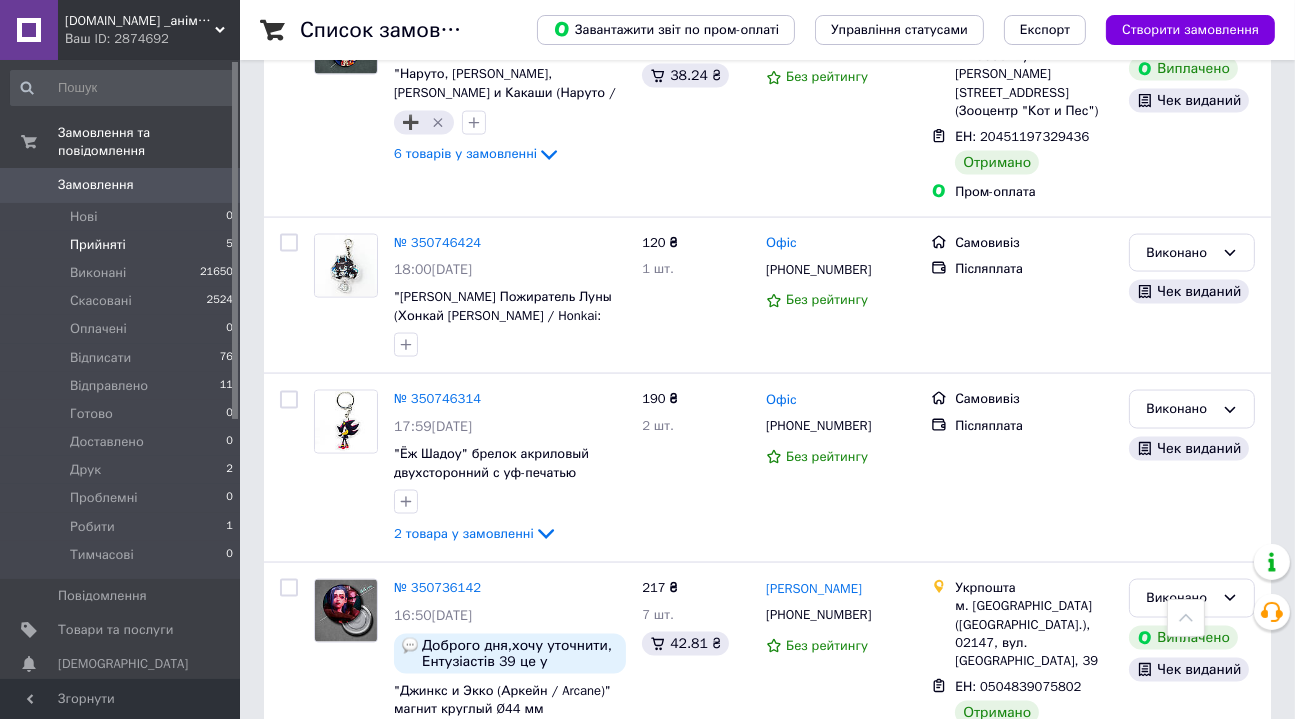 click on "Прийняті 5" at bounding box center [122, 245] 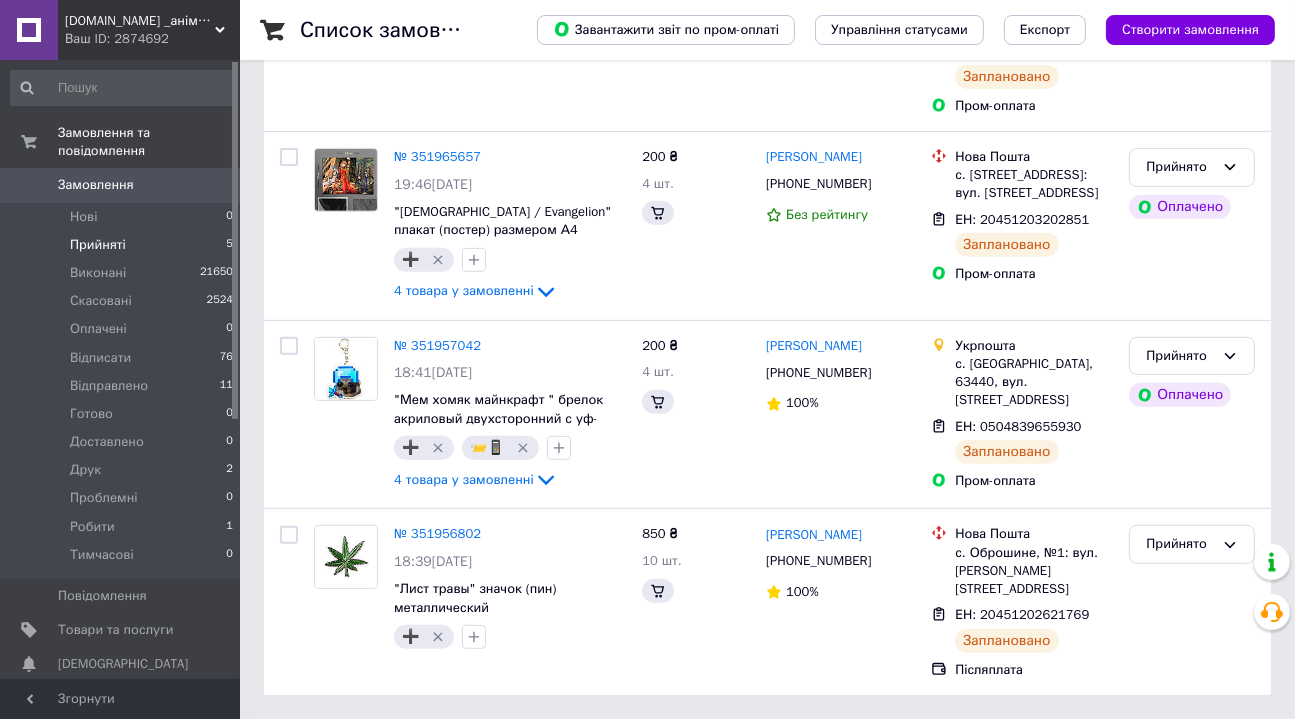 scroll, scrollTop: 0, scrollLeft: 0, axis: both 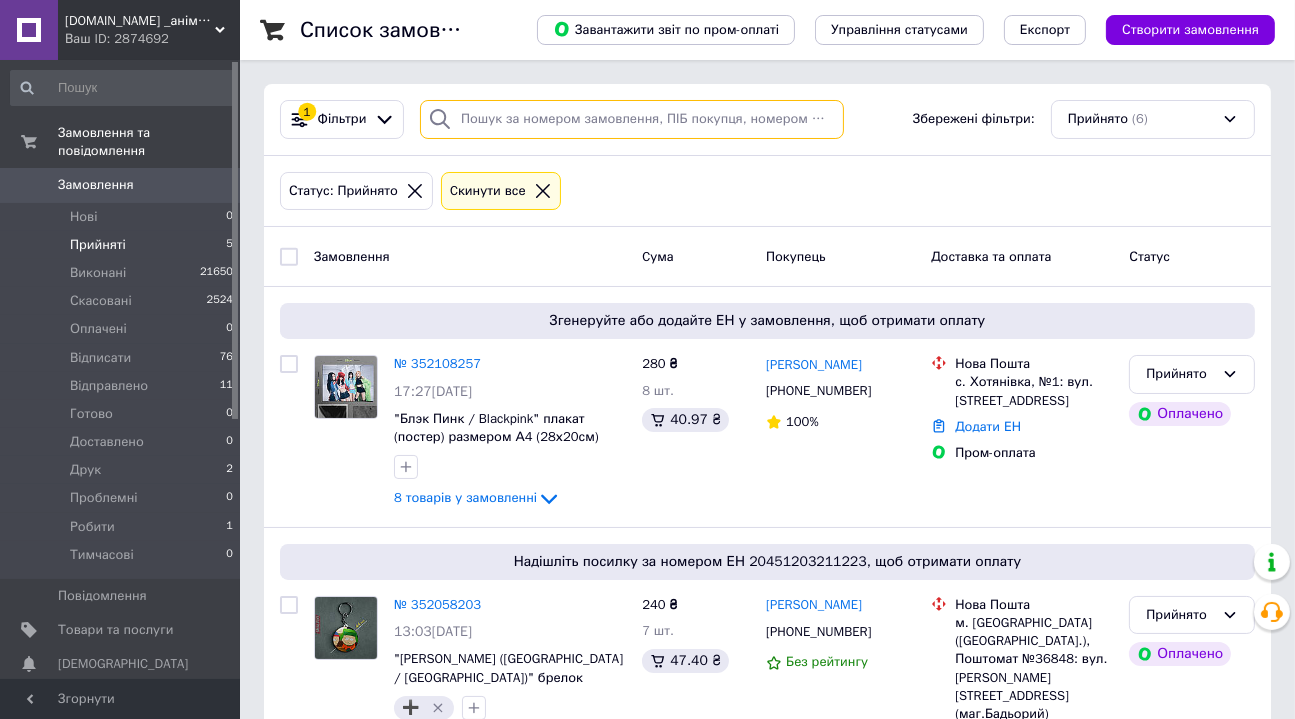 click at bounding box center (632, 119) 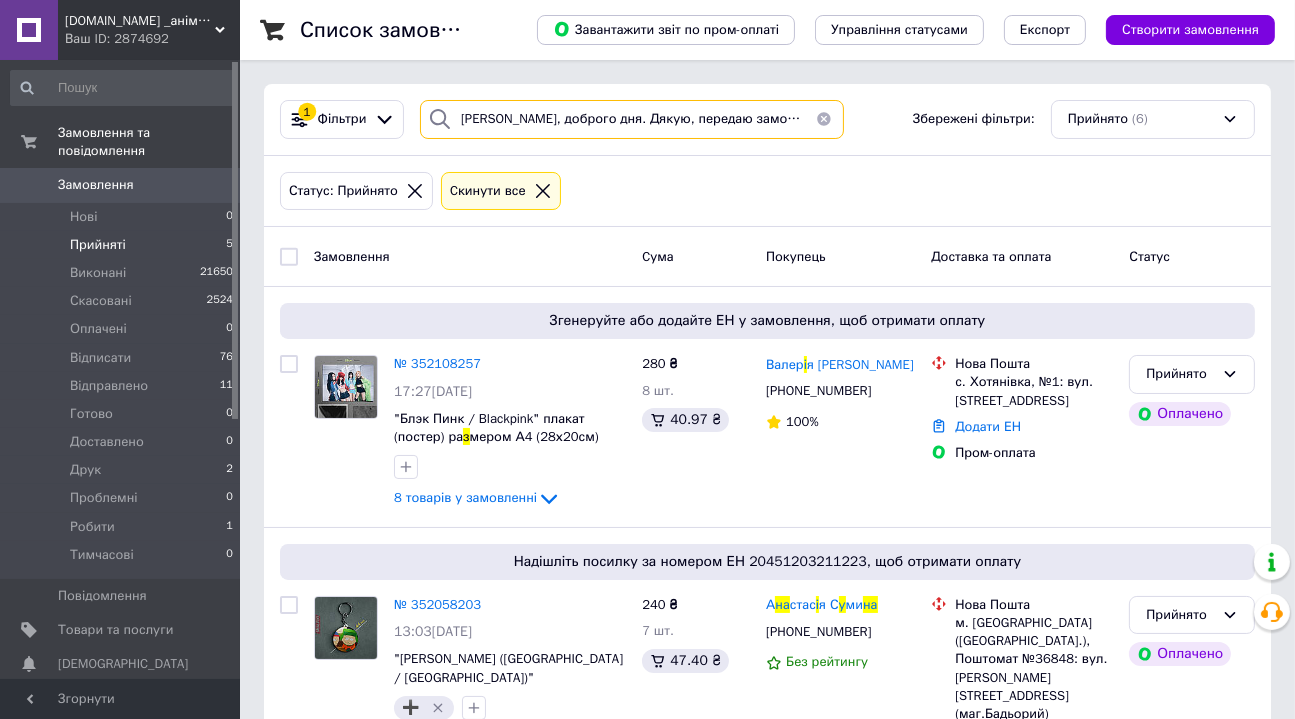 scroll, scrollTop: 0, scrollLeft: 2949, axis: horizontal 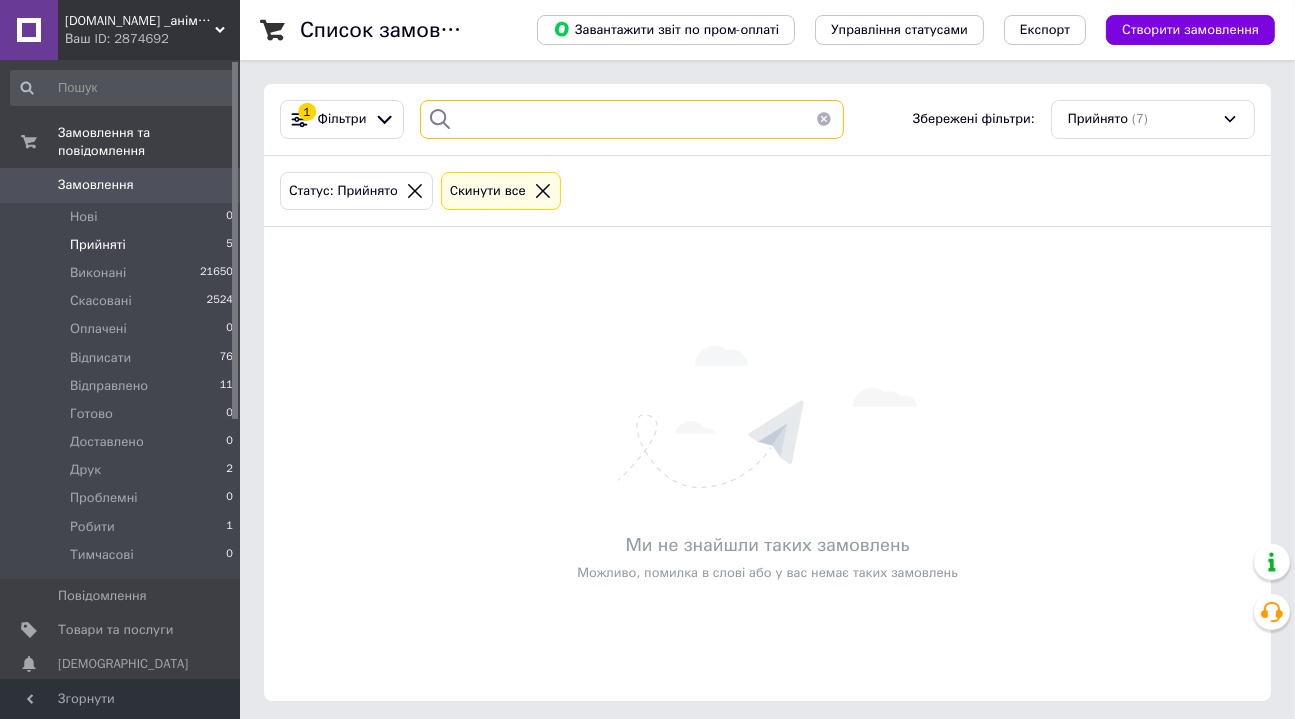 type on "[PERSON_NAME], доброго дня. Дякую, передаю замовлення на склад. Плануємо завтра після 18:00 відправити посилку за номером накладної 20451203209019 - стежити за статусом доставки можна на сайті [URL][DOMAIN_NAME] або через мобільний додаток [GEOGRAPHIC_DATA]. Будь ласка, очікуйте повідомлення від Нової Пошти про прибуття посилки у поштомат. І якщо при отриманні посилки виникнуть складності, зауваження - зв'яжіться з нами [PHONE_NUMBER] Будемо на зв'язку, мирного Вам дня і гарного настрою!" 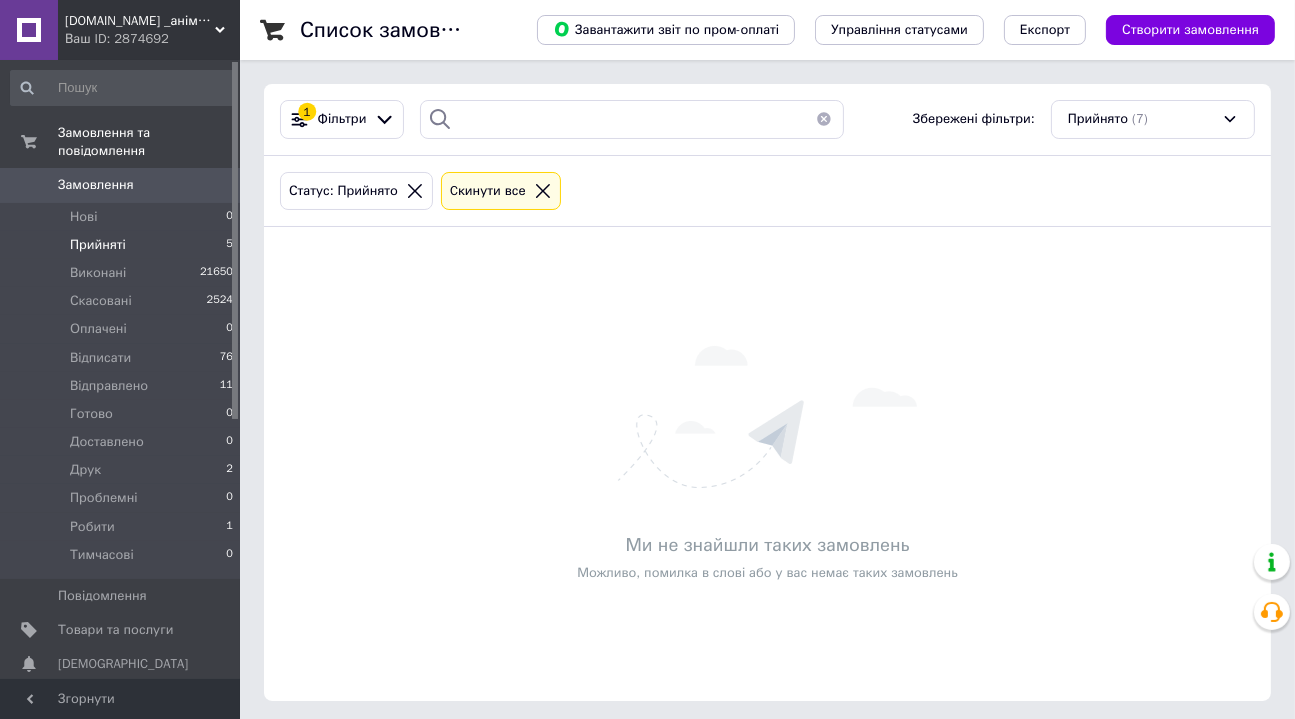 click at bounding box center [824, 119] 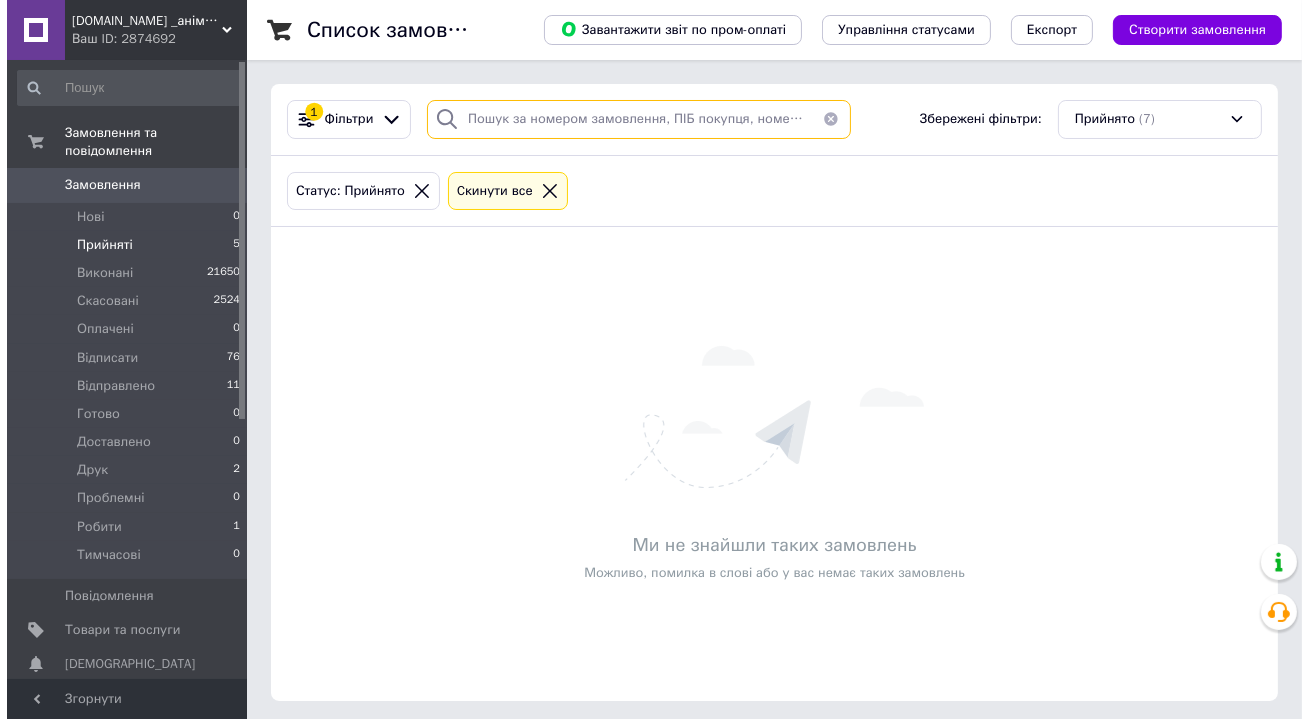 scroll, scrollTop: 0, scrollLeft: 0, axis: both 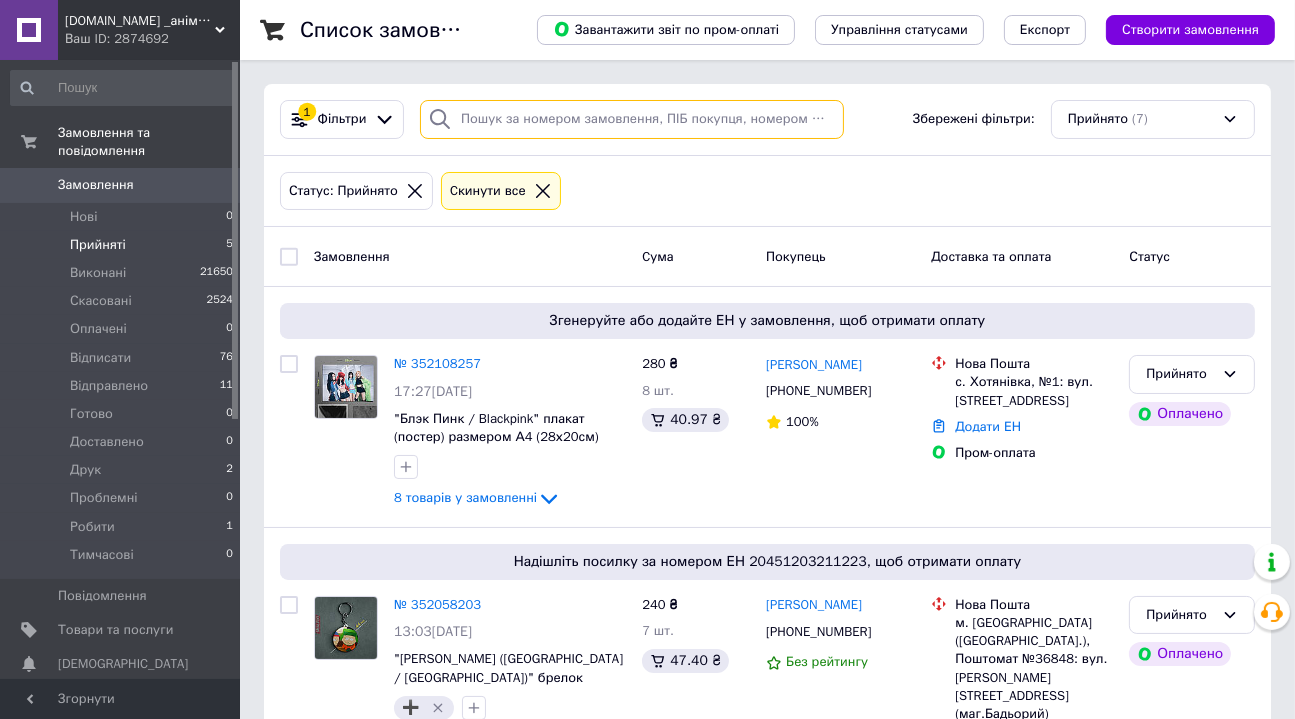 click at bounding box center (632, 119) 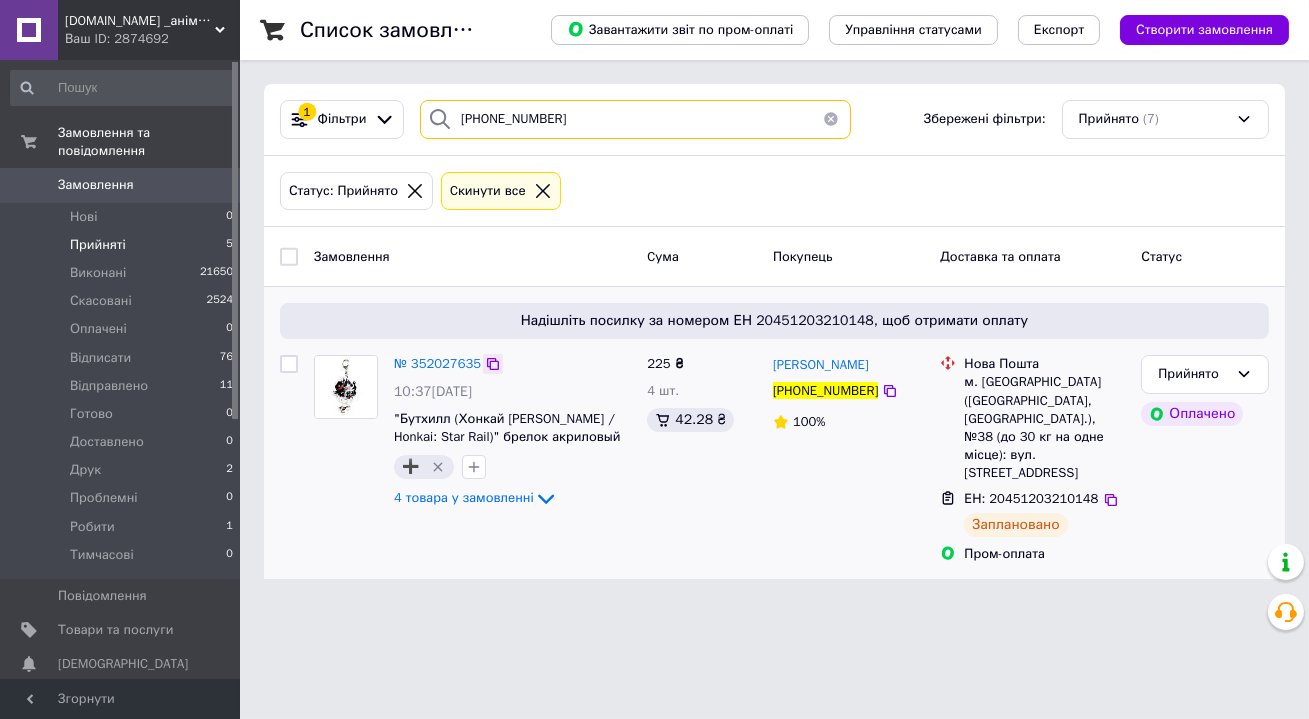 type on "[PHONE_NUMBER]" 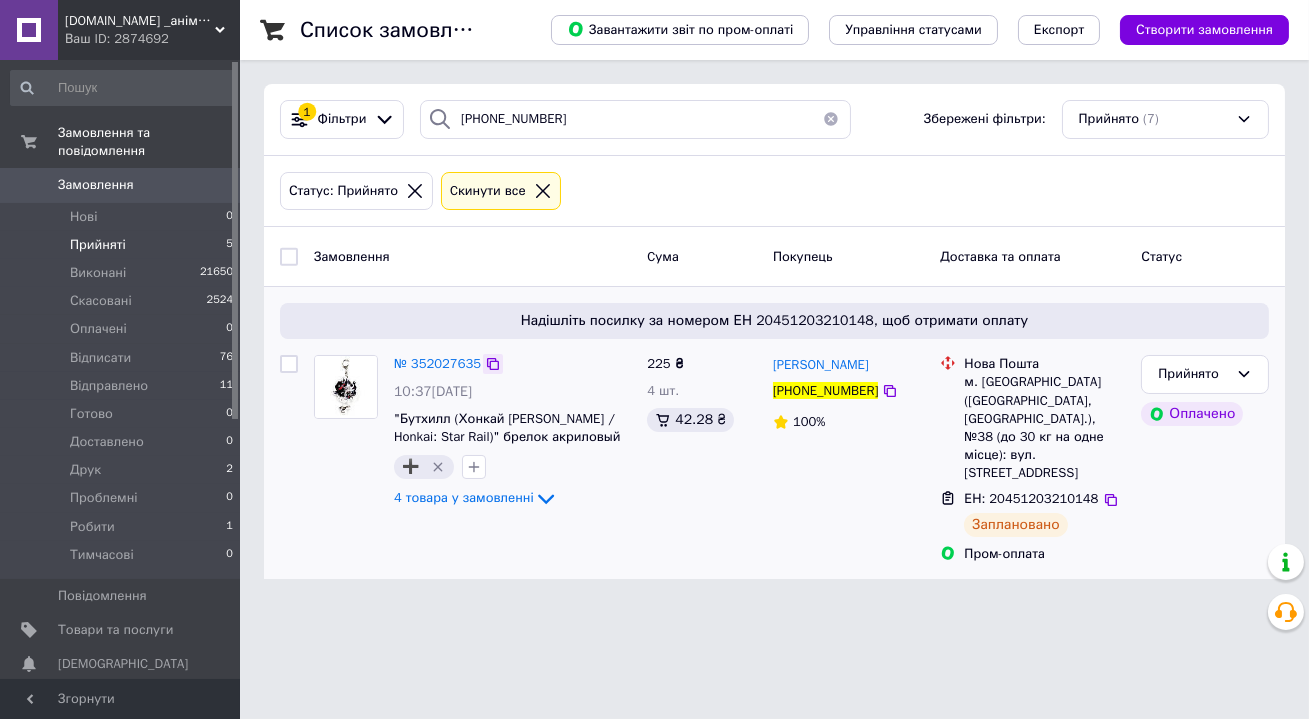 click 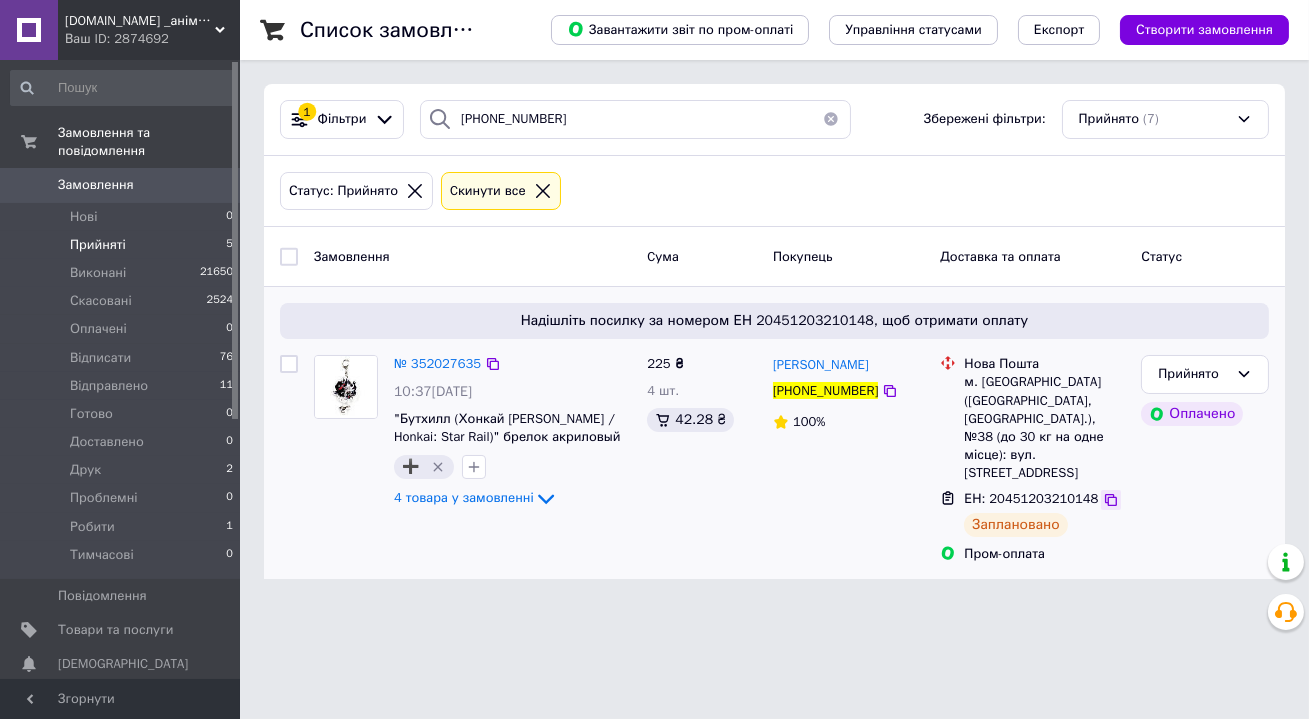 click 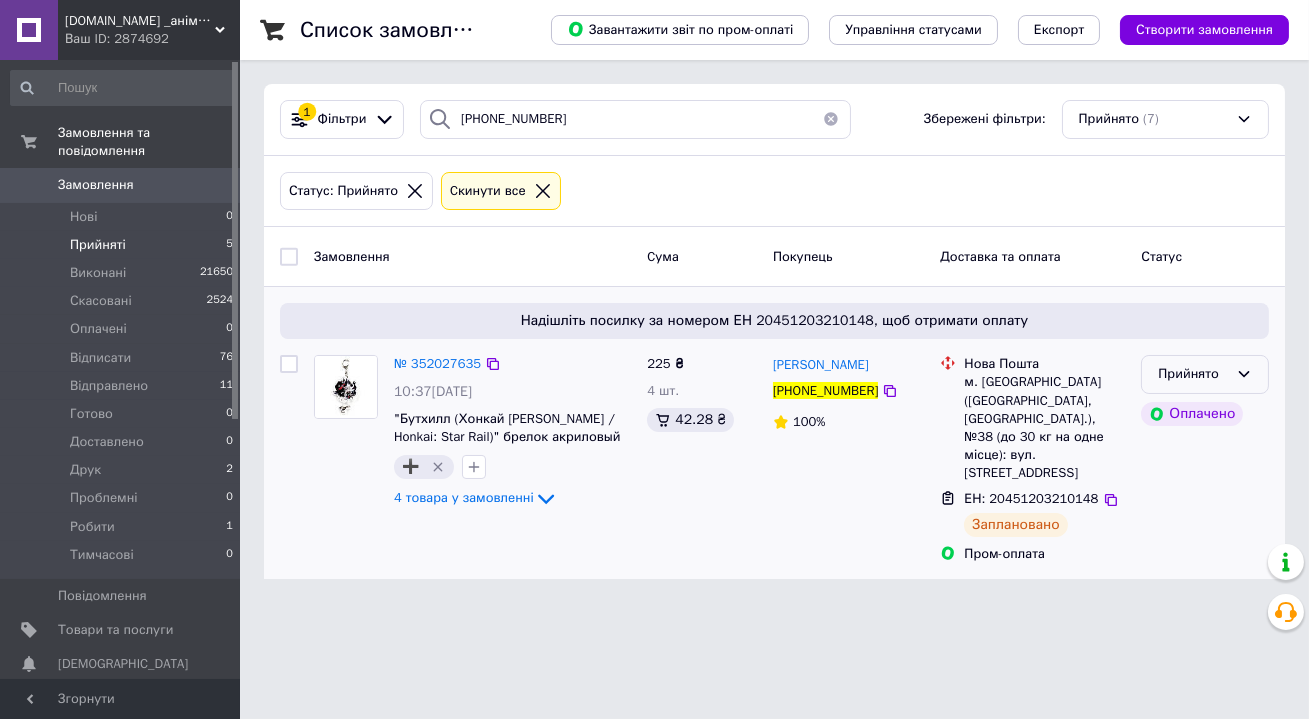 click on "Прийнято" at bounding box center (1205, 374) 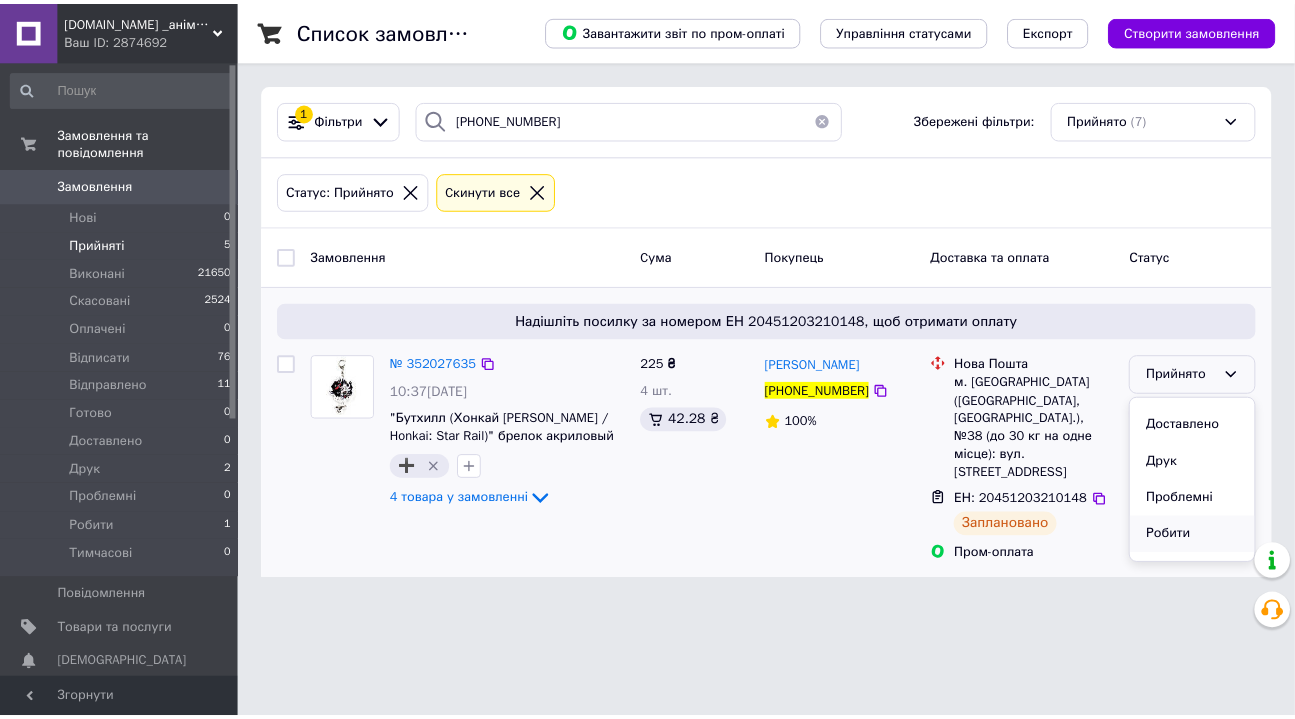 scroll, scrollTop: 236, scrollLeft: 0, axis: vertical 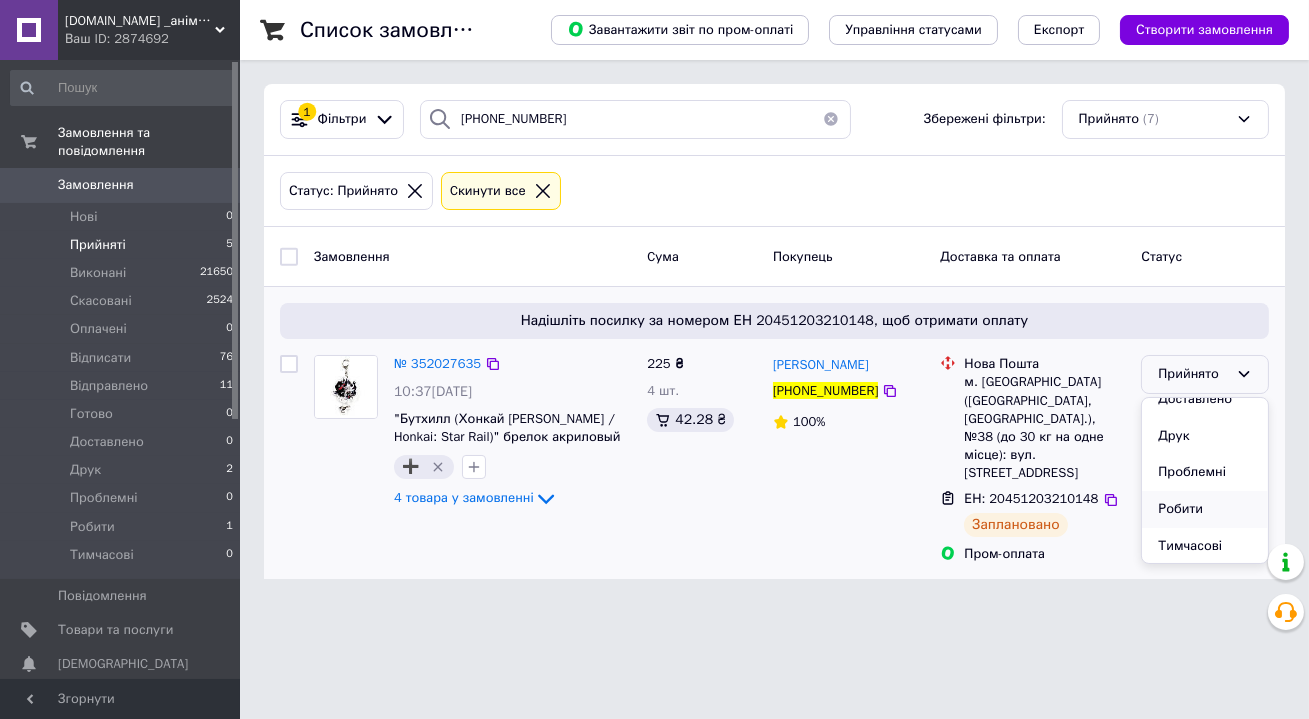 click on "Робити" at bounding box center [1205, 509] 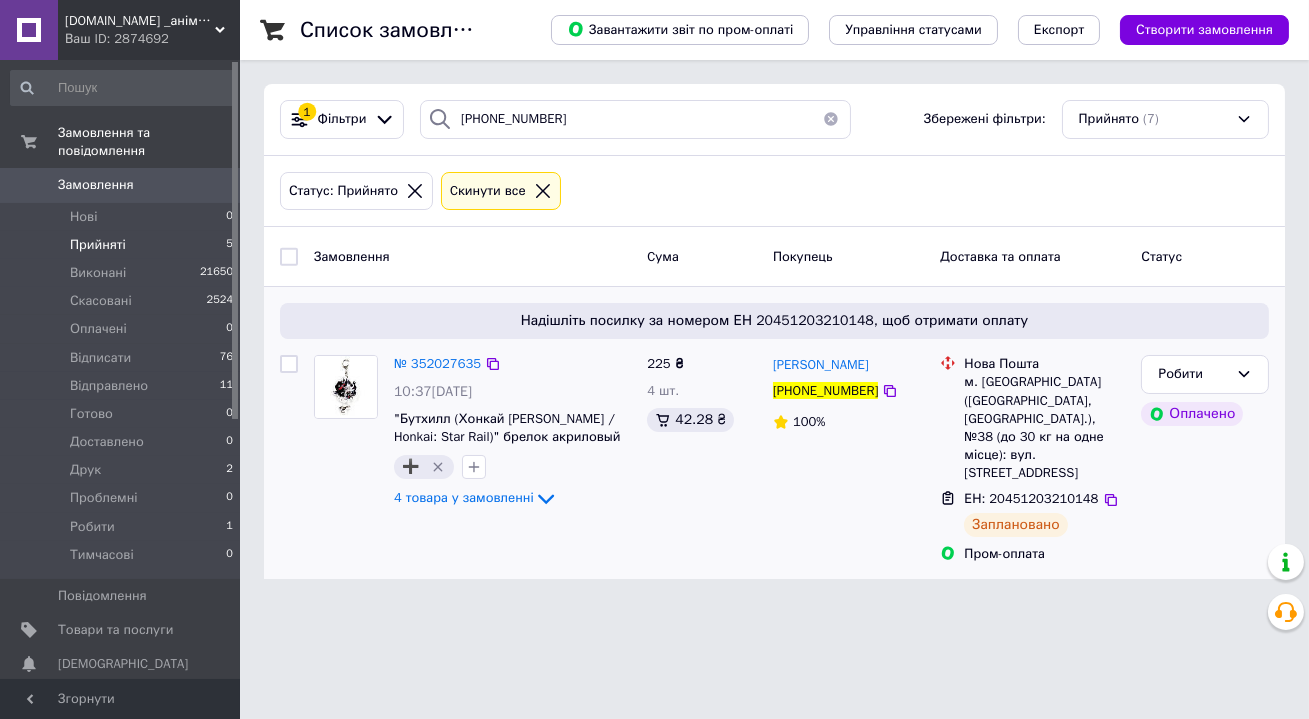 click at bounding box center [831, 119] 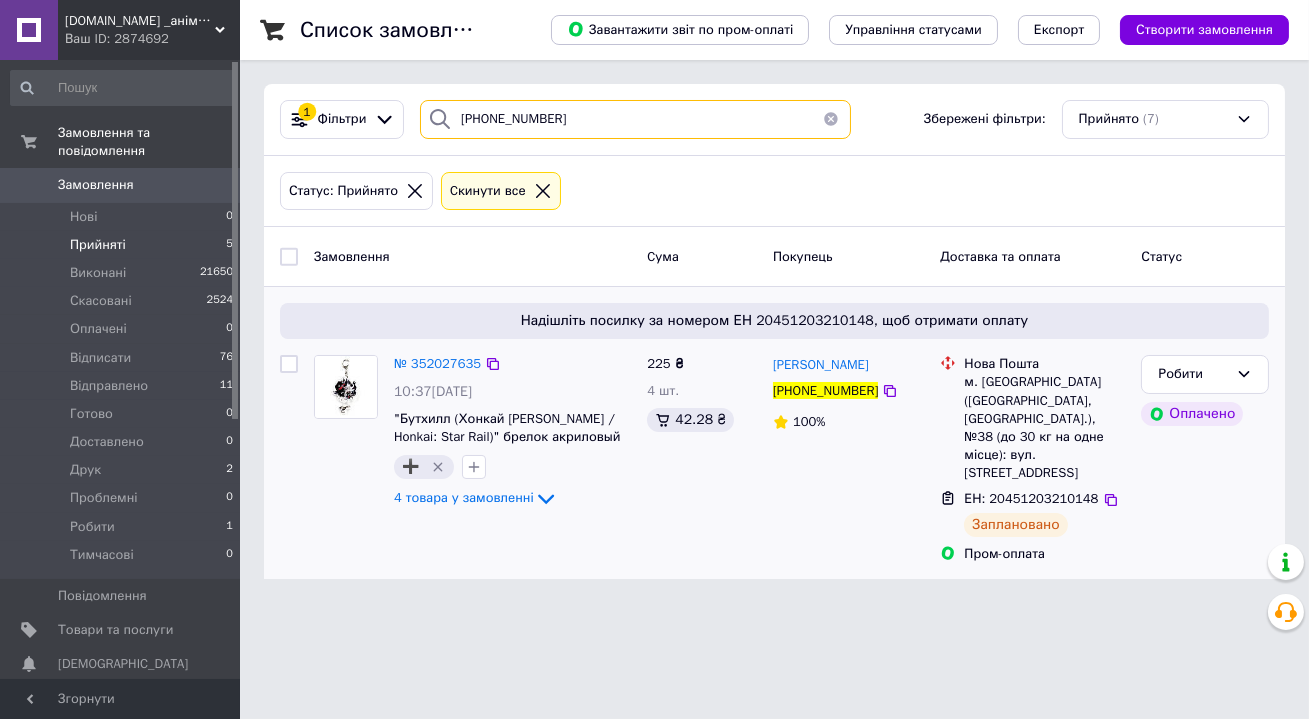 type 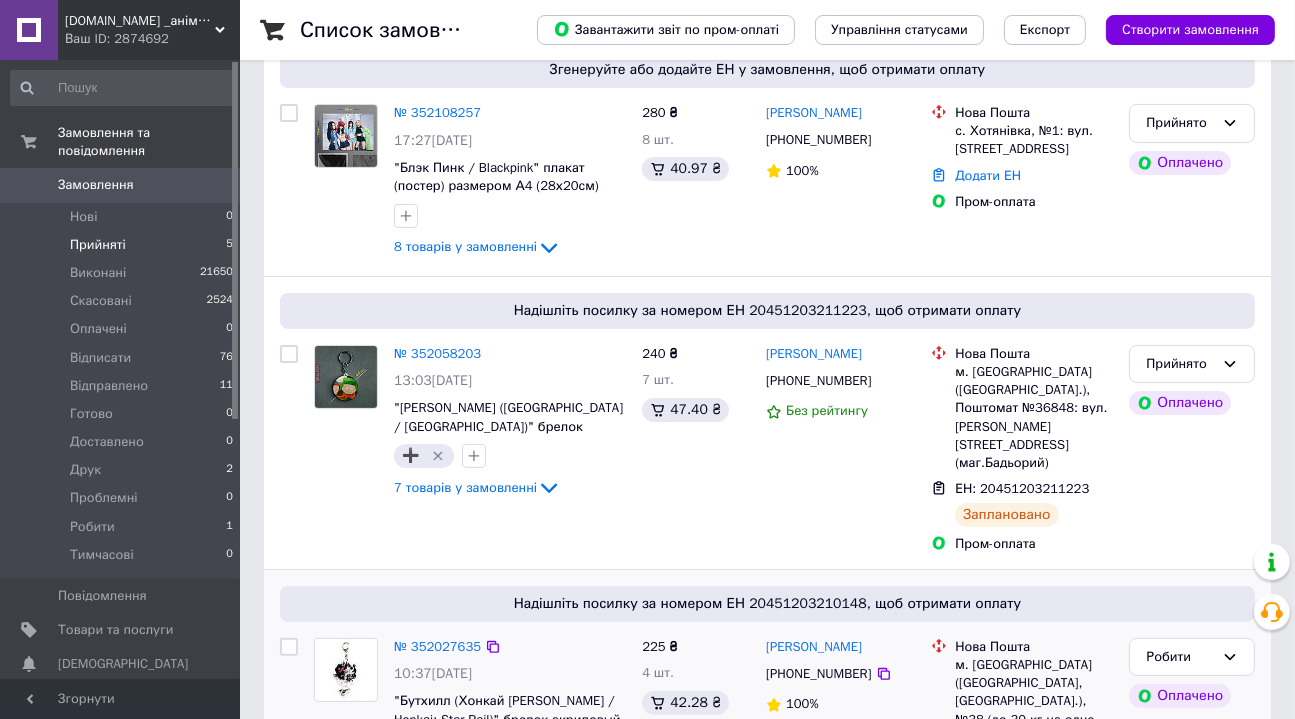 scroll, scrollTop: 90, scrollLeft: 0, axis: vertical 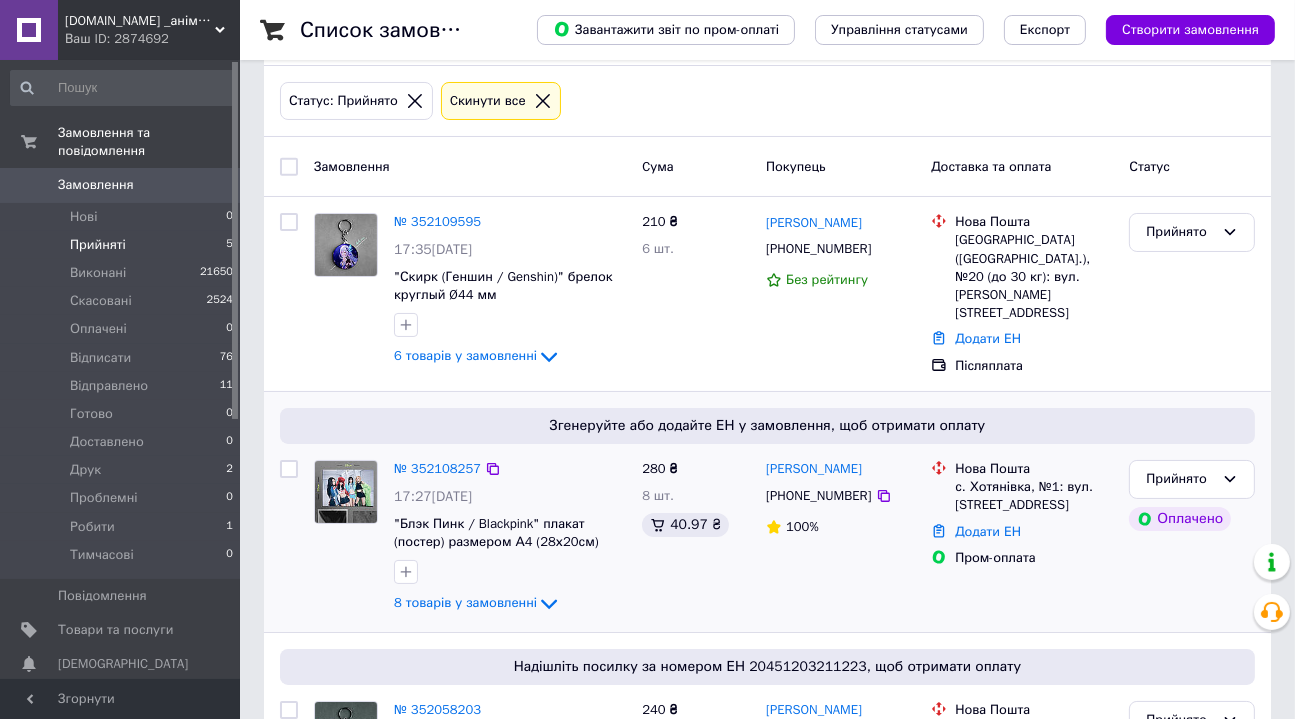 click on "№ 352108257 17:27[DATE] "Блэк Пинк / Blackpink" плакат (постер) размером А4 (28х20см) 8 товарів у замовленні" at bounding box center [510, 538] 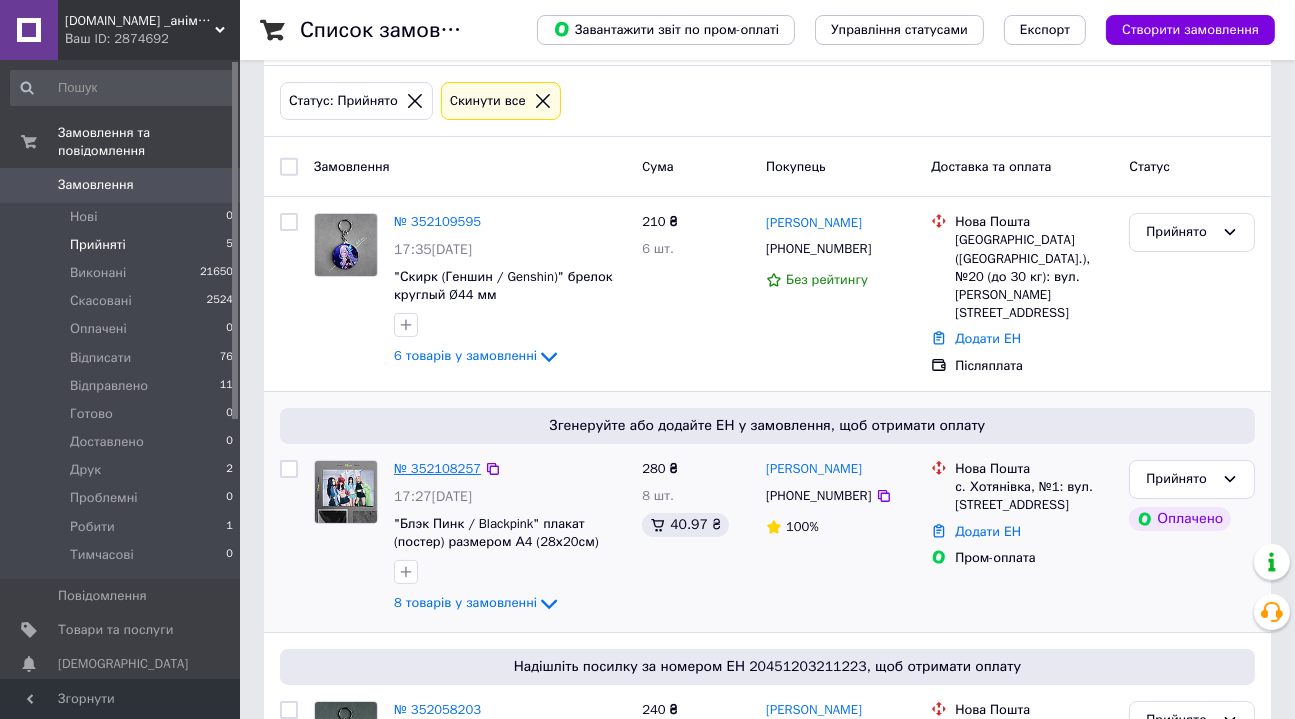 click on "№ 352108257" at bounding box center (437, 468) 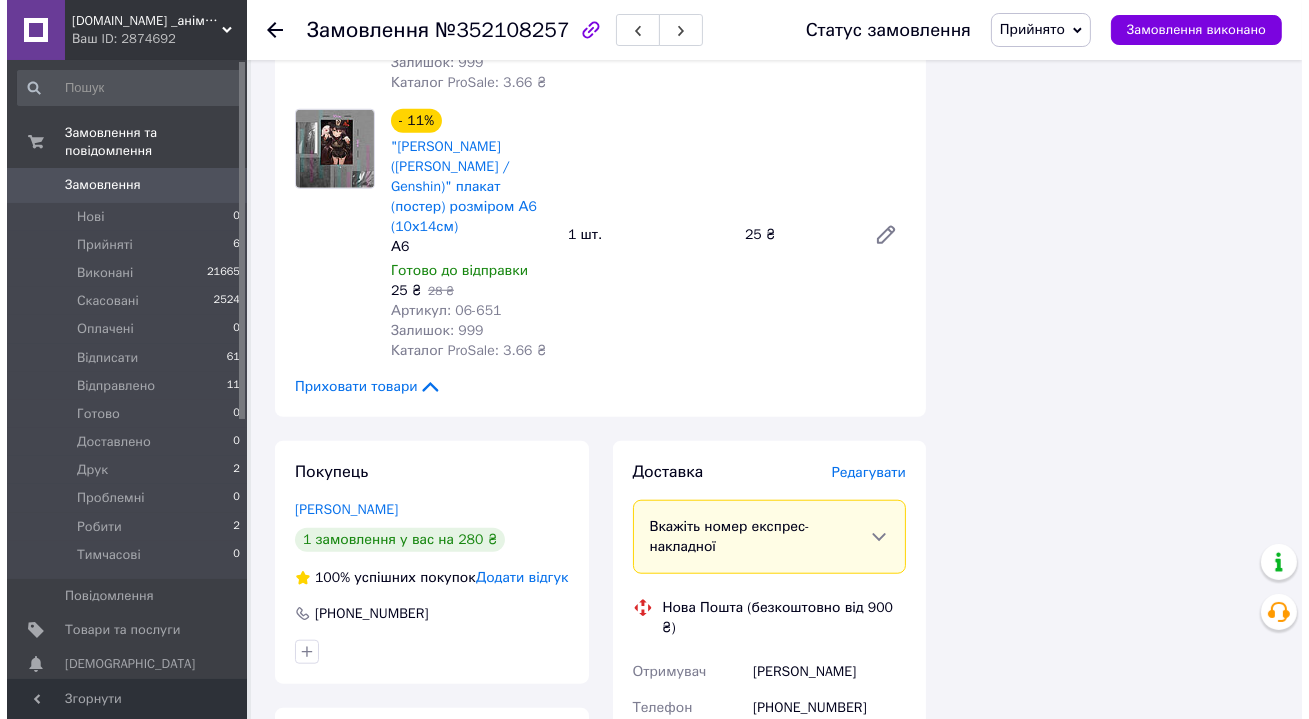 scroll, scrollTop: 2181, scrollLeft: 0, axis: vertical 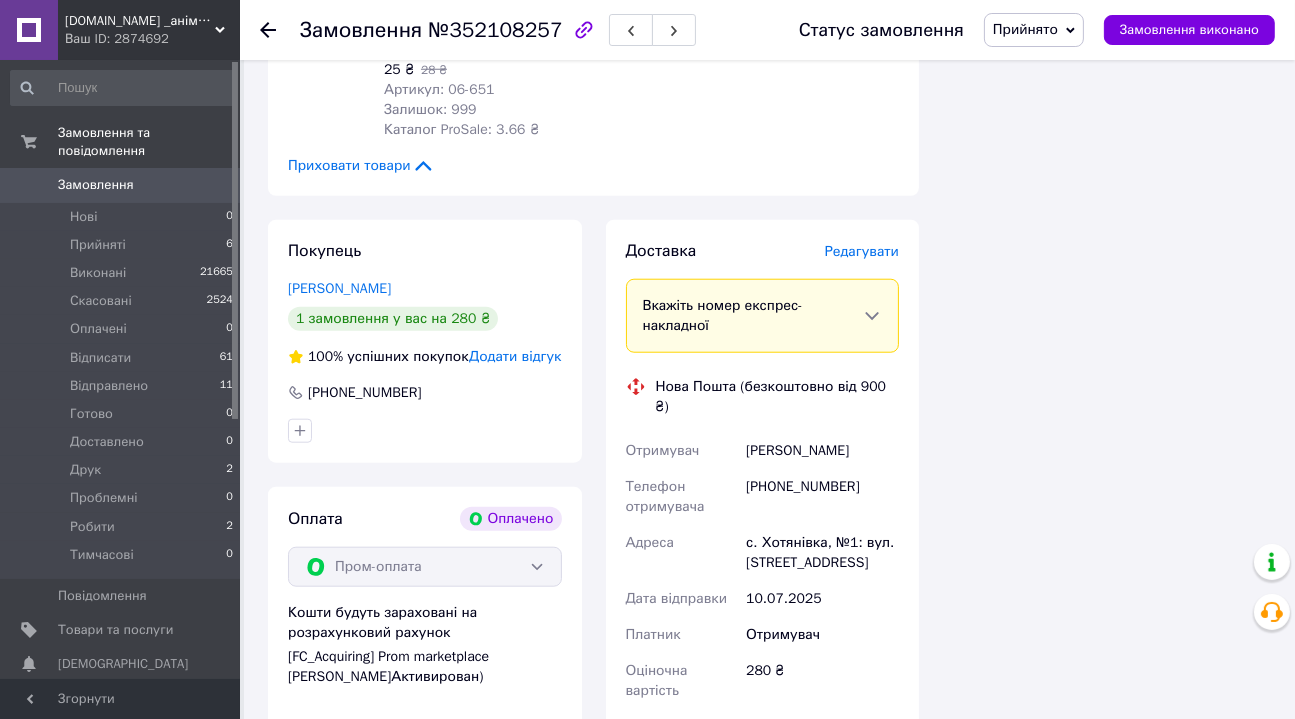 click on "Редагувати" at bounding box center [862, 251] 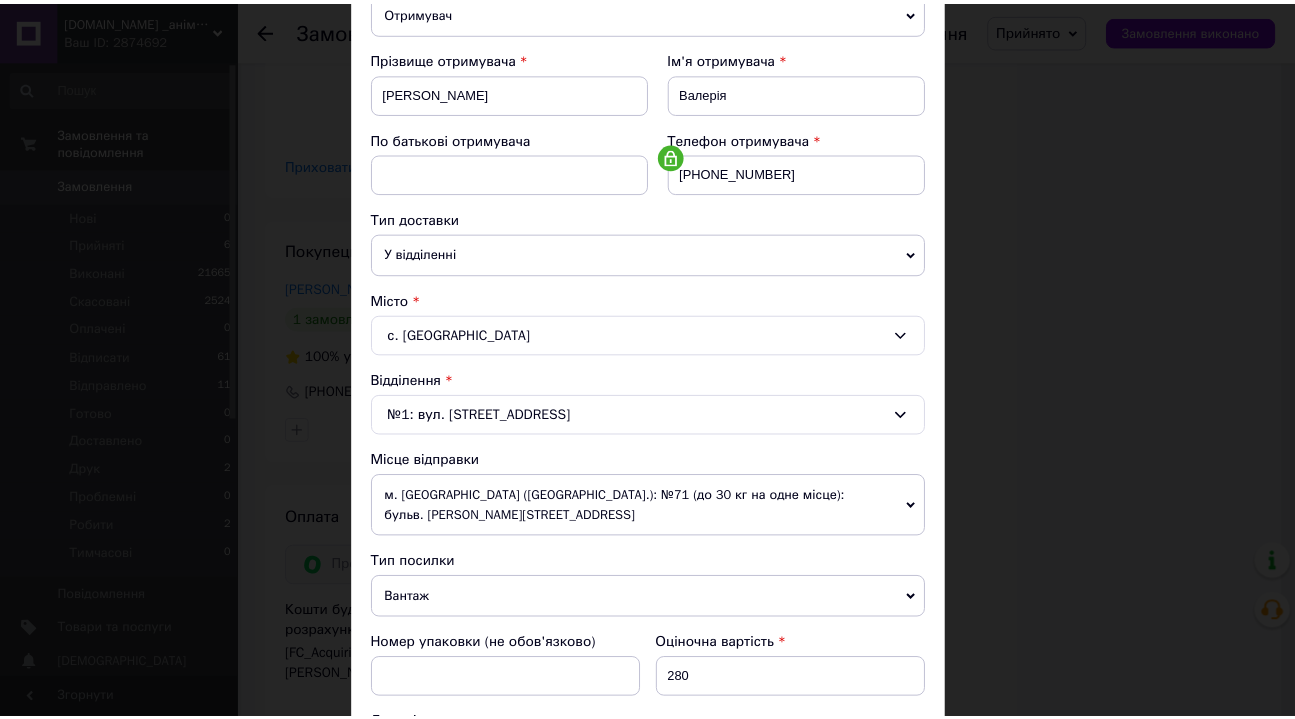 scroll, scrollTop: 272, scrollLeft: 0, axis: vertical 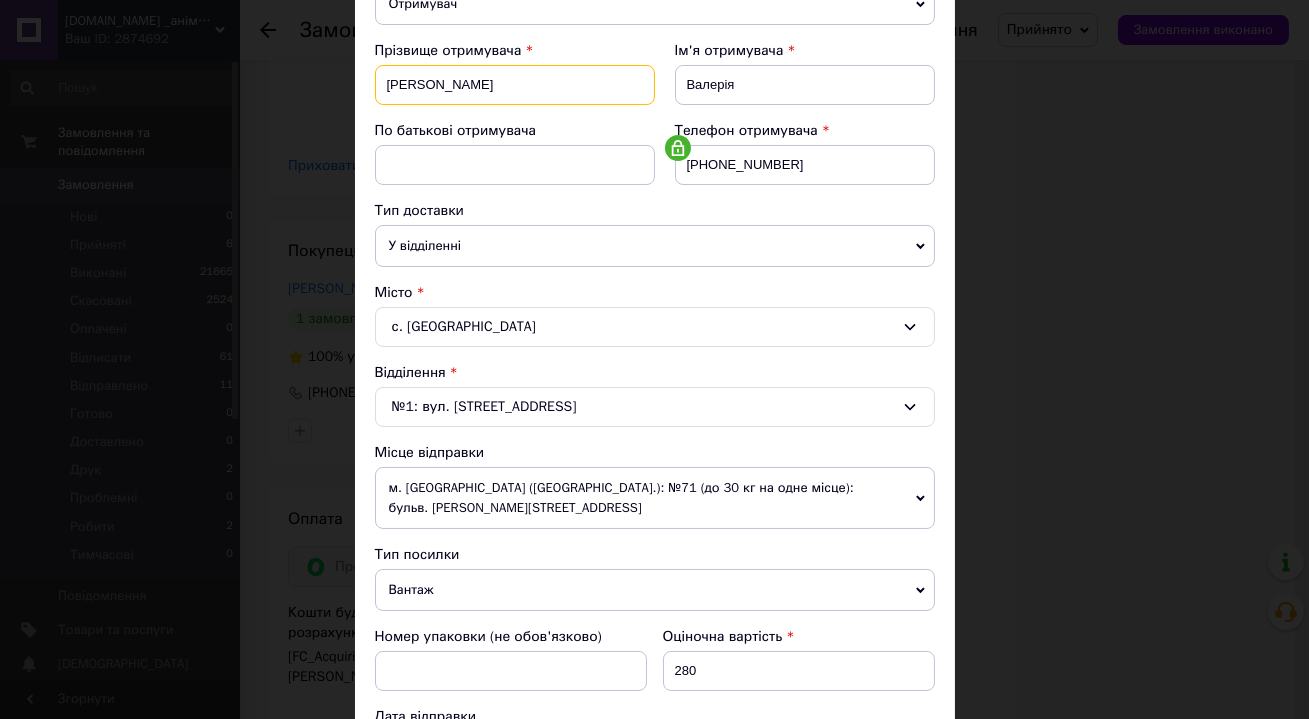 click on "[PERSON_NAME]" at bounding box center (515, 85) 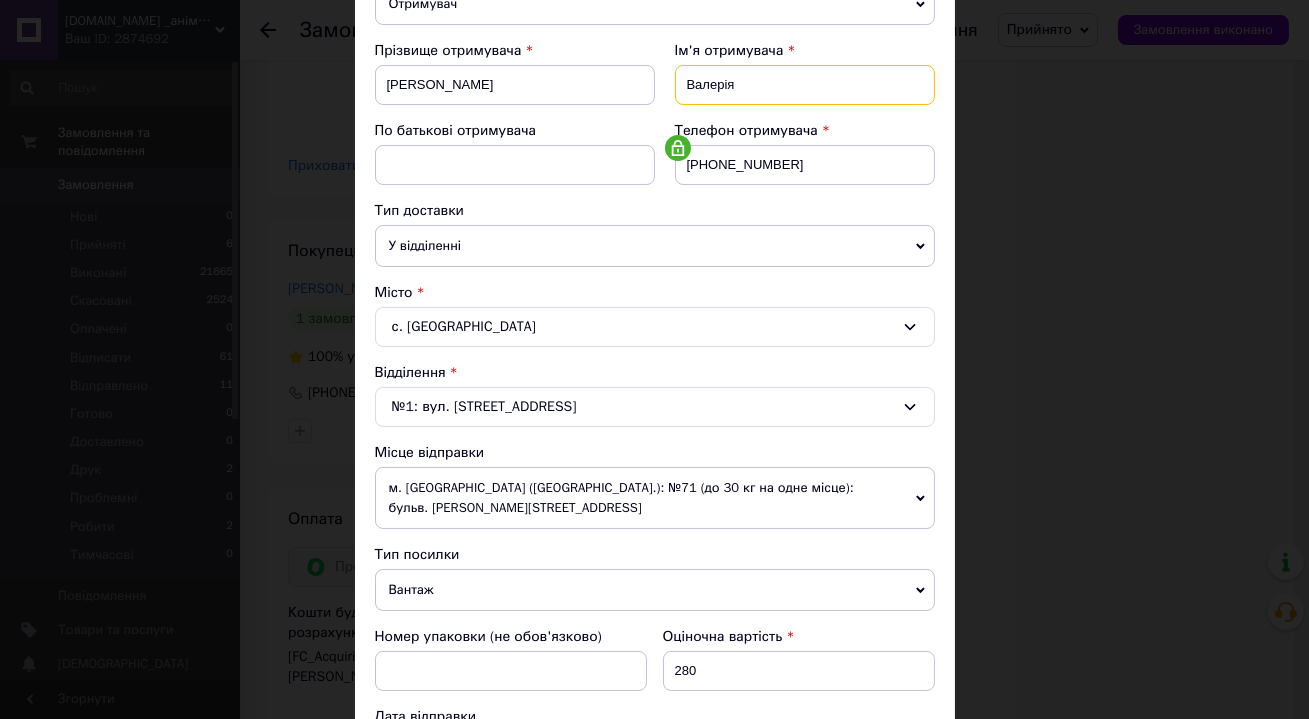 click on "Валерія" at bounding box center (805, 85) 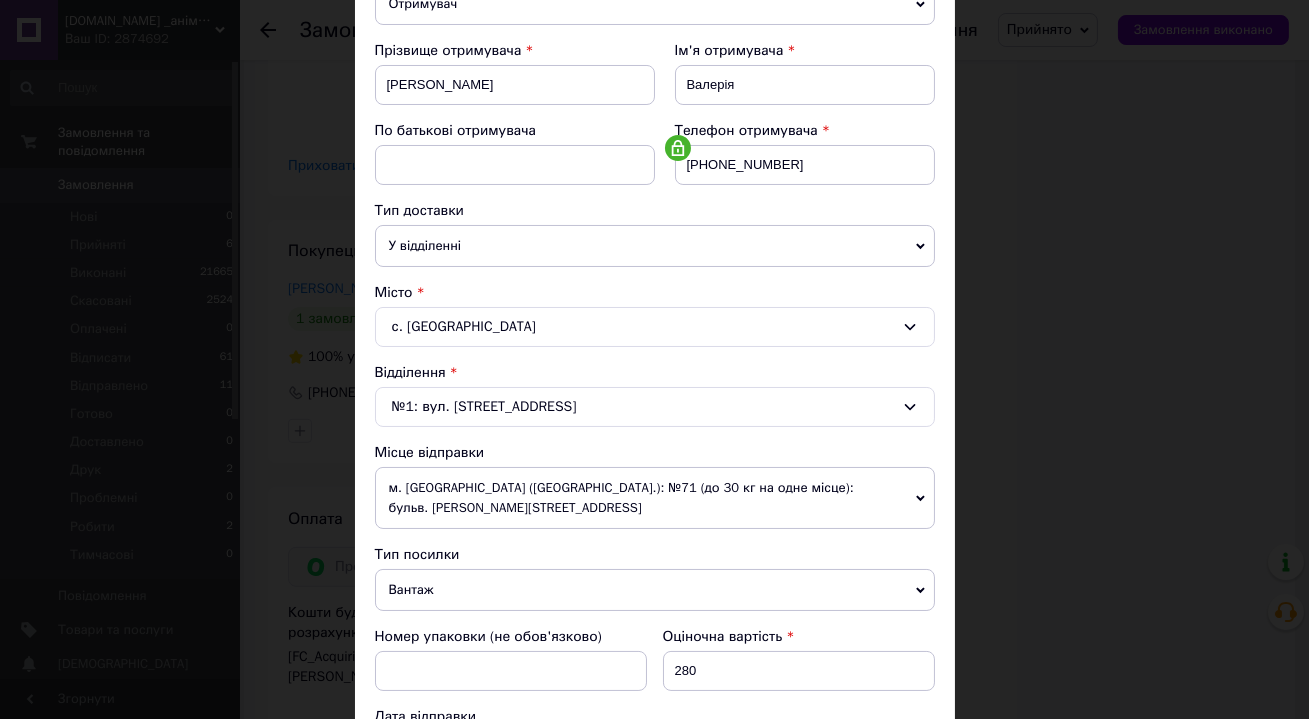 click on "× Редагування доставки Спосіб доставки Нова Пошта (безкоштовно від 900 ₴) Платник Отримувач Відправник Прізвище отримувача [PERSON_NAME] Ім'я отримувача [PERSON_NAME] батькові отримувача Телефон отримувача [PHONE_NUMBER] Тип доставки У відділенні Кур'єром В поштоматі Місто с. Хотянівка Відділення №1: вул. Валова, 16 Місце відправки м. [GEOGRAPHIC_DATA] ([GEOGRAPHIC_DATA].): №71 (до 30 кг на одне місце): бульв. [PERSON_NAME], 5 Немає збігів. Спробуйте змінити умови пошуку Додати ще місце відправки Тип посилки Вантаж Документи Номер упаковки (не обов'язково) Оціночна вартість 280 [DATE] < 2025 > < > 1" at bounding box center [654, 359] 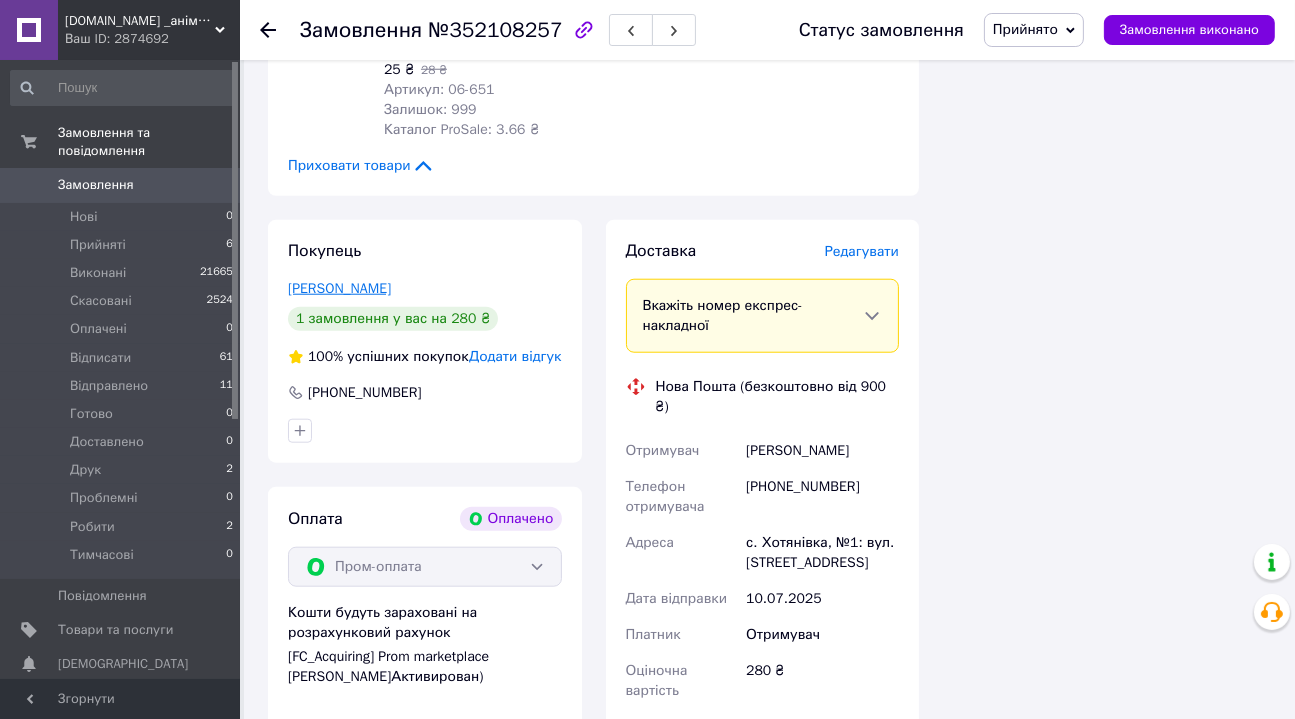 click on "[PERSON_NAME]" at bounding box center [339, 288] 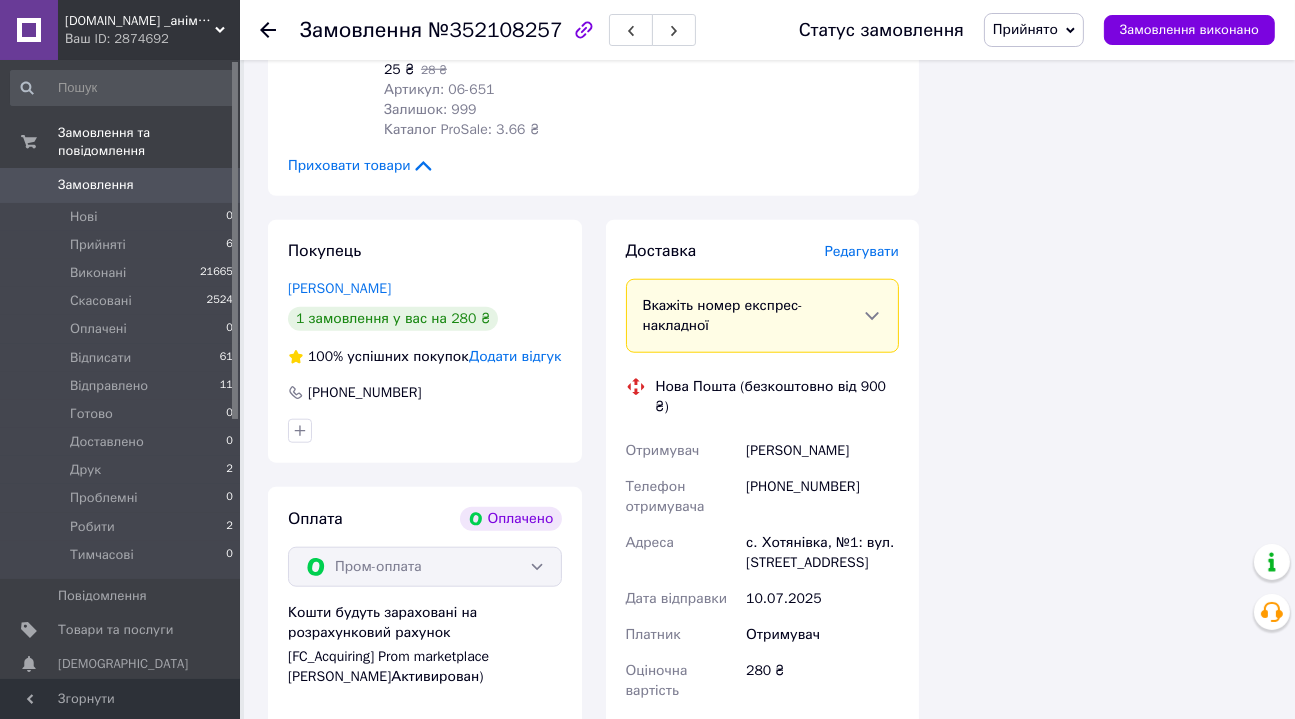 scroll, scrollTop: 0, scrollLeft: 0, axis: both 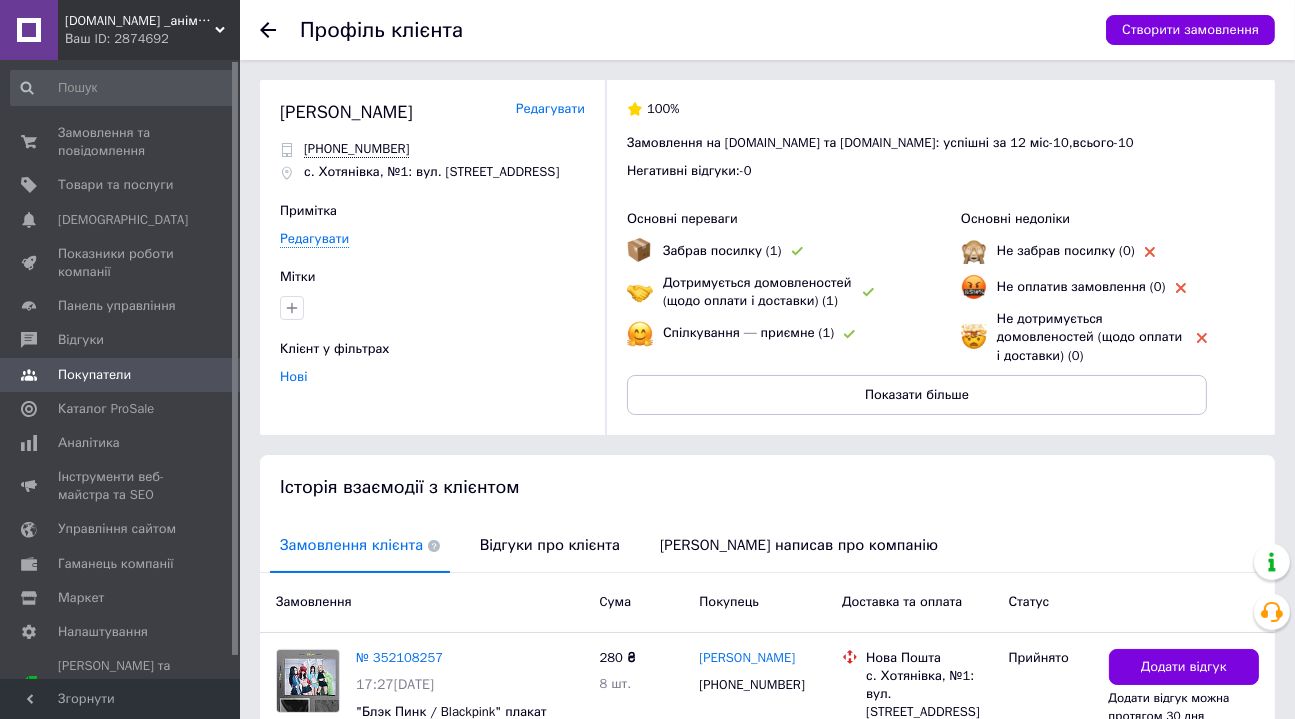 click on "Редагувати" at bounding box center [550, 109] 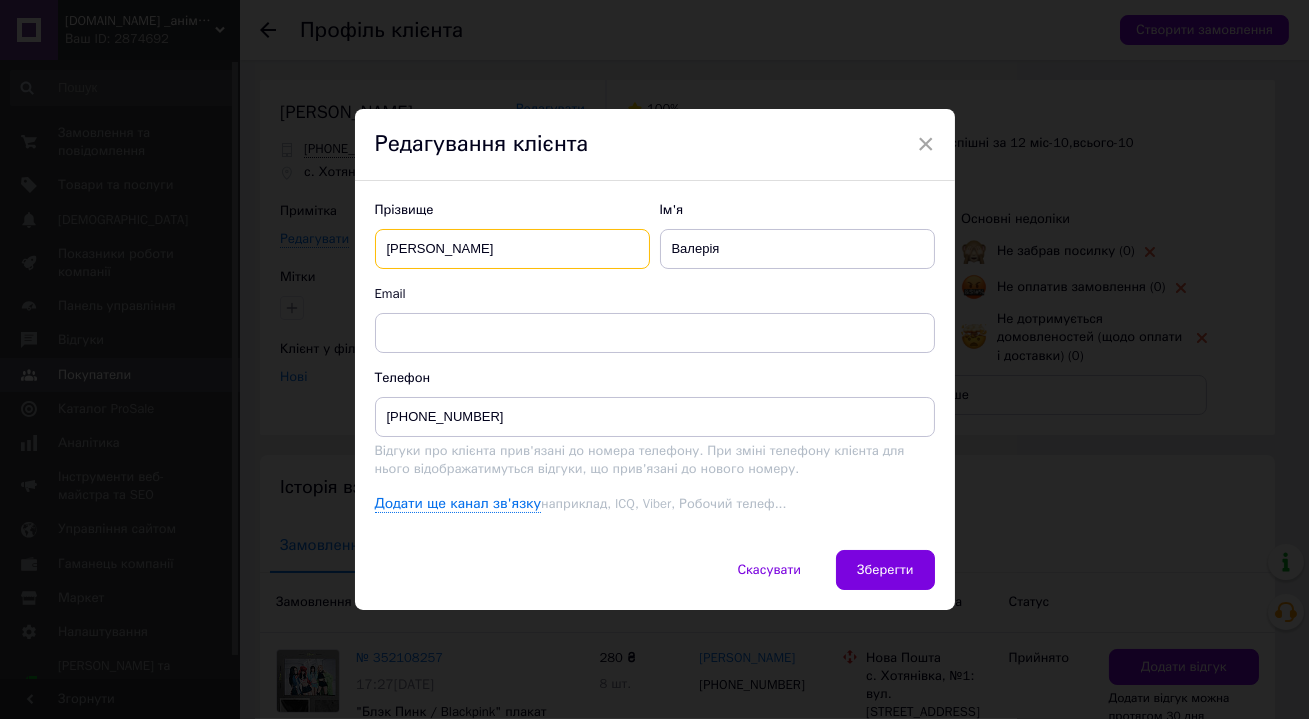 click on "[PERSON_NAME]" at bounding box center (512, 249) 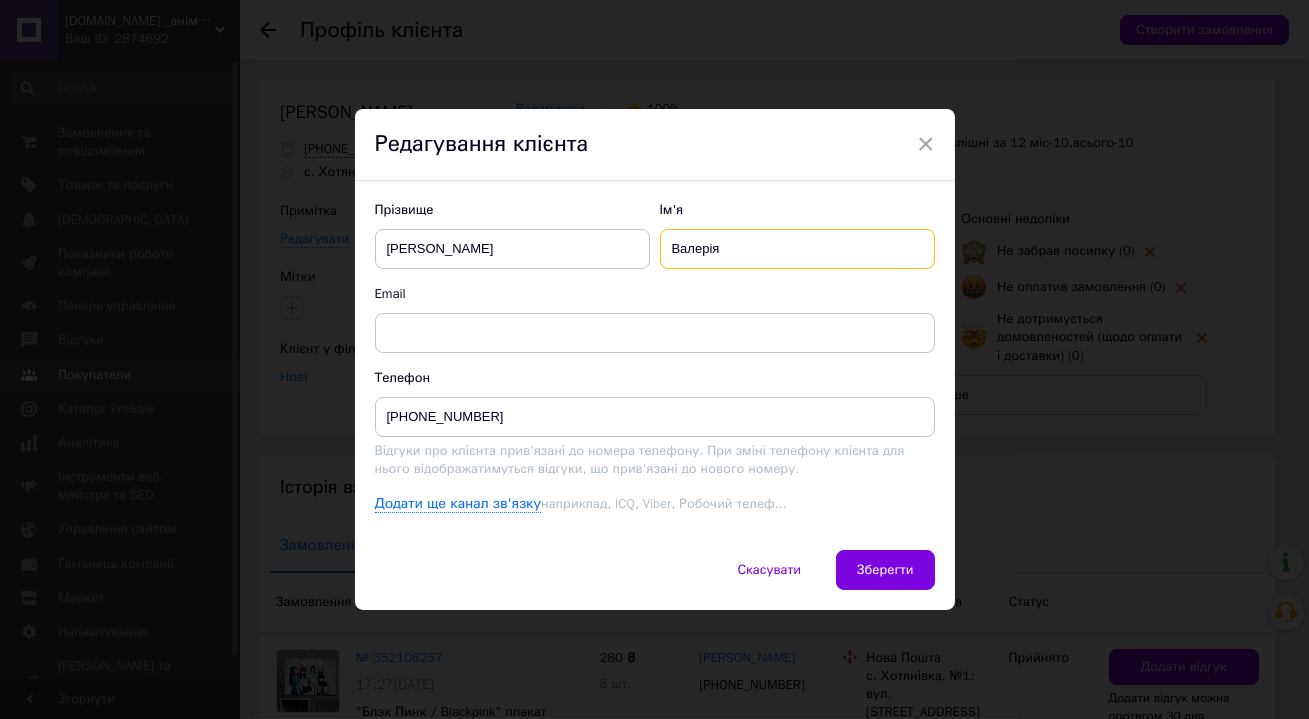 click on "Валерія" at bounding box center [797, 249] 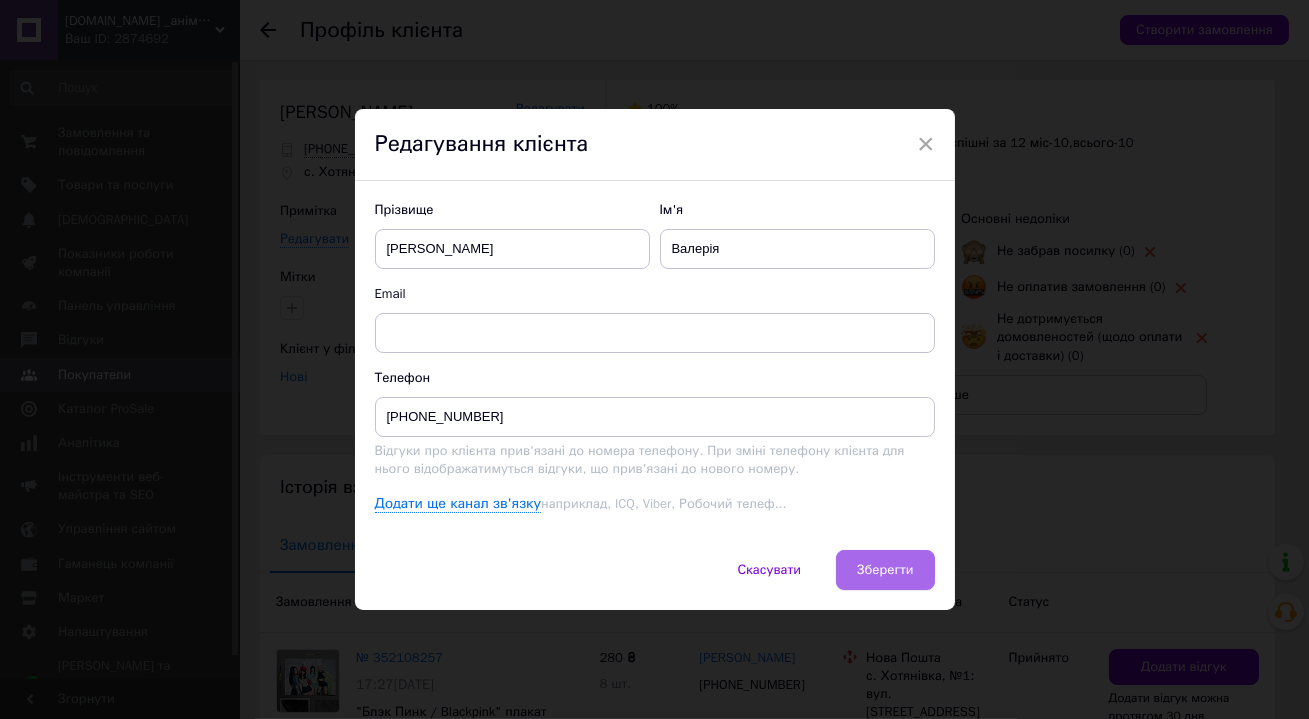 click on "Зберегти" at bounding box center (885, 570) 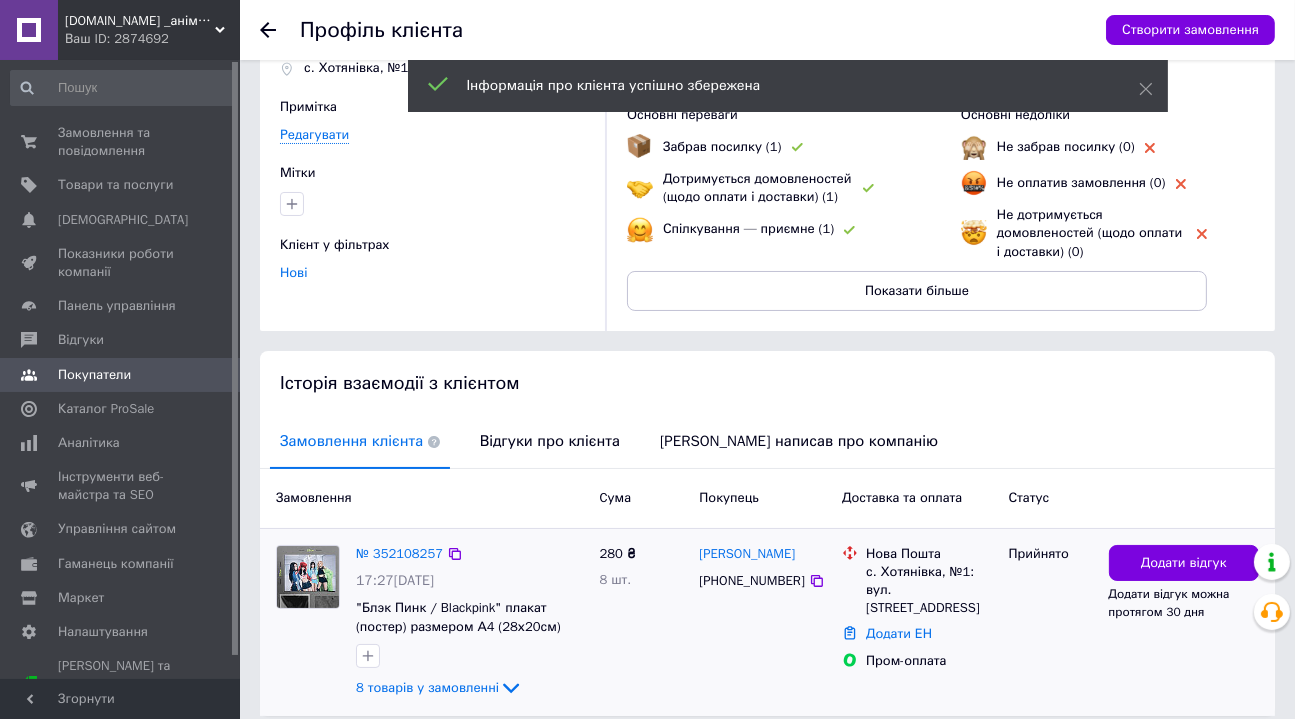 scroll, scrollTop: 179, scrollLeft: 0, axis: vertical 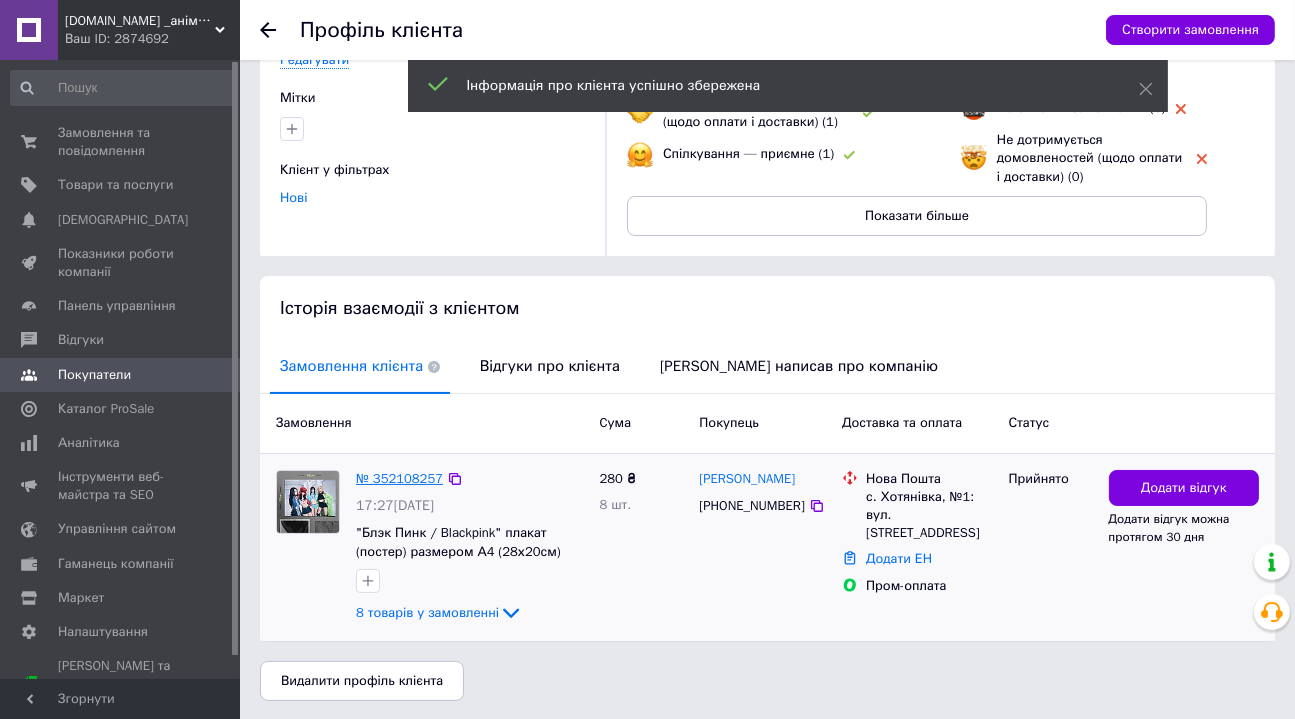 click on "№ 352108257" at bounding box center (399, 478) 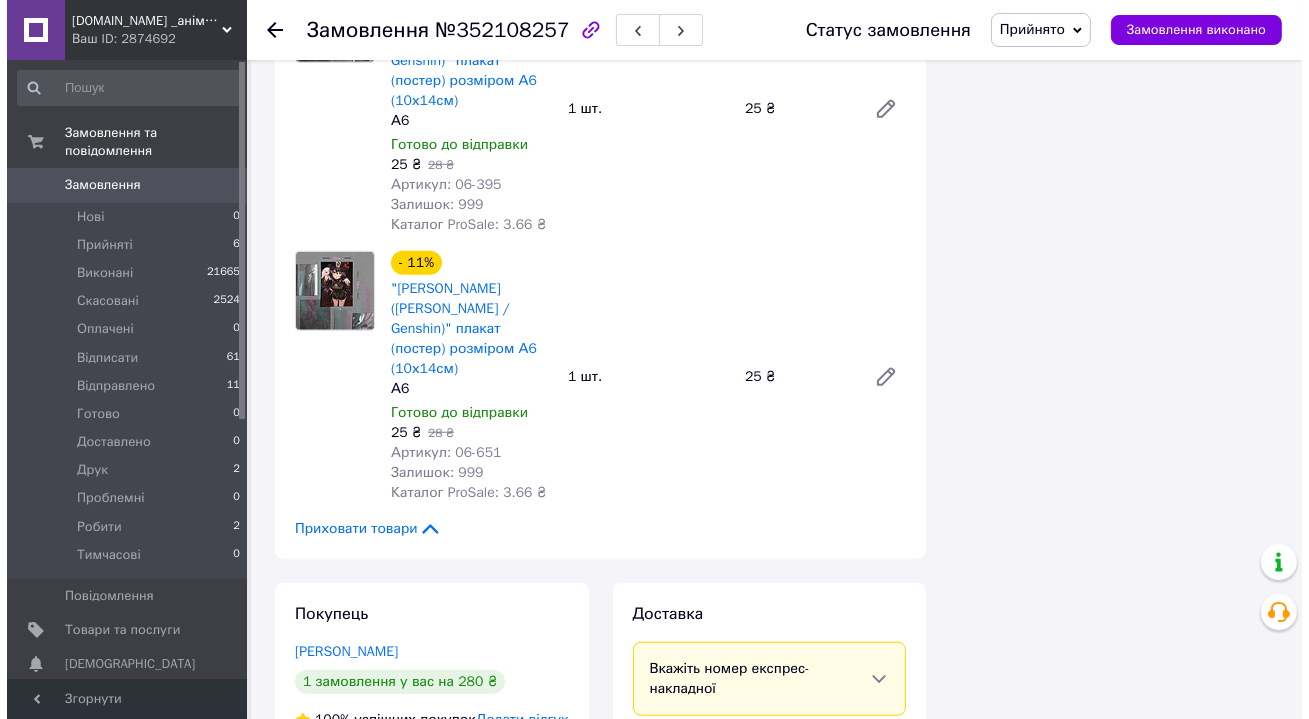 scroll, scrollTop: 2181, scrollLeft: 0, axis: vertical 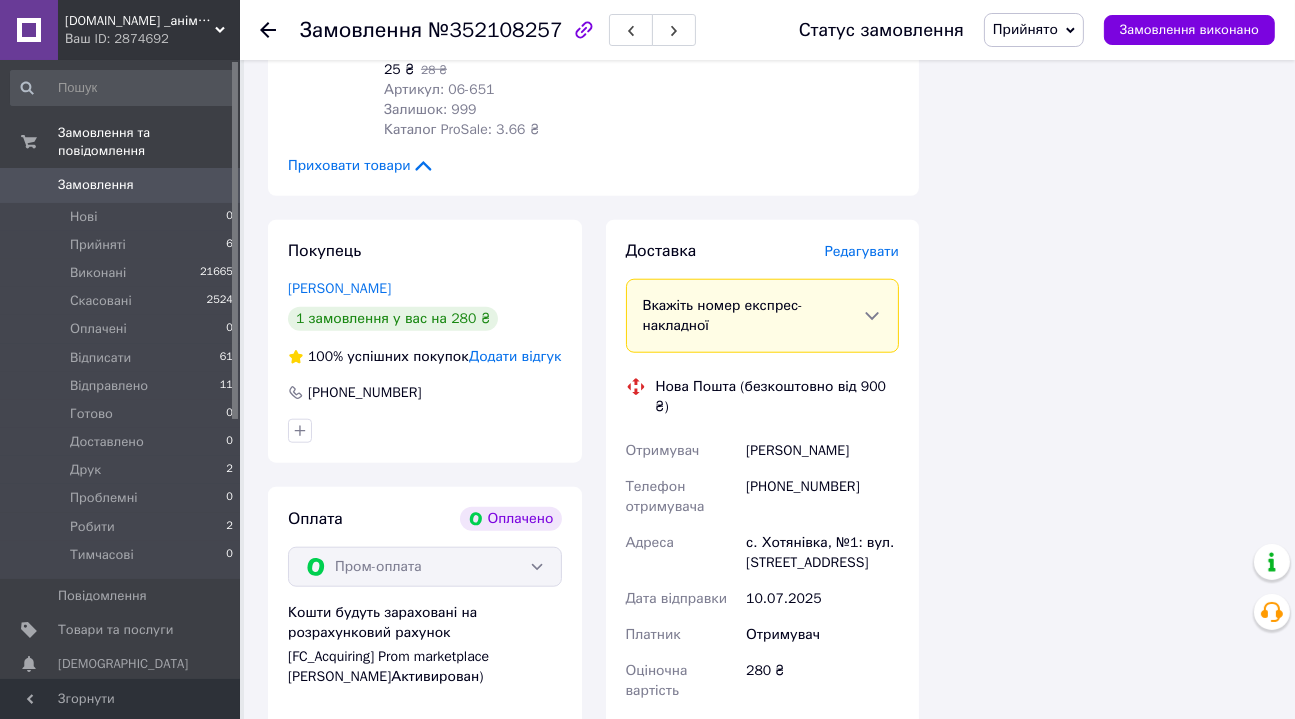 click on "Редагувати" at bounding box center (862, 251) 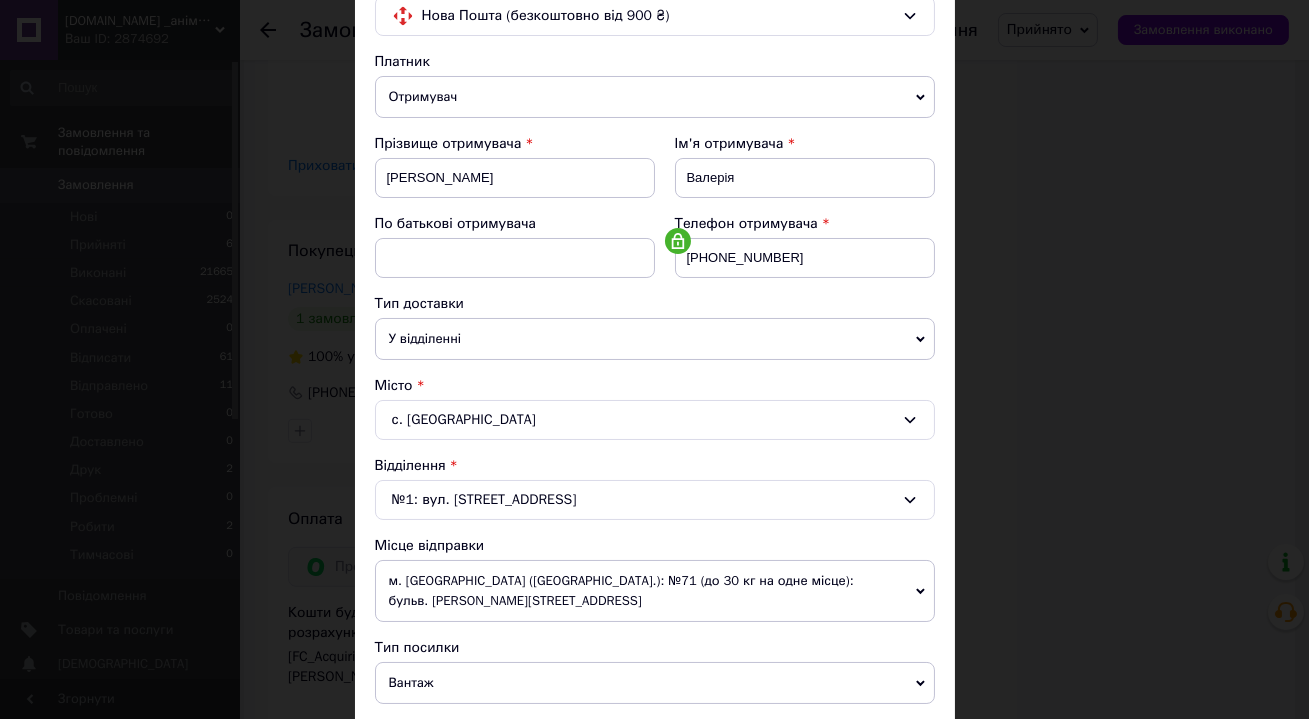 scroll, scrollTop: 181, scrollLeft: 0, axis: vertical 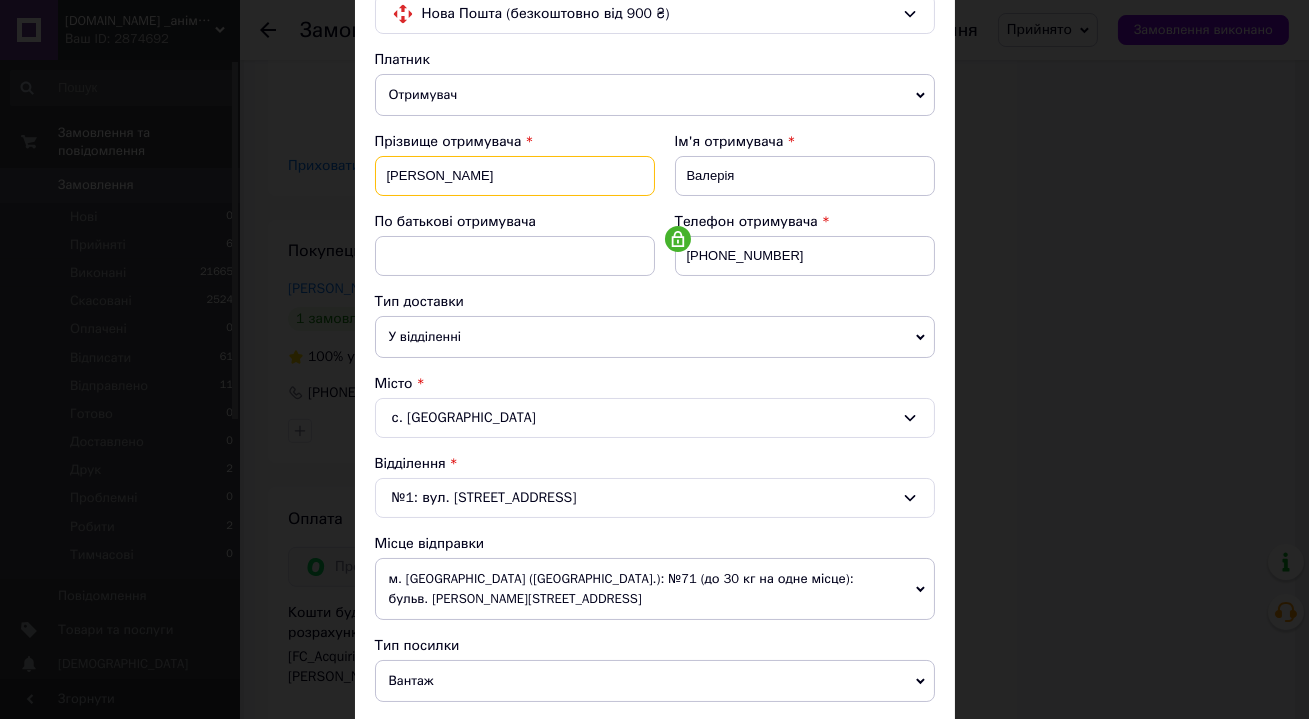 click on "[PERSON_NAME]" at bounding box center (515, 176) 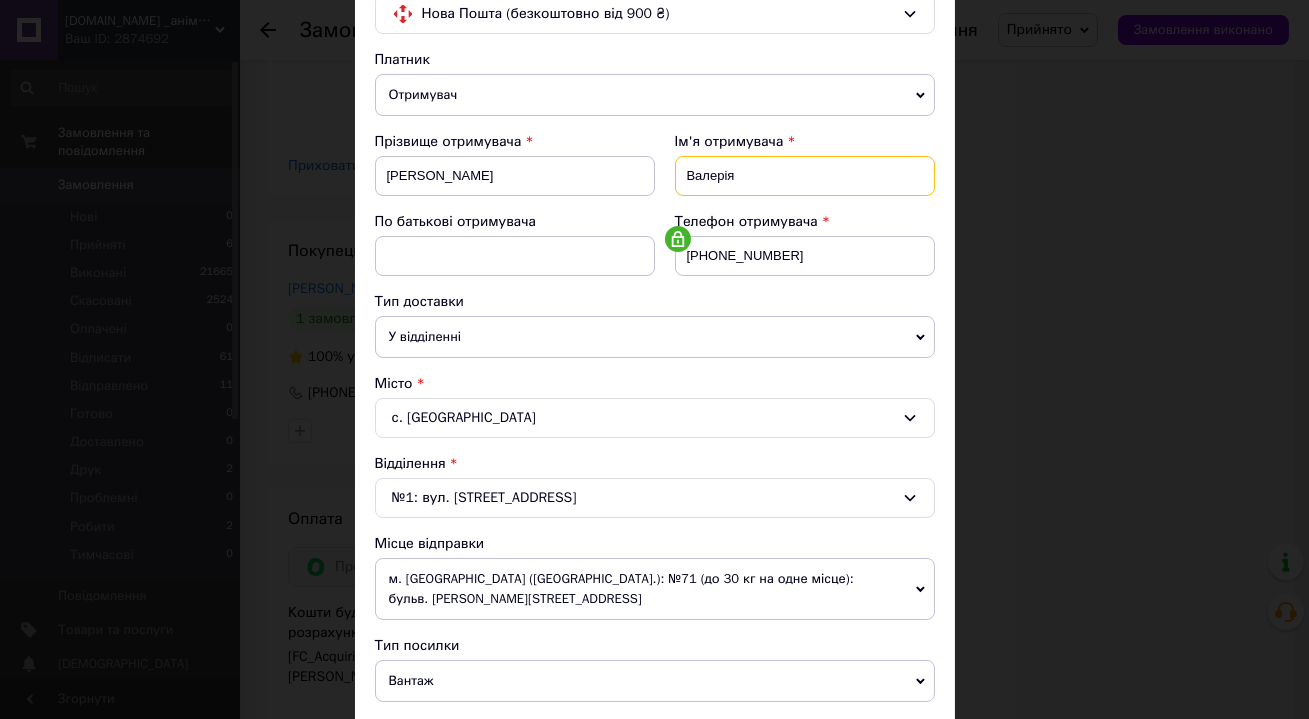 click on "Валерія" at bounding box center (805, 176) 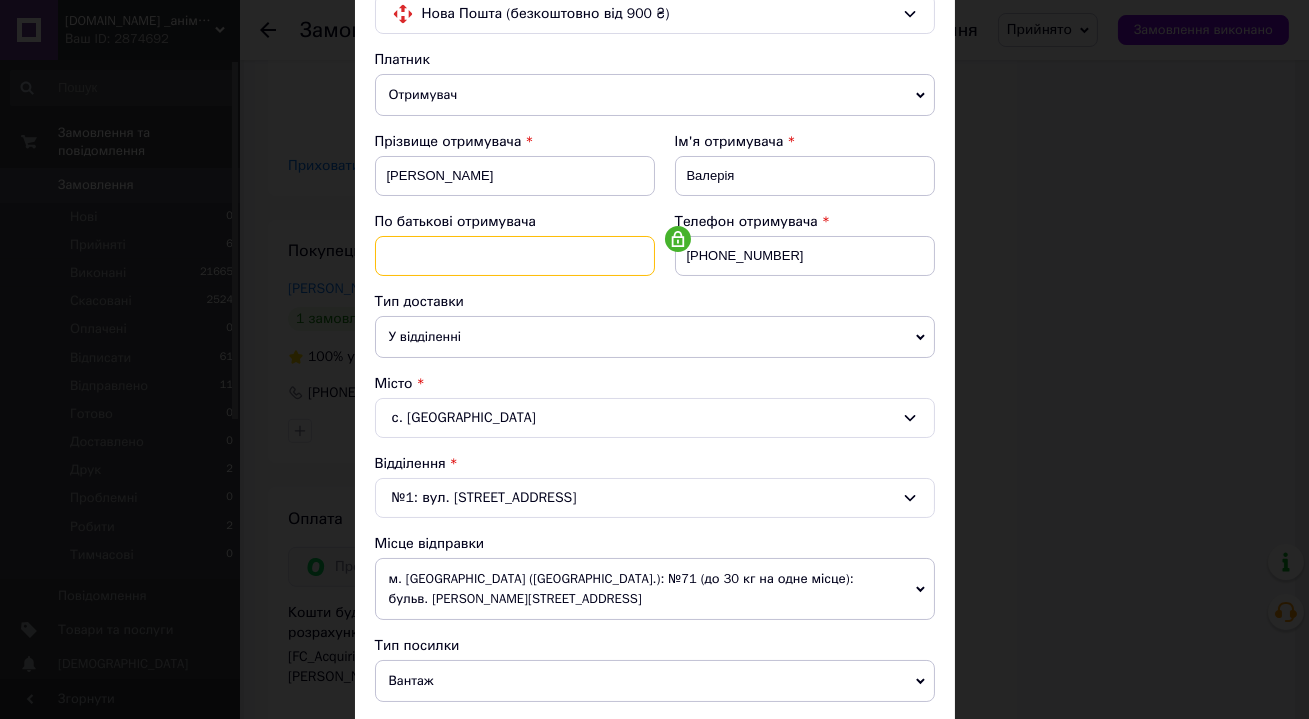click at bounding box center [515, 256] 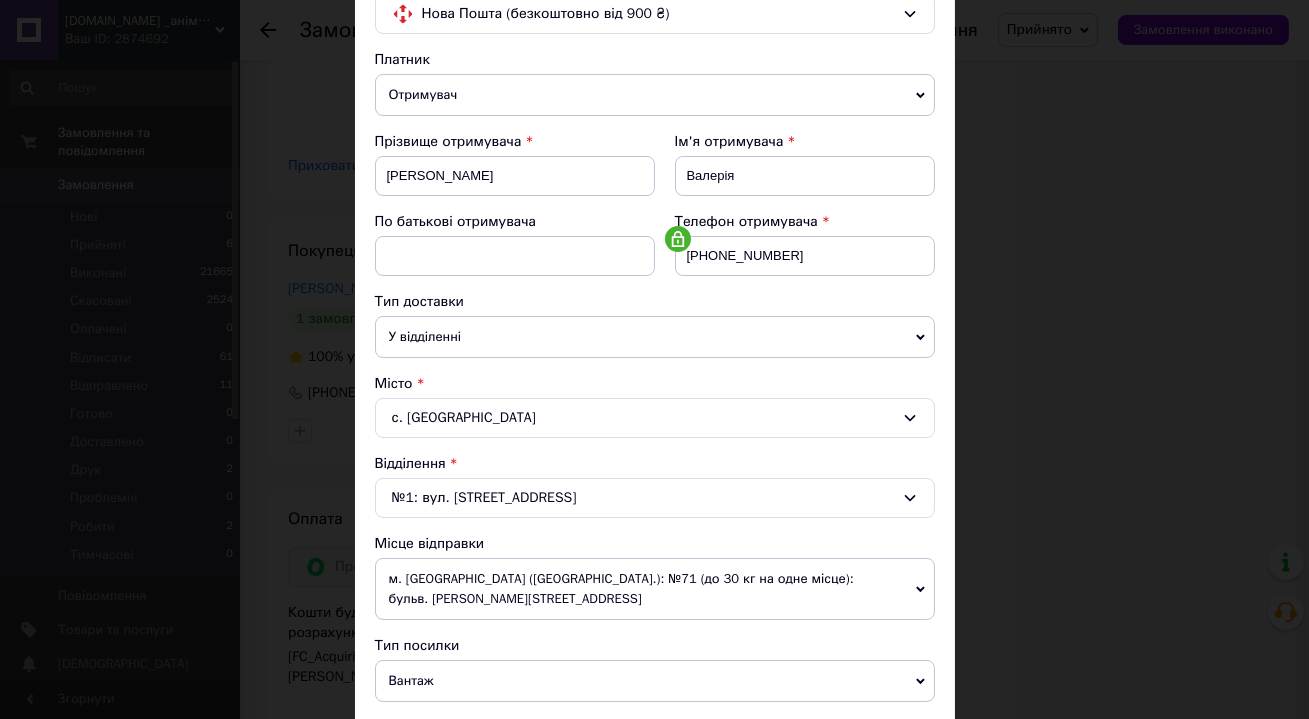 click on "По батькові отримувача" at bounding box center (515, 222) 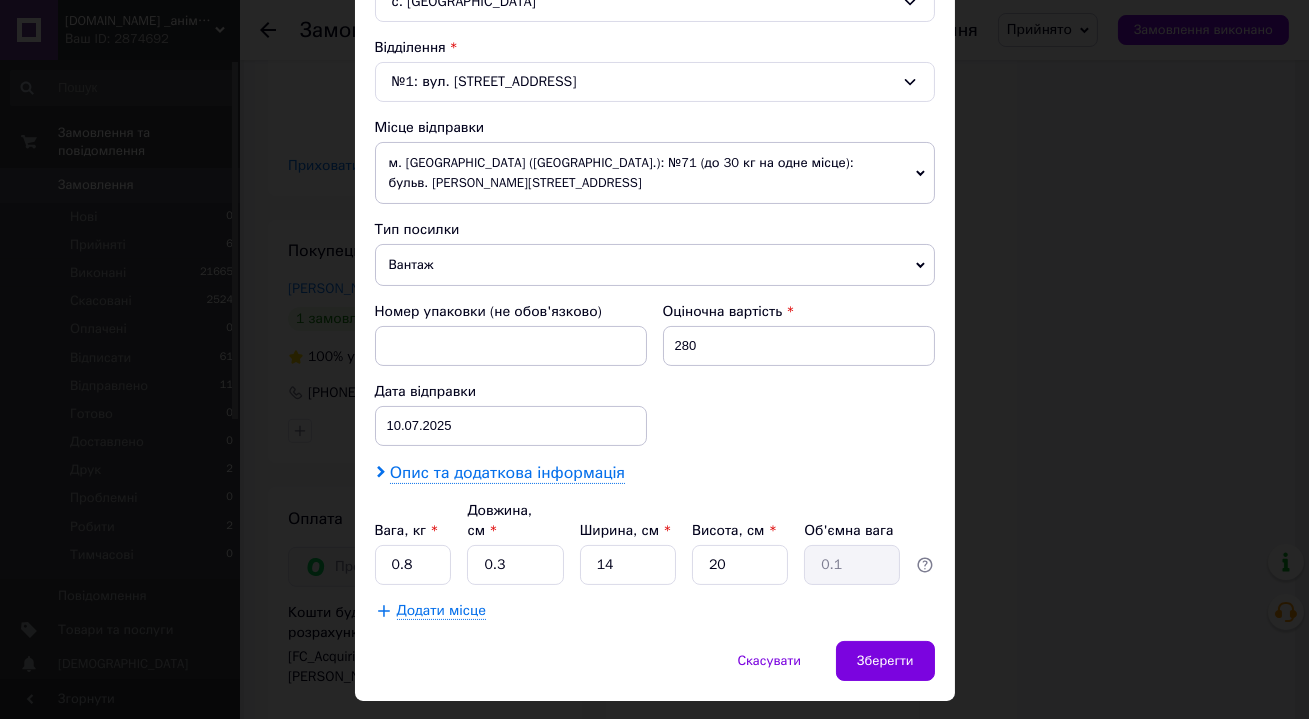 click on "Опис та додаткова інформація" at bounding box center (507, 473) 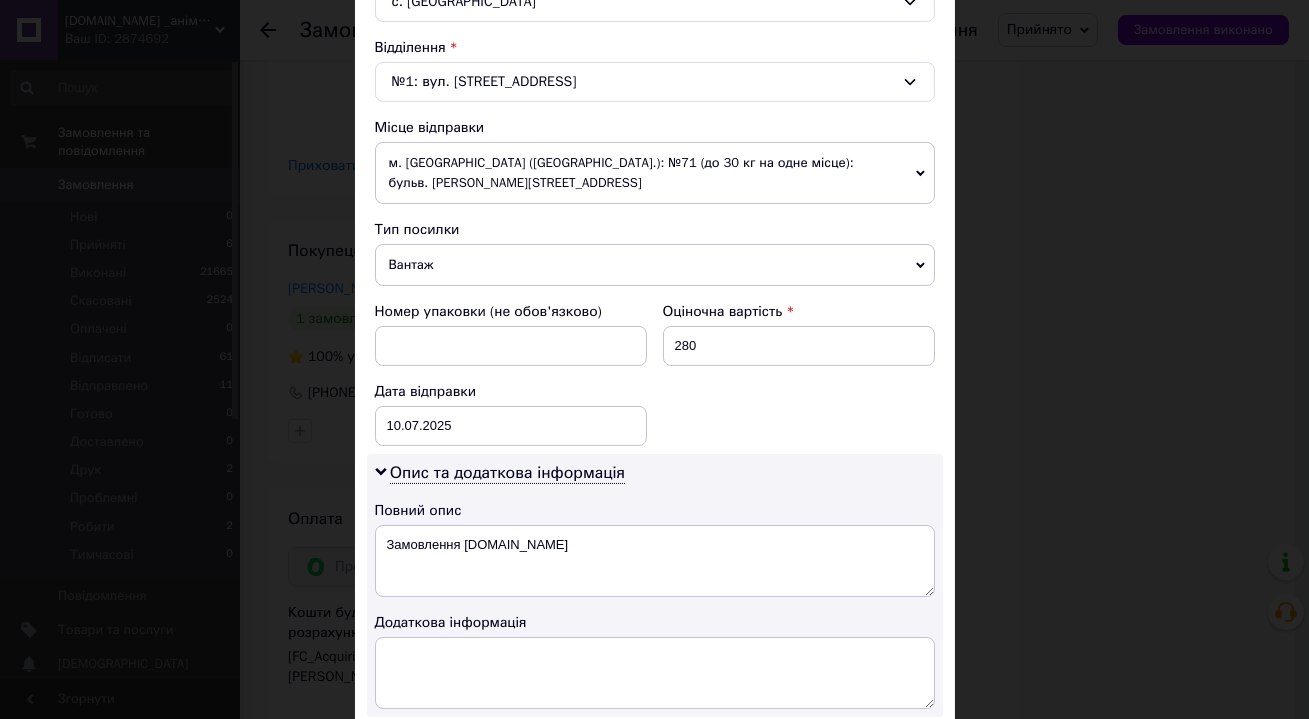 scroll, scrollTop: 819, scrollLeft: 0, axis: vertical 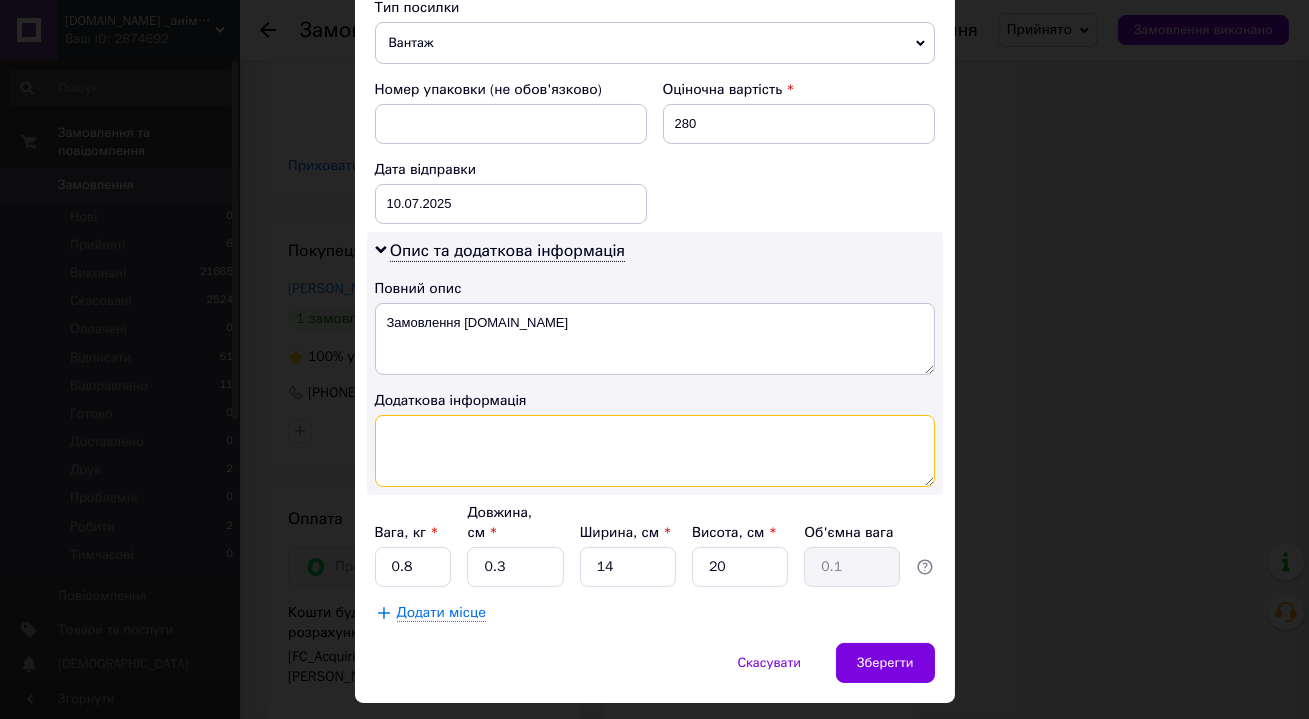 click at bounding box center [655, 451] 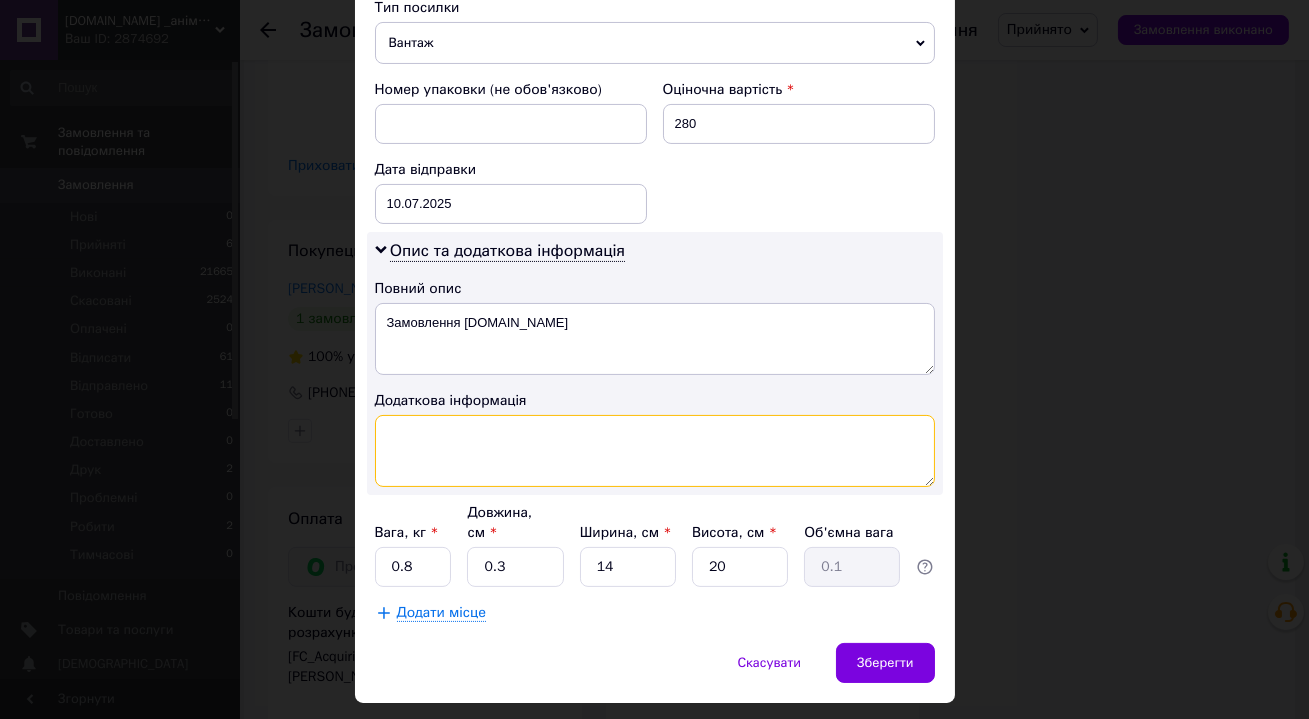 paste on "352108257" 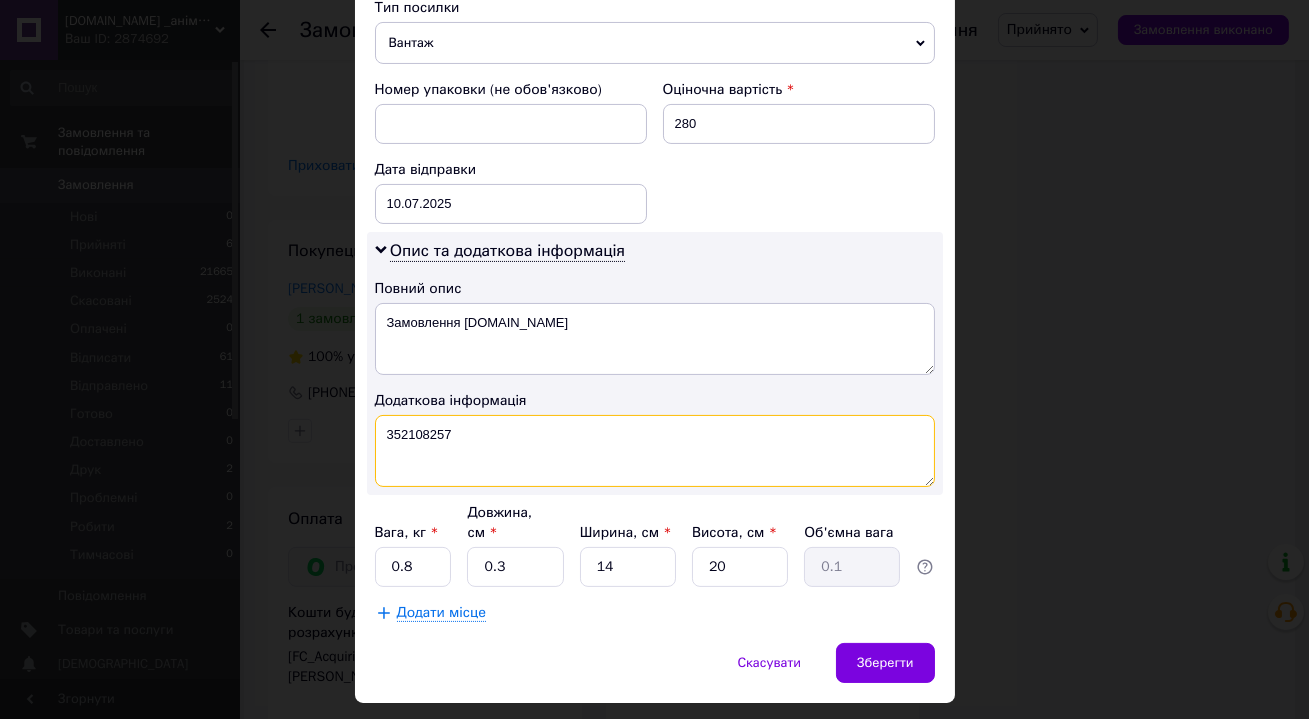 type on "352108257" 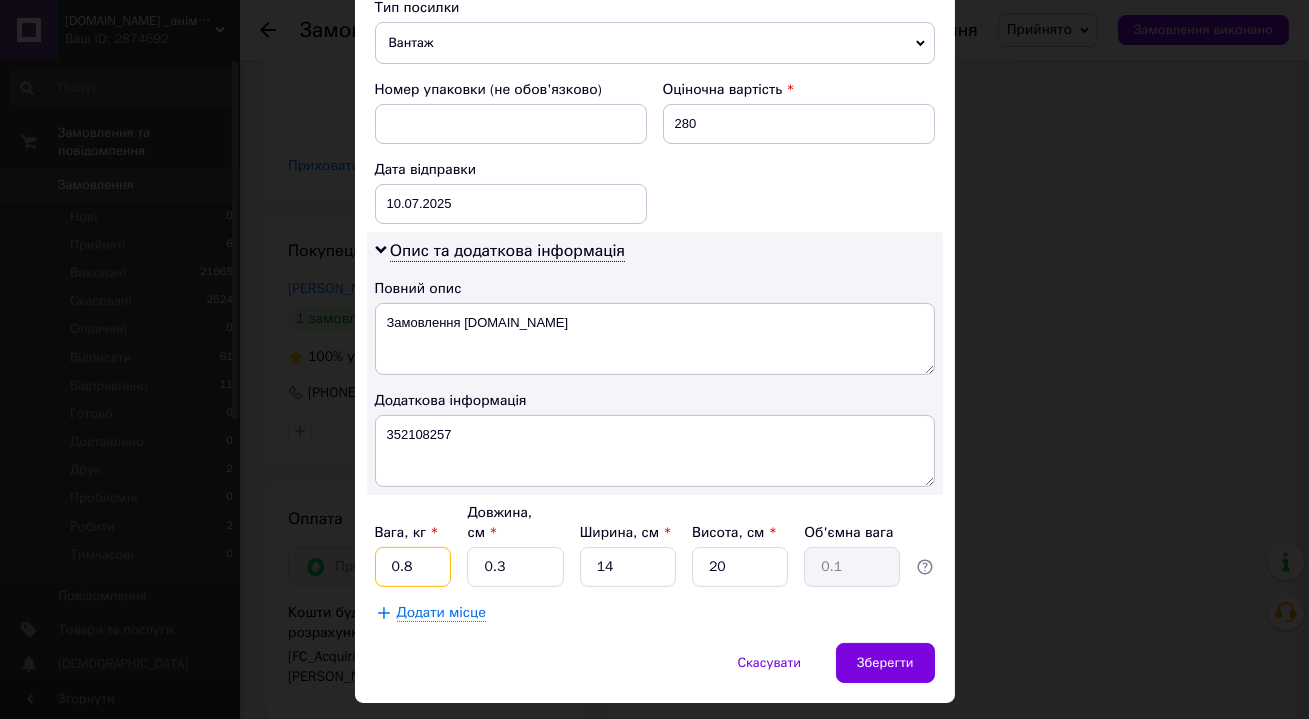 click on "0.8" at bounding box center [413, 567] 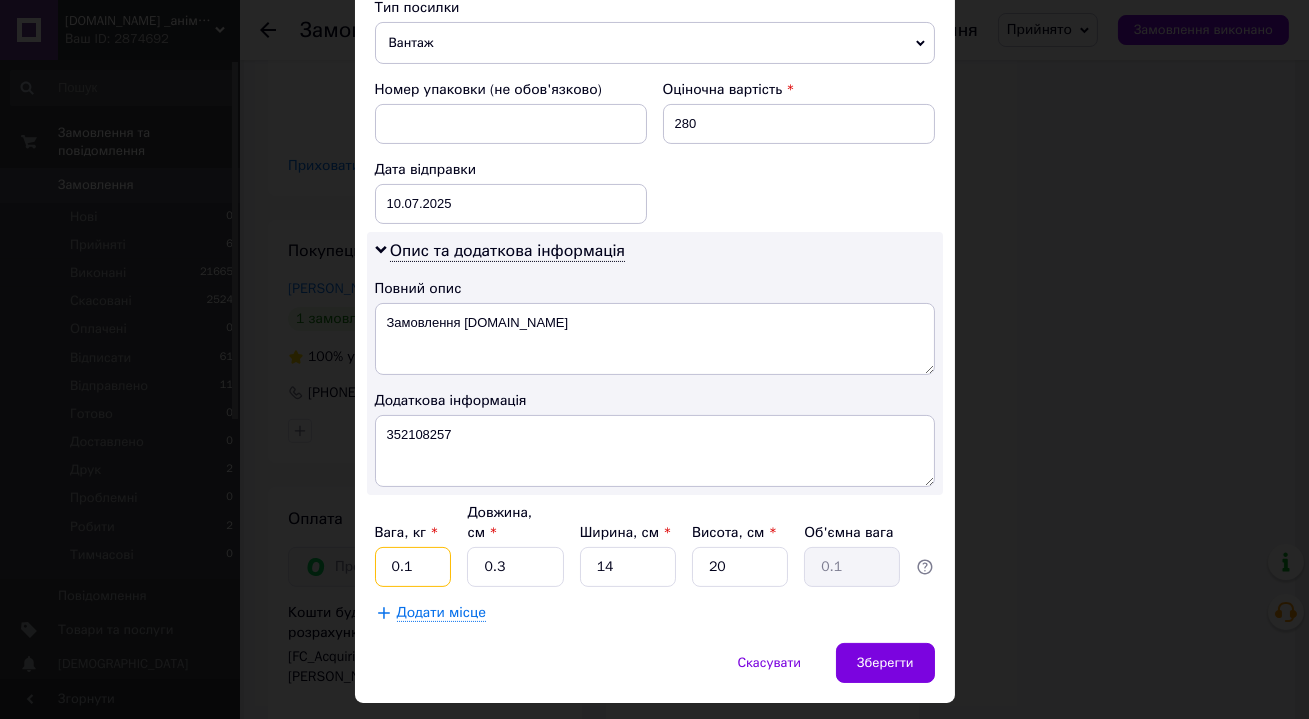 type on "0.1" 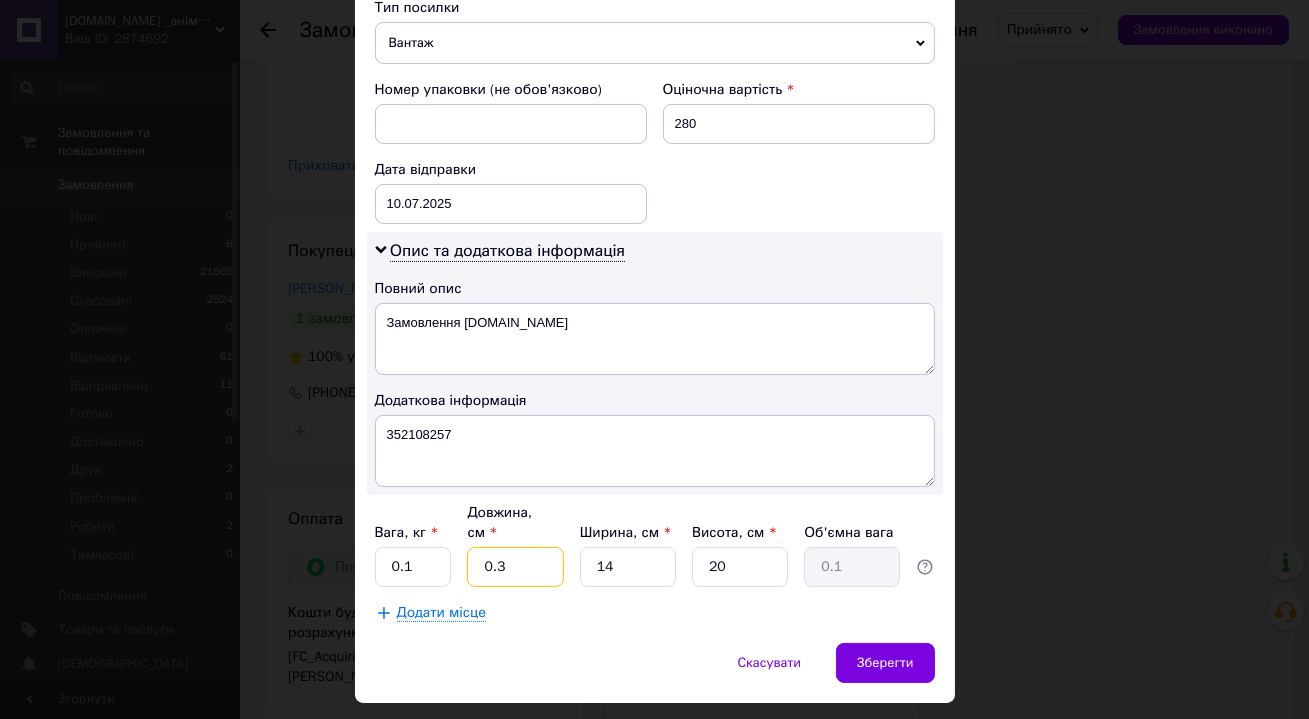 click on "0.3" at bounding box center [515, 567] 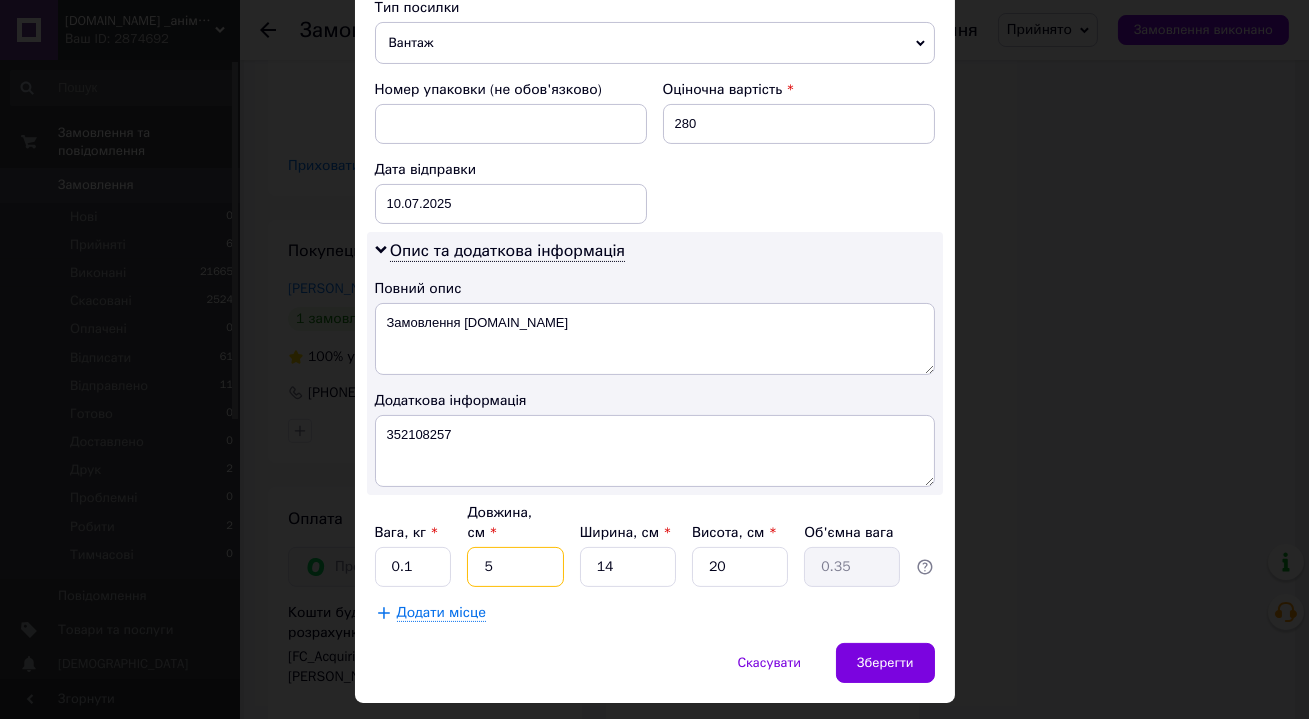 type on "5" 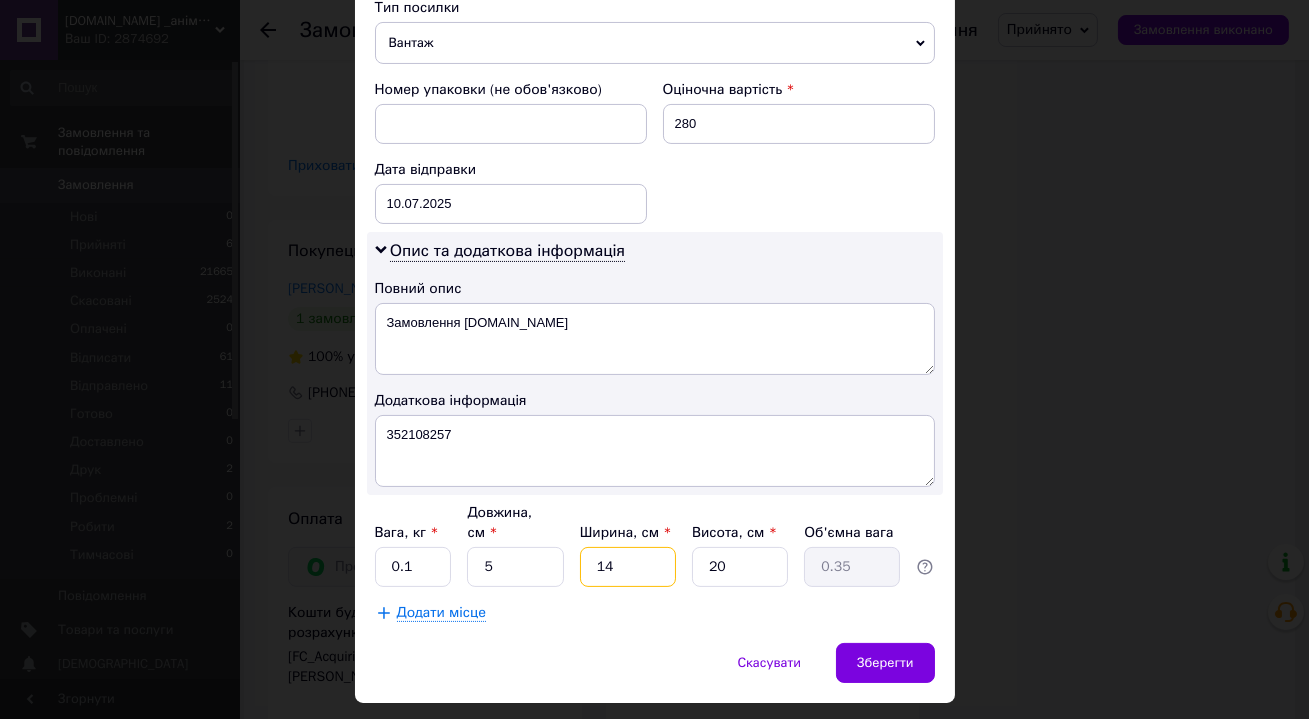 click on "14" at bounding box center (628, 567) 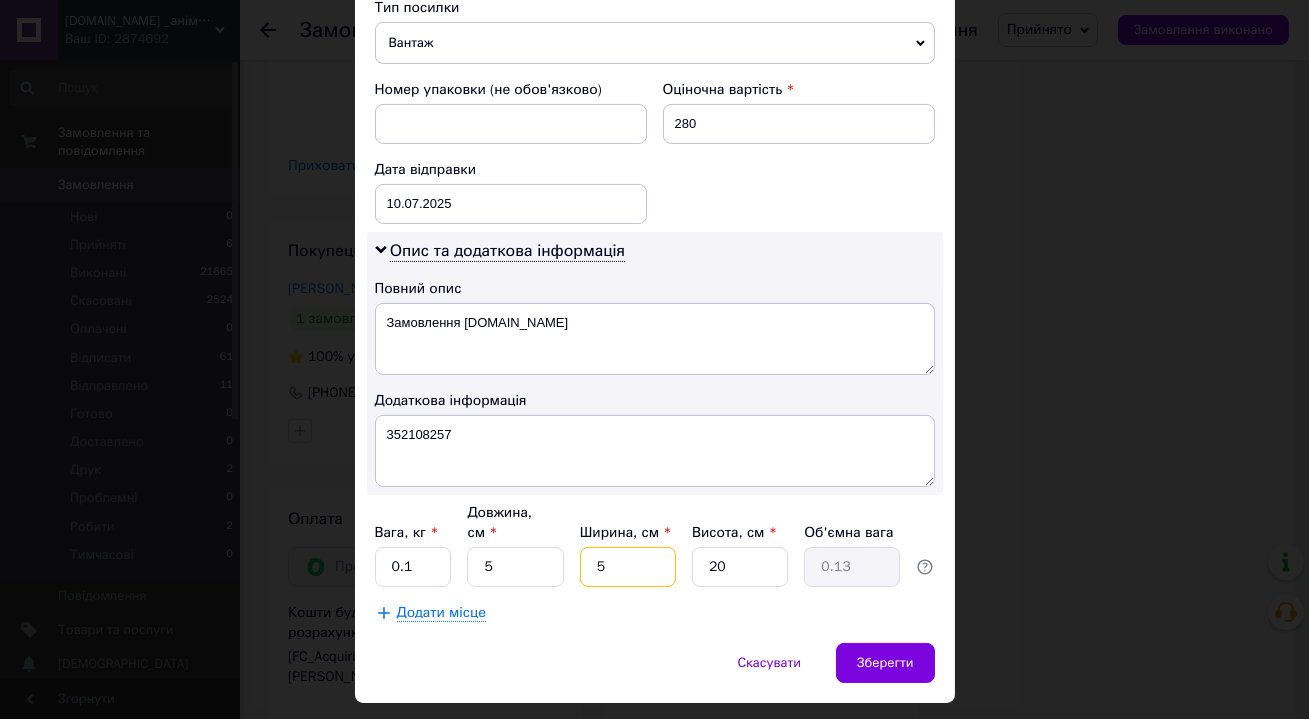 type on "5" 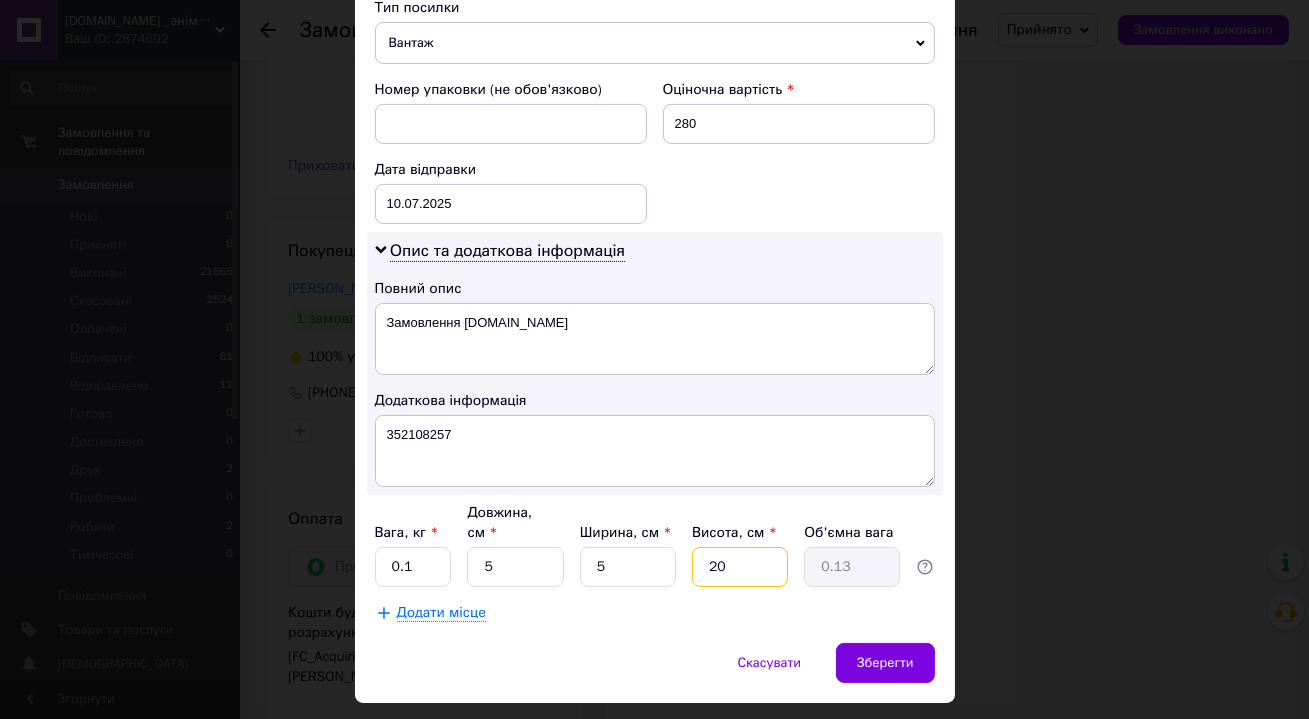 click on "20" at bounding box center [740, 567] 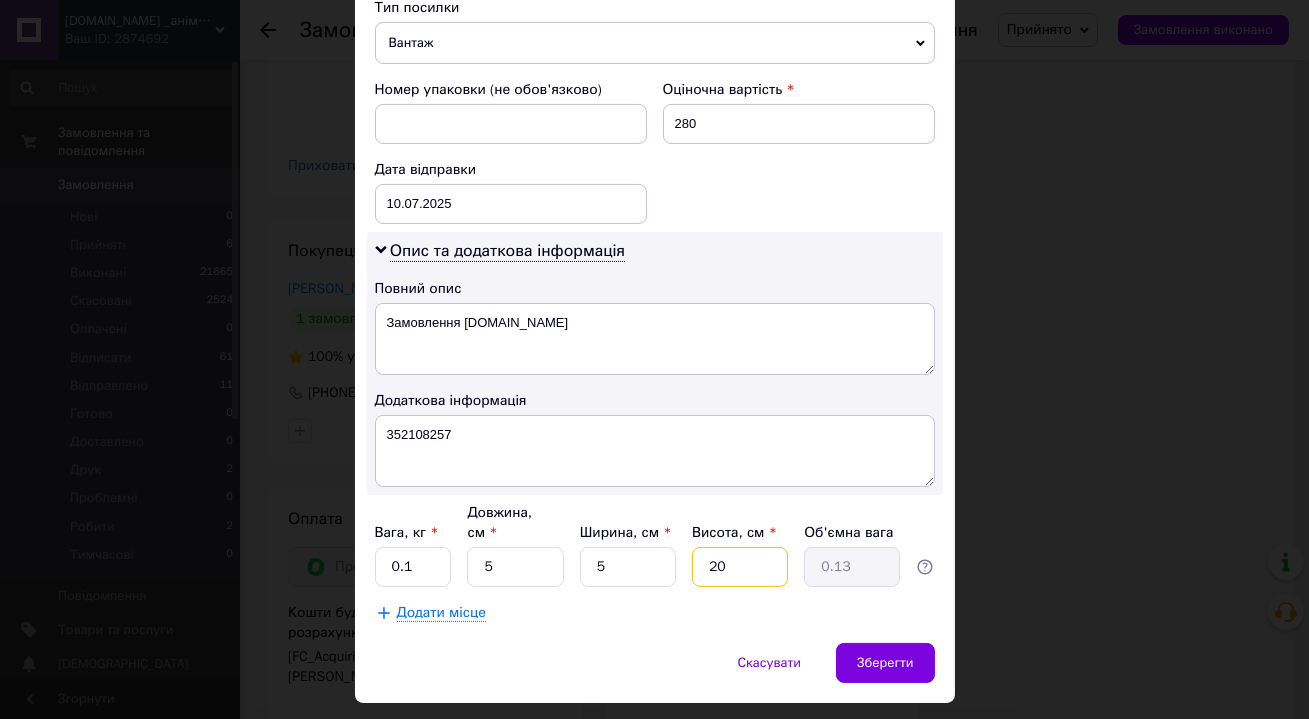 click on "20" at bounding box center (740, 567) 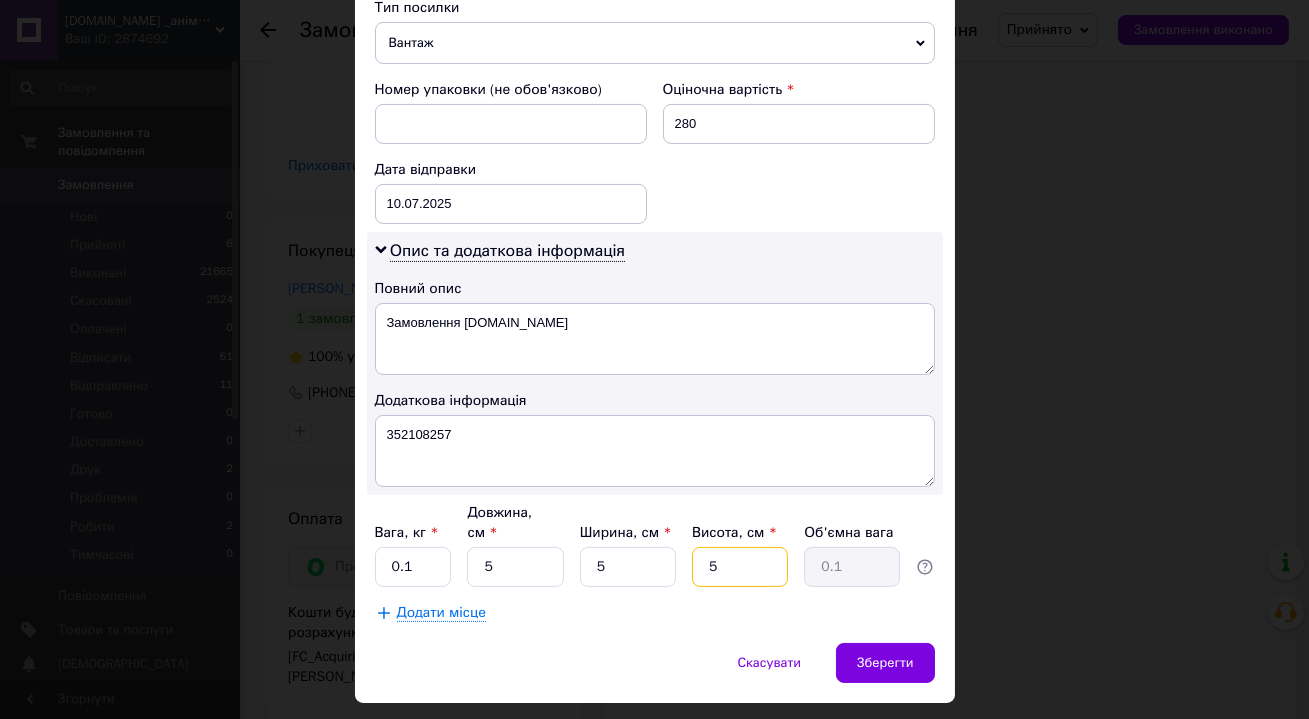 type on "5" 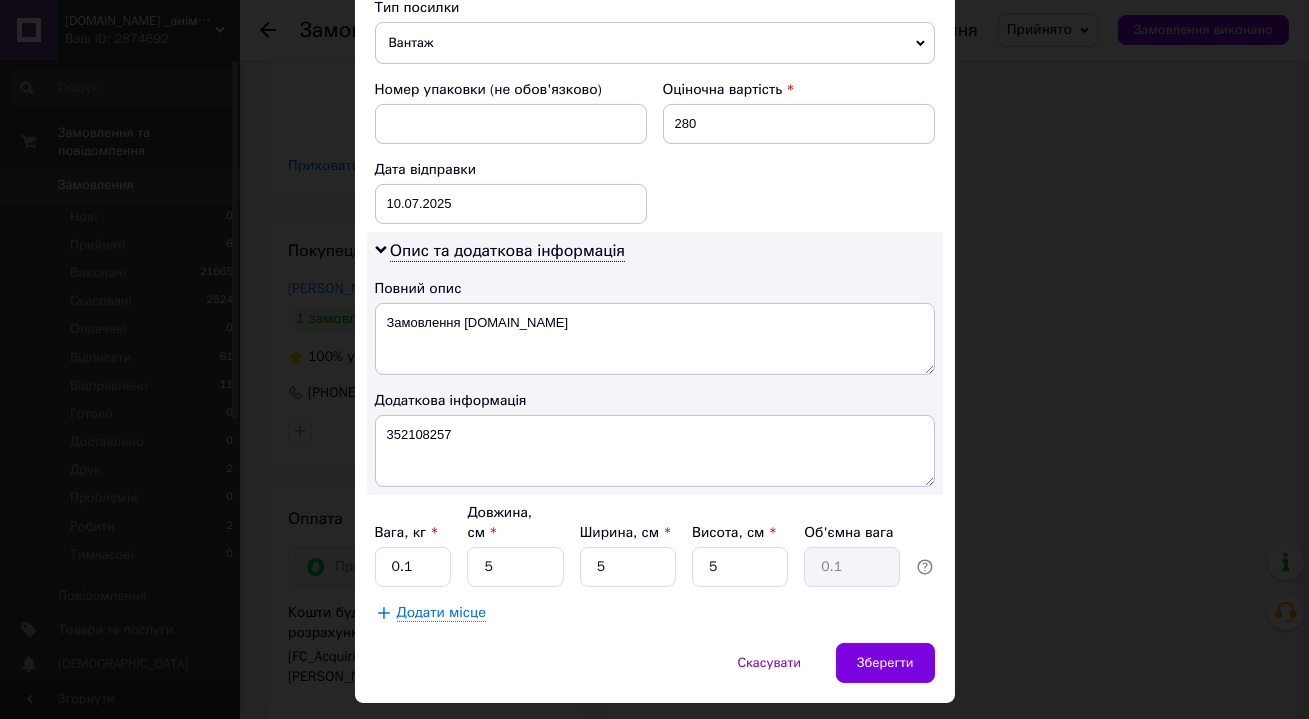 click on "Спосіб доставки Нова Пошта (безкоштовно від 900 ₴) Платник Отримувач Відправник Прізвище отримувача [PERSON_NAME] Ім'я отримувача [PERSON_NAME] батькові отримувача Телефон отримувача [PHONE_NUMBER] Тип доставки У відділенні Кур'єром В поштоматі Місто с. Хотянівка Відділення №1: вул. Валова, 16 Місце відправки м. [GEOGRAPHIC_DATA] ([GEOGRAPHIC_DATA].): №71 (до 30 кг на одне місце): бульв. [PERSON_NAME], 5 Немає збігів. Спробуйте змінити умови пошуку Додати ще місце відправки Тип посилки Вантаж Документи Номер упаковки (не обов'язково) Оціночна вартість 280 Дата відправки [DATE] < 2025 > < Июль > Пн 30" at bounding box center [655, -23] 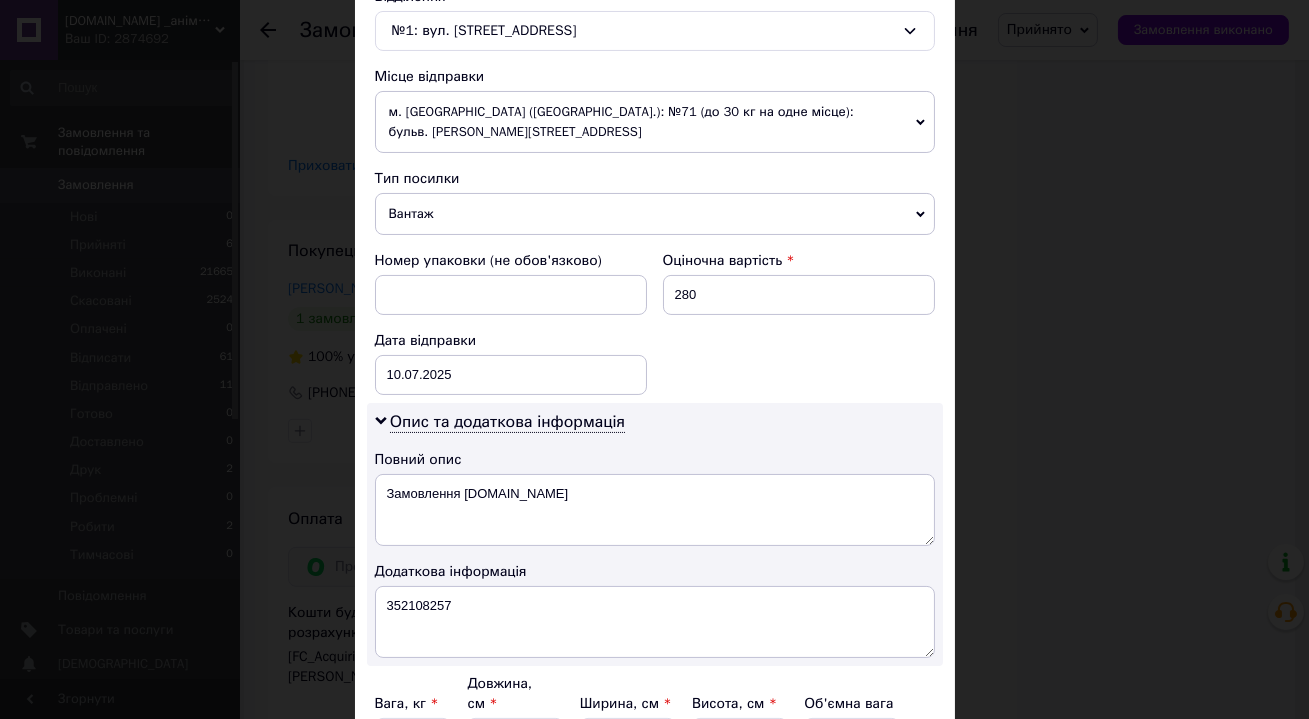 scroll, scrollTop: 547, scrollLeft: 0, axis: vertical 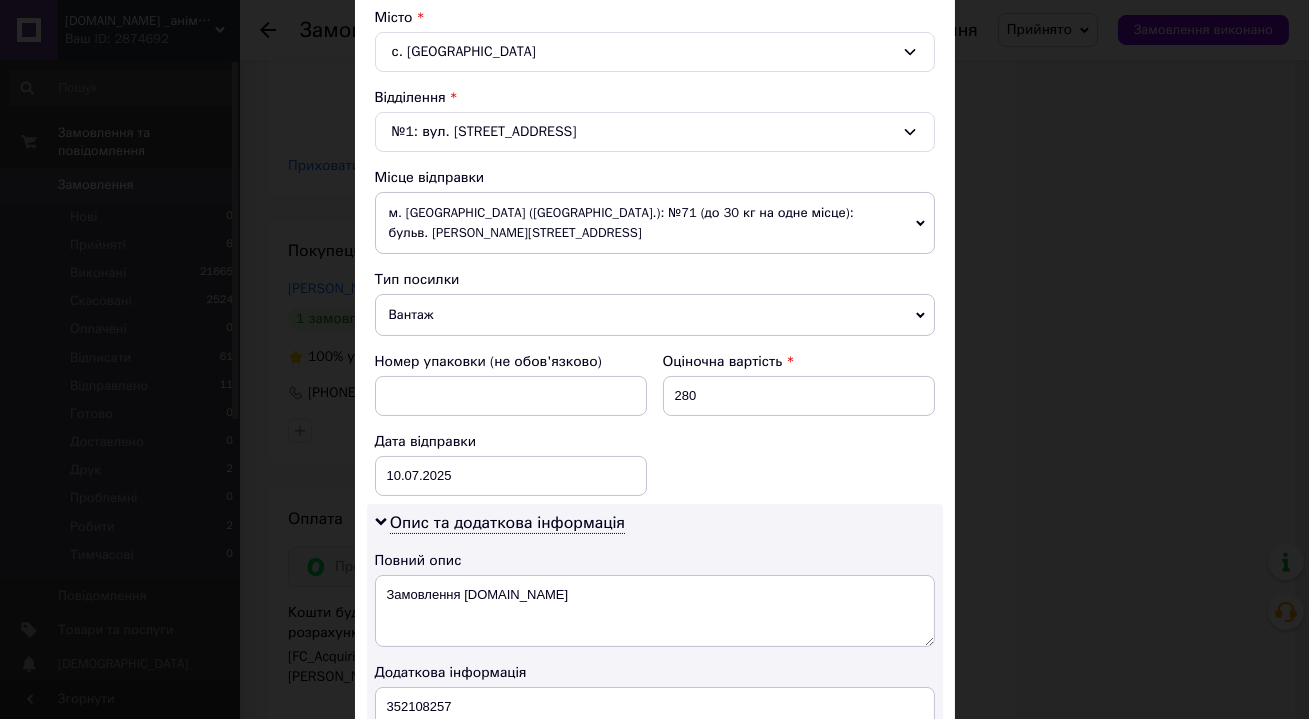 click on "Вантаж" at bounding box center [655, 315] 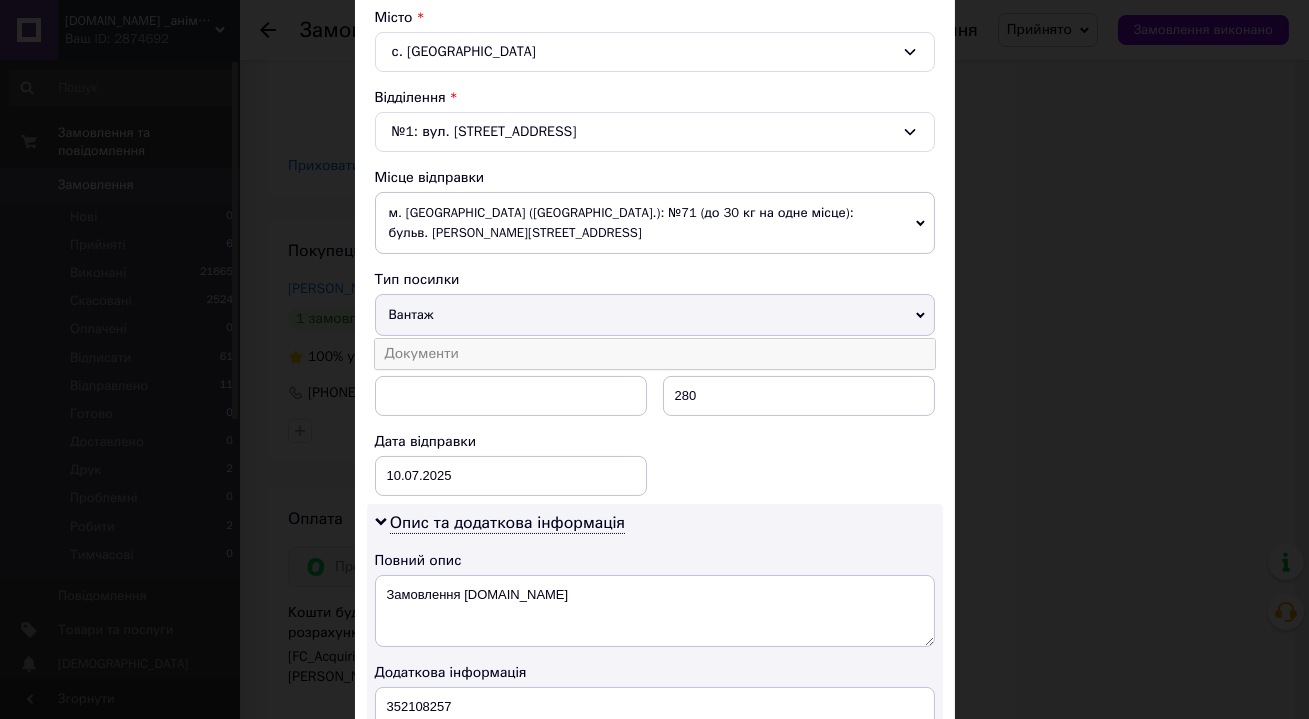click on "Документи" at bounding box center [655, 354] 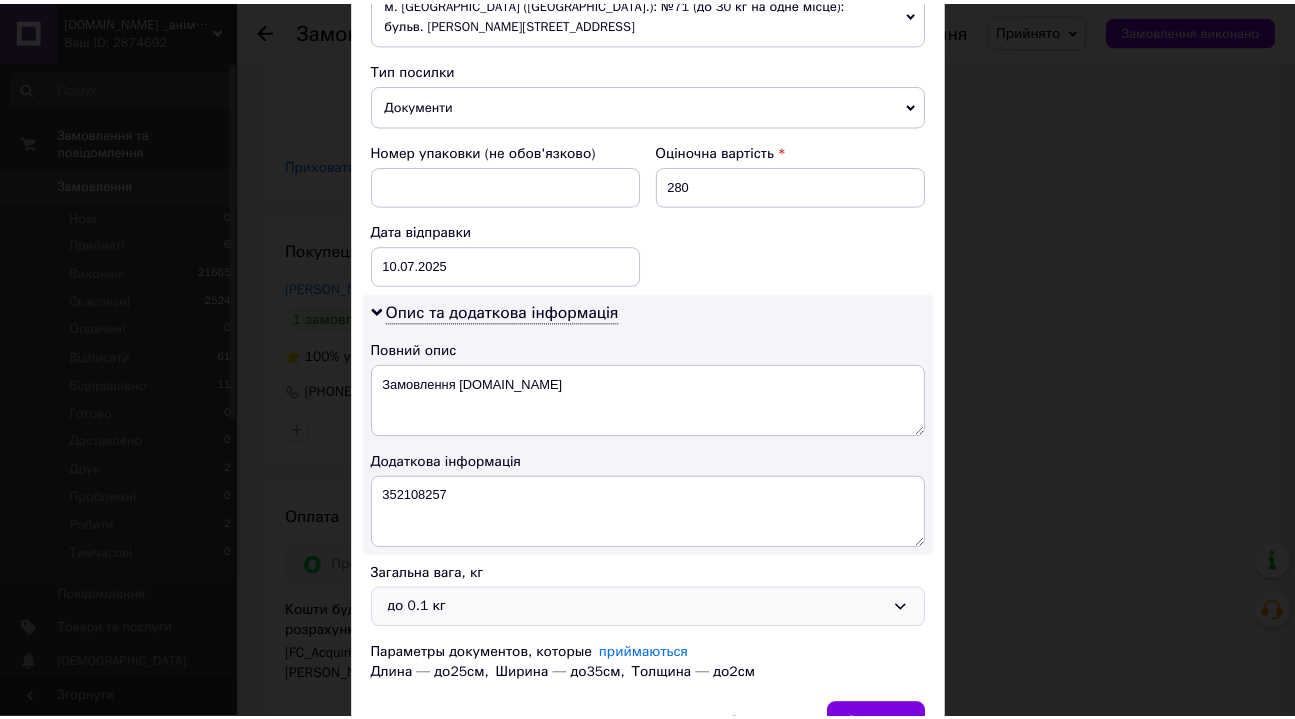 scroll, scrollTop: 839, scrollLeft: 0, axis: vertical 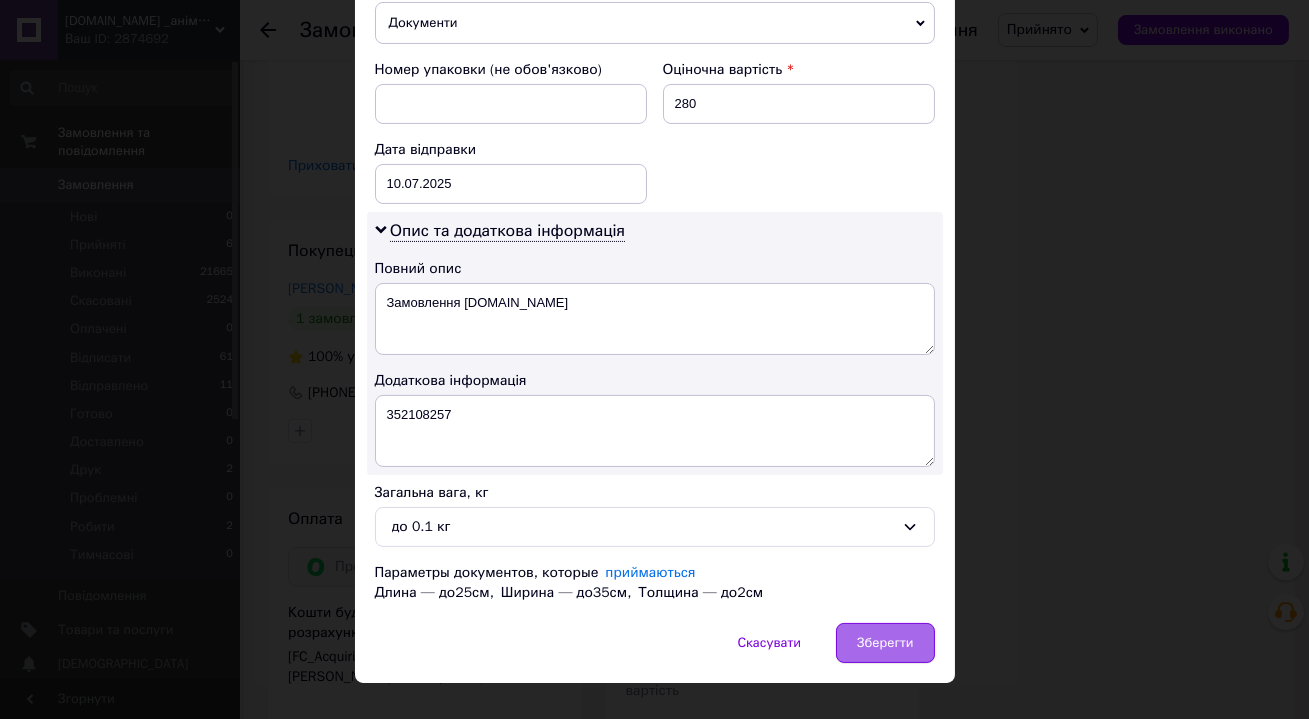 click on "Зберегти" at bounding box center (885, 643) 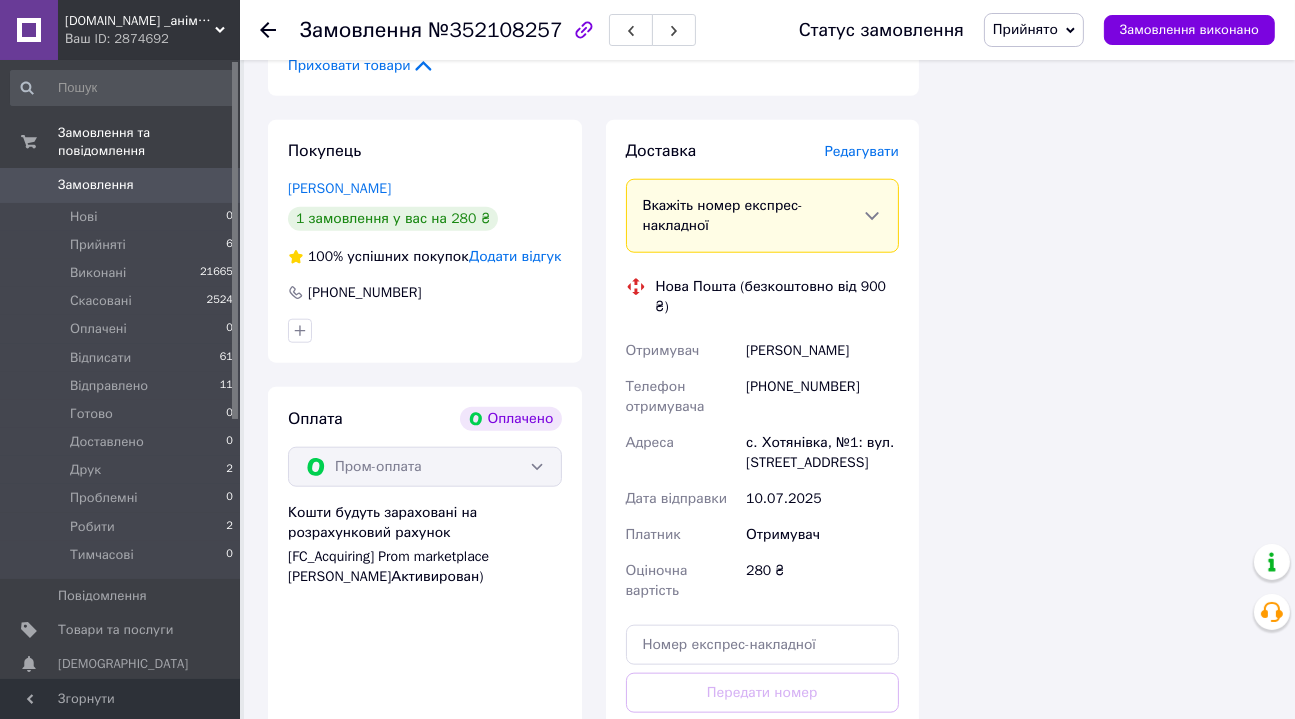 scroll, scrollTop: 2454, scrollLeft: 0, axis: vertical 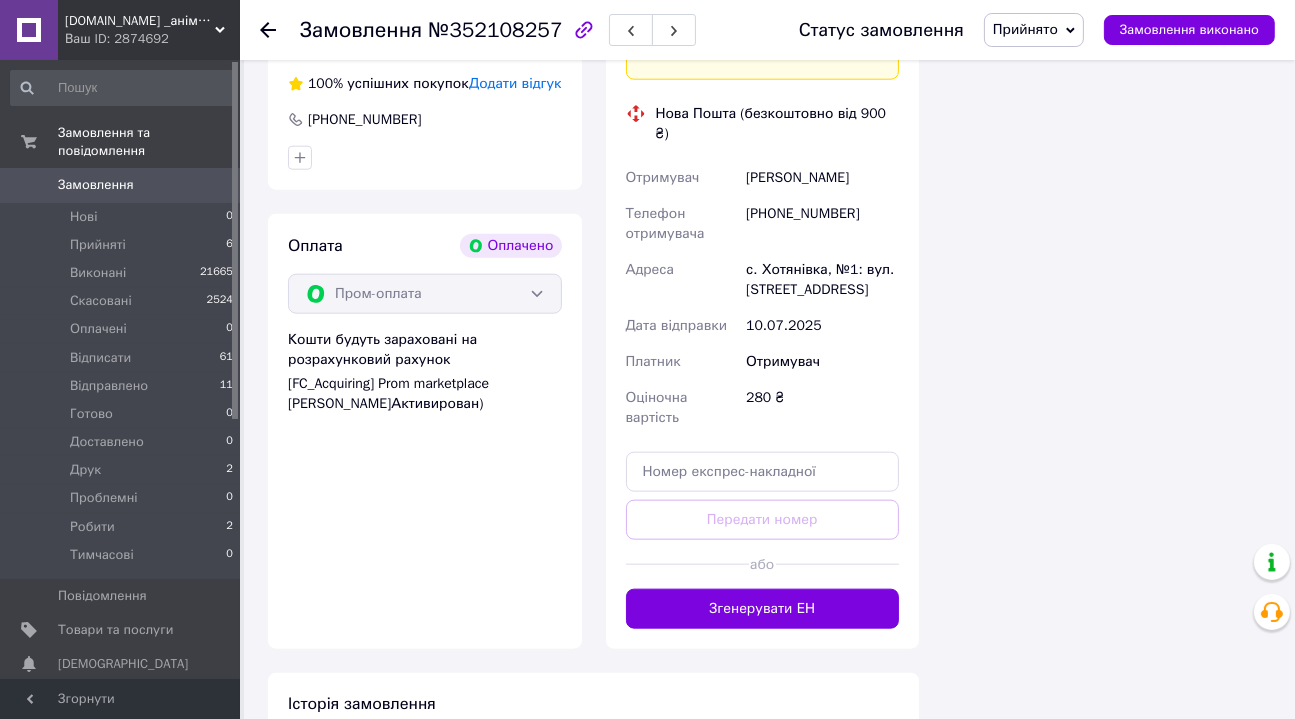click on "Згенерувати ЕН" at bounding box center (763, 609) 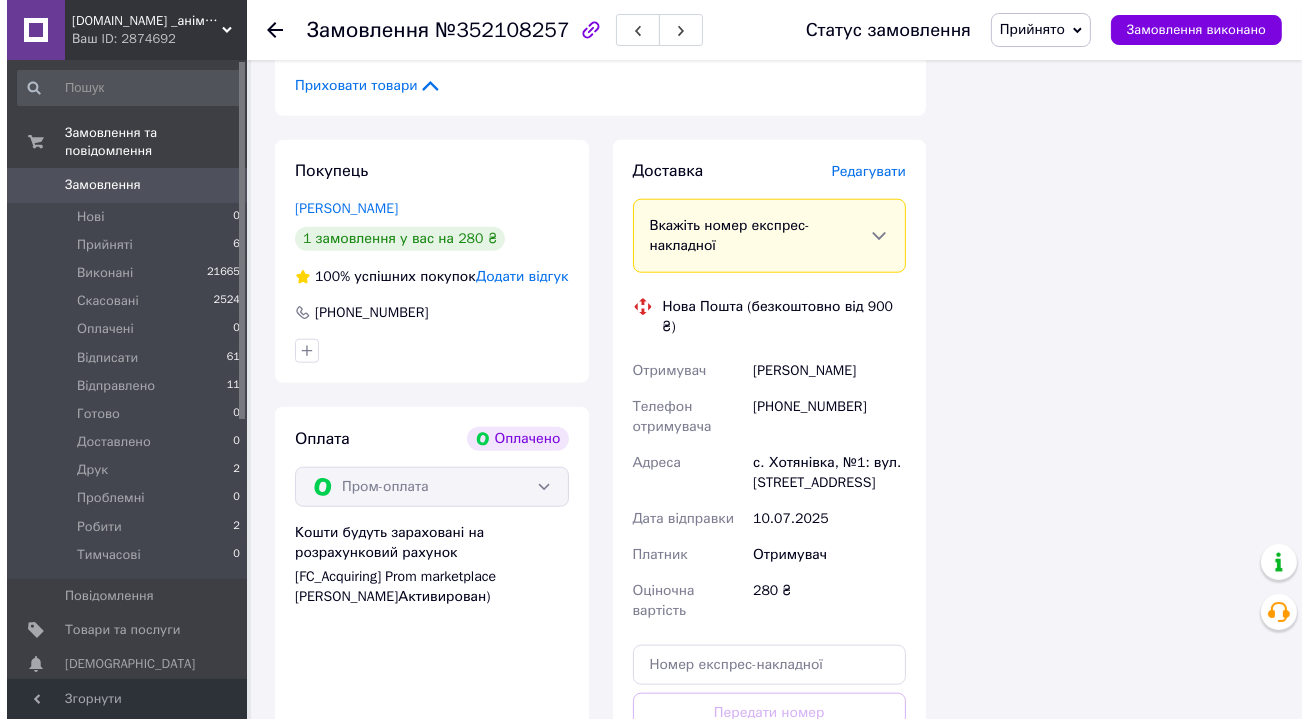 scroll, scrollTop: 2181, scrollLeft: 0, axis: vertical 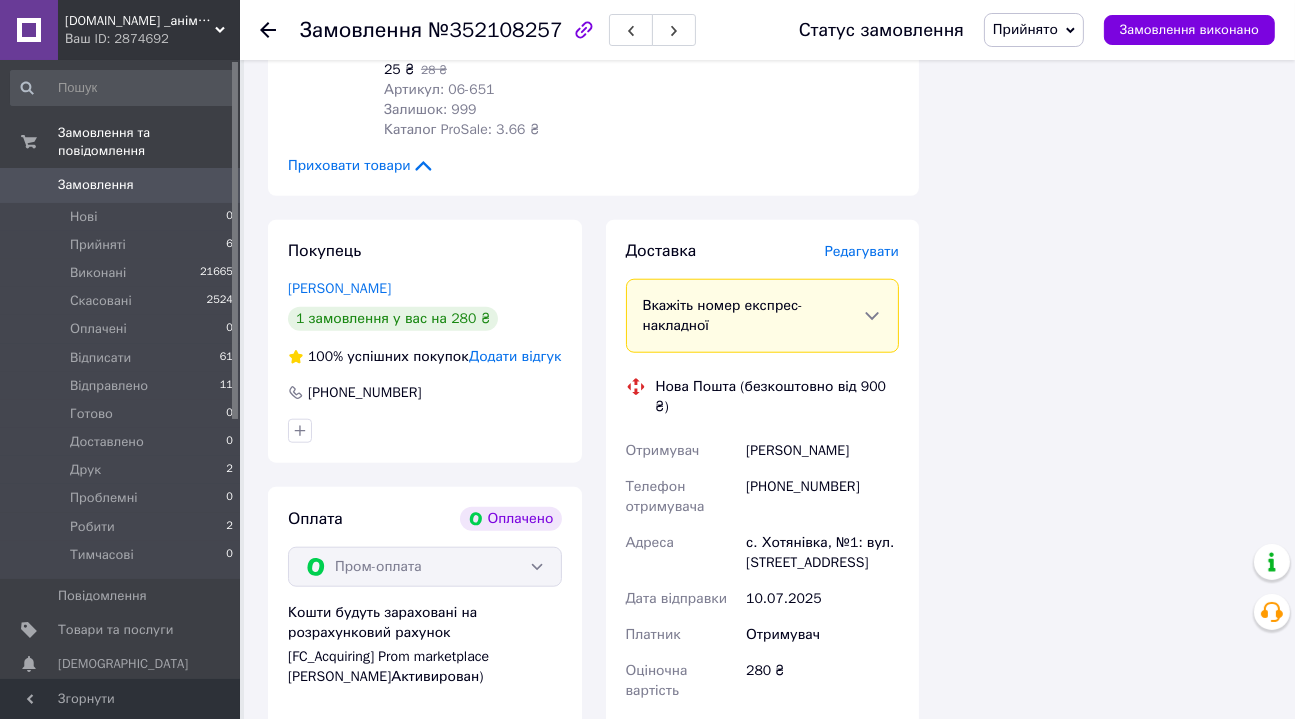 click on "Редагувати" at bounding box center [862, 251] 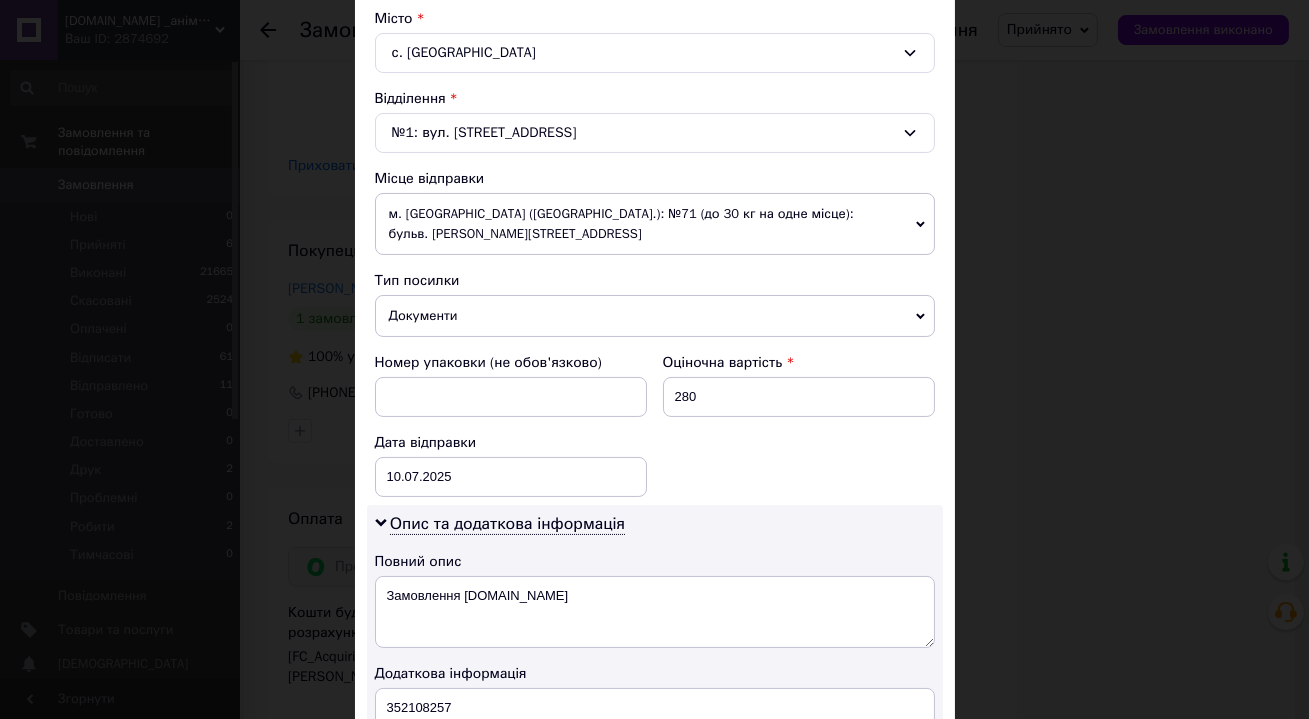scroll, scrollTop: 636, scrollLeft: 0, axis: vertical 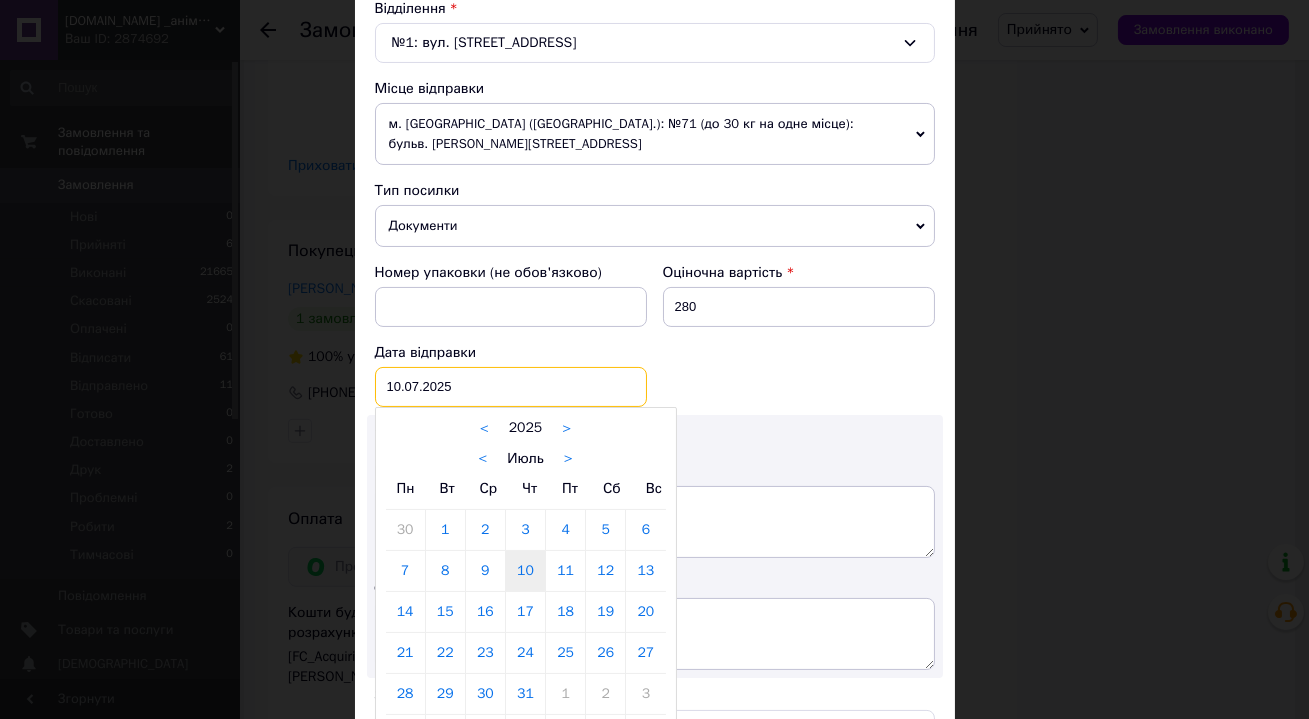 click on "[DATE] < 2025 > < Июль > Пн Вт Ср Чт Пт Сб Вс 30 1 2 3 4 5 6 7 8 9 10 11 12 13 14 15 16 17 18 19 20 21 22 23 24 25 26 27 28 29 30 31 1 2 3 4 5 6 7 8 9 10" at bounding box center [511, 387] 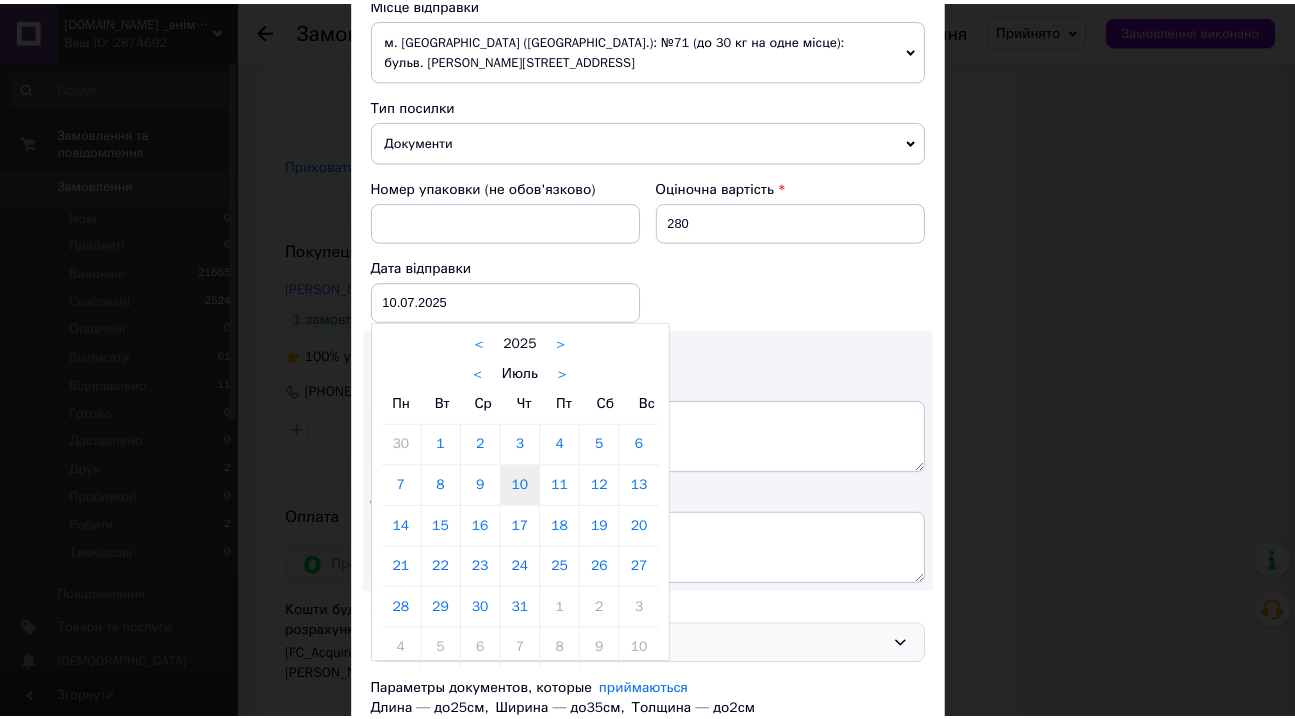 scroll, scrollTop: 818, scrollLeft: 0, axis: vertical 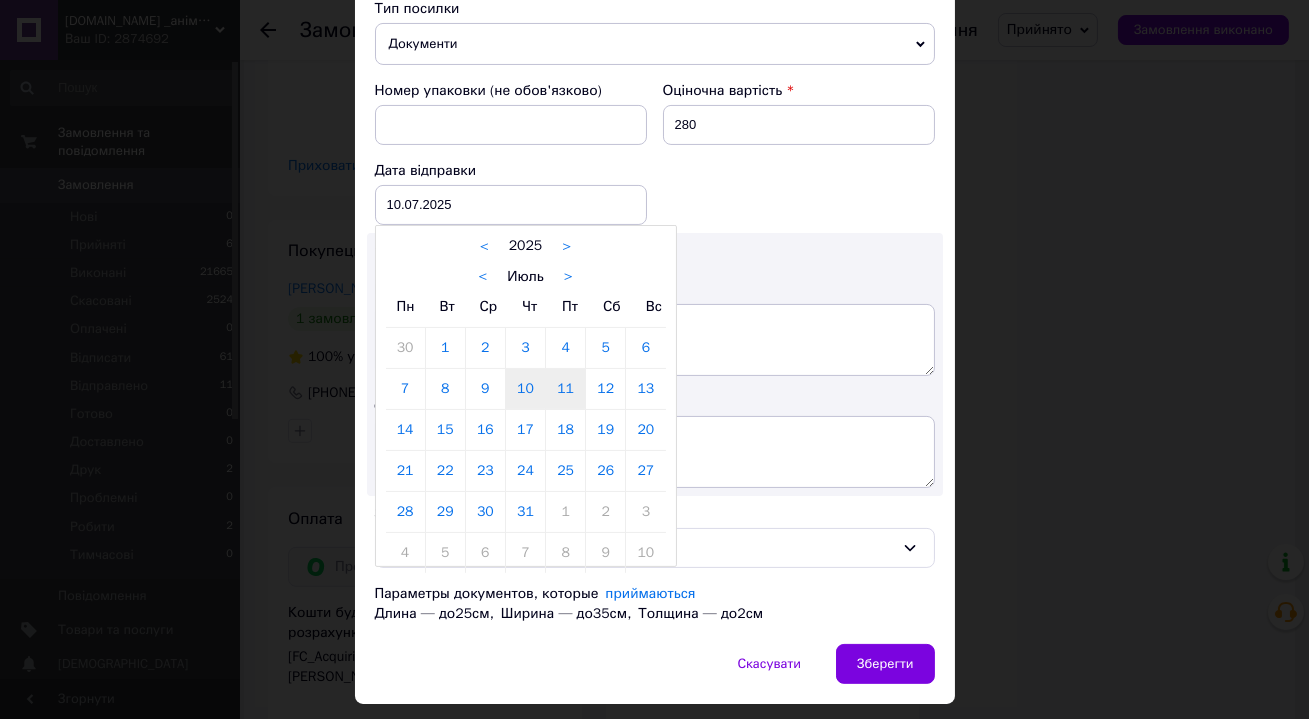 click on "11" at bounding box center (565, 389) 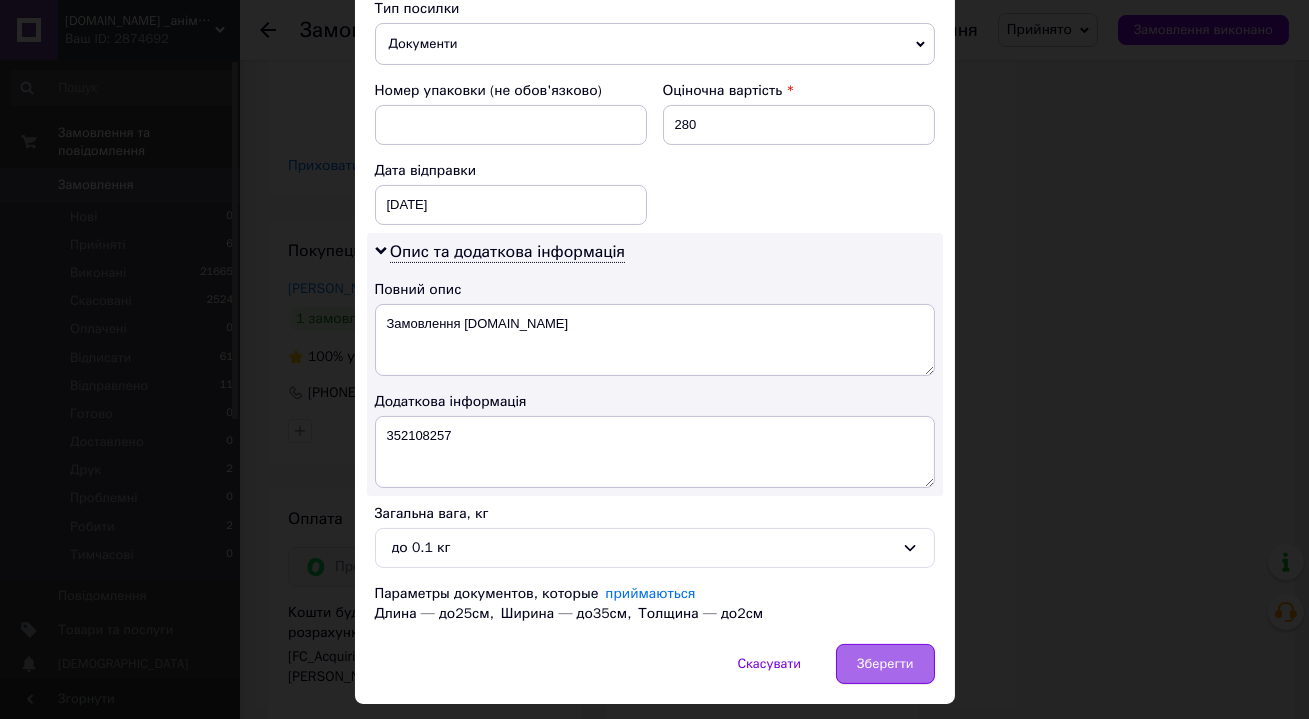 click on "Зберегти" at bounding box center [885, 664] 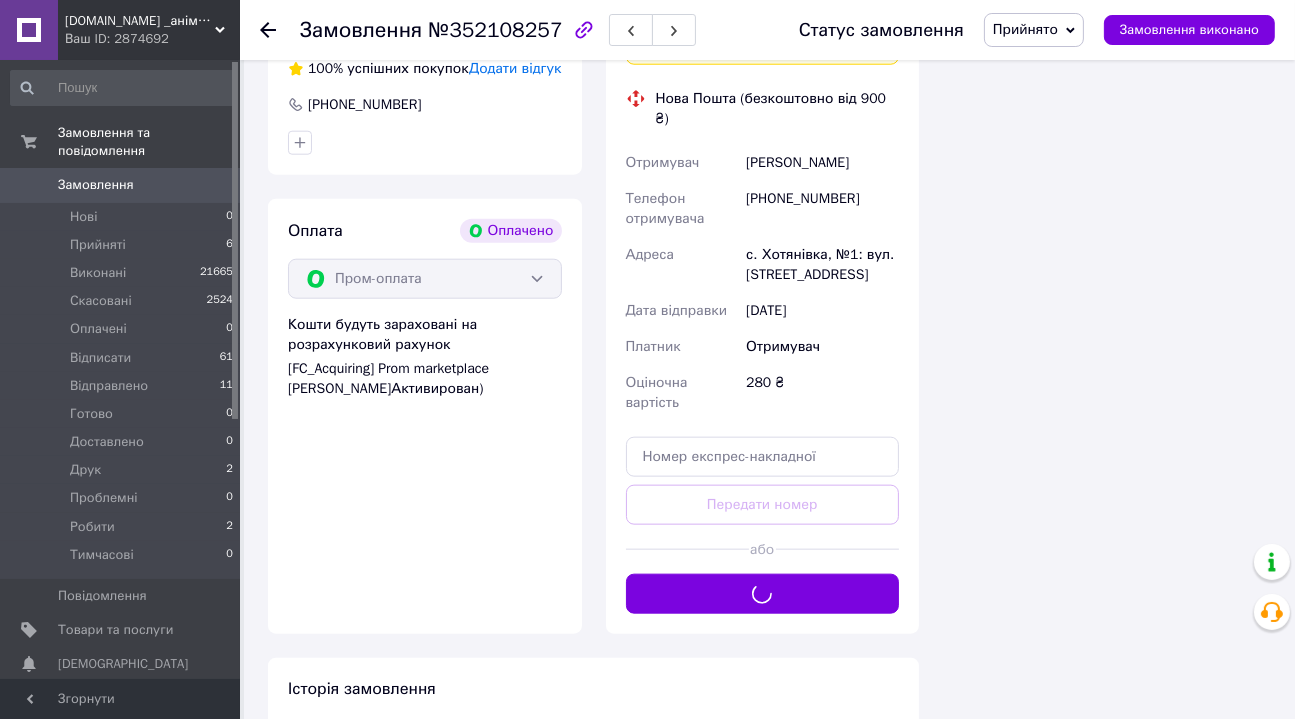 scroll, scrollTop: 2363, scrollLeft: 0, axis: vertical 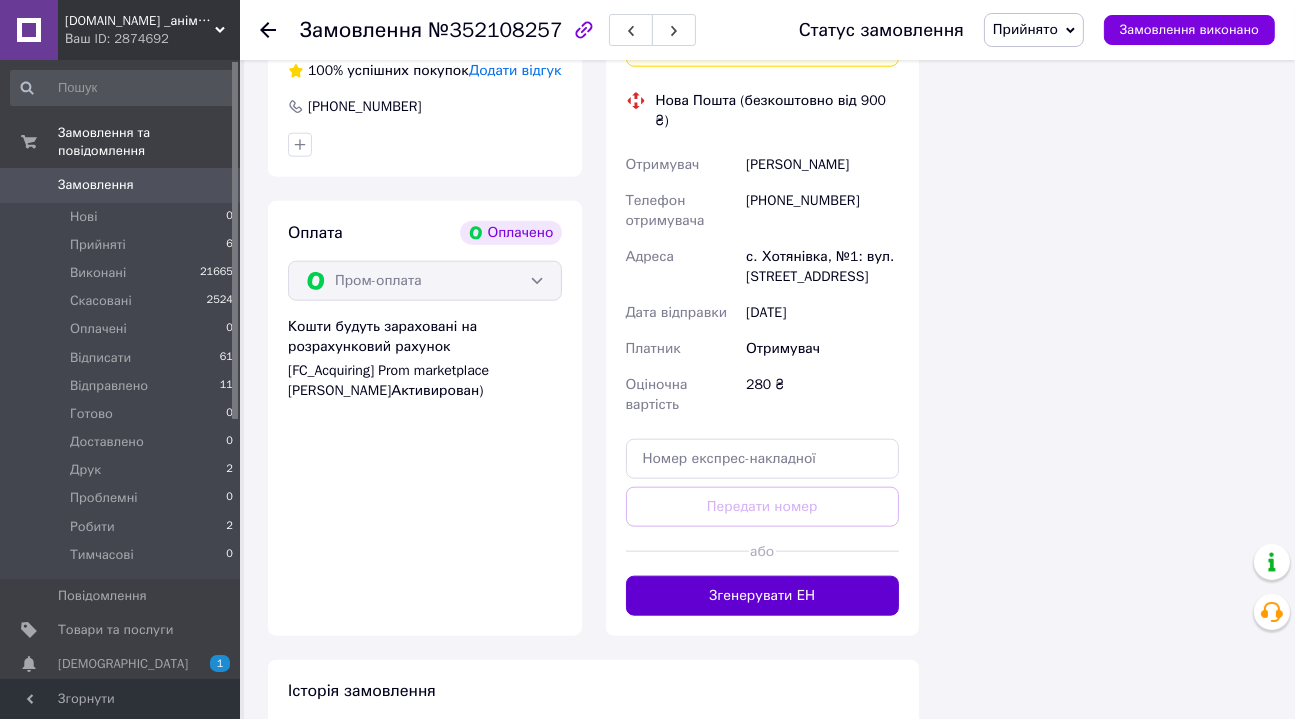 click on "Згенерувати ЕН" at bounding box center (763, 596) 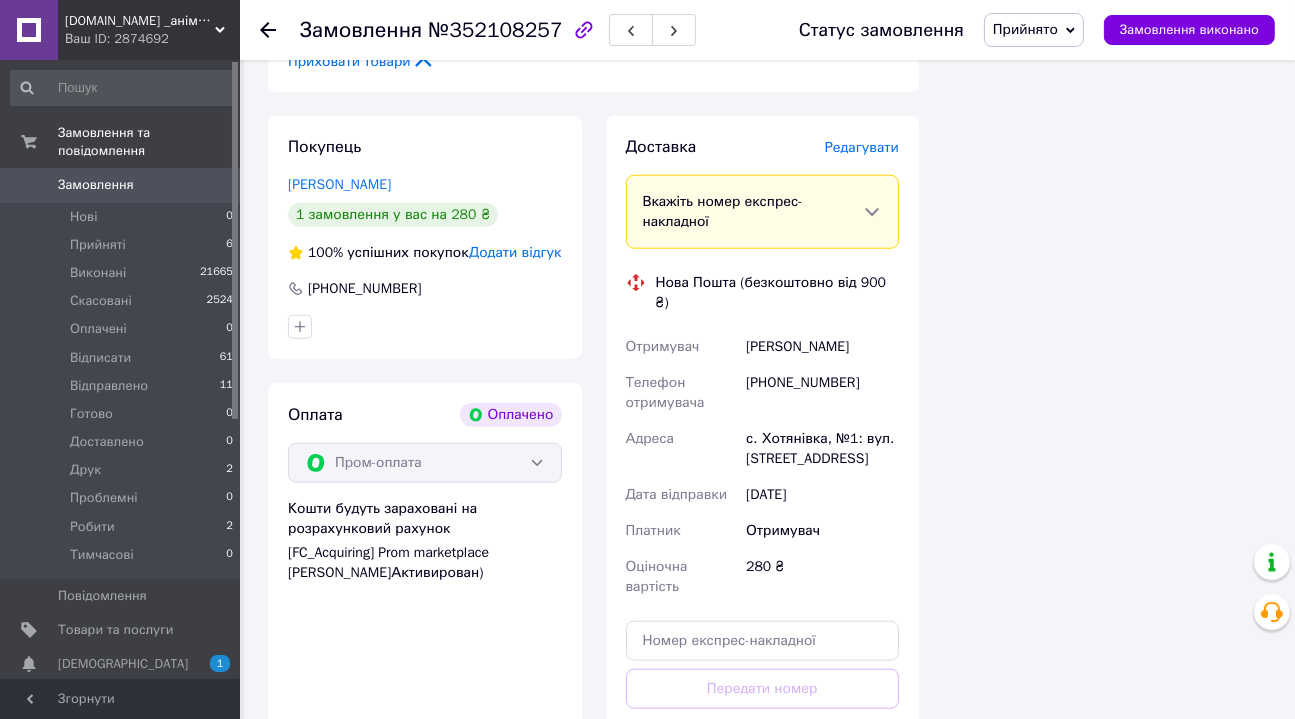 scroll, scrollTop: 2376, scrollLeft: 0, axis: vertical 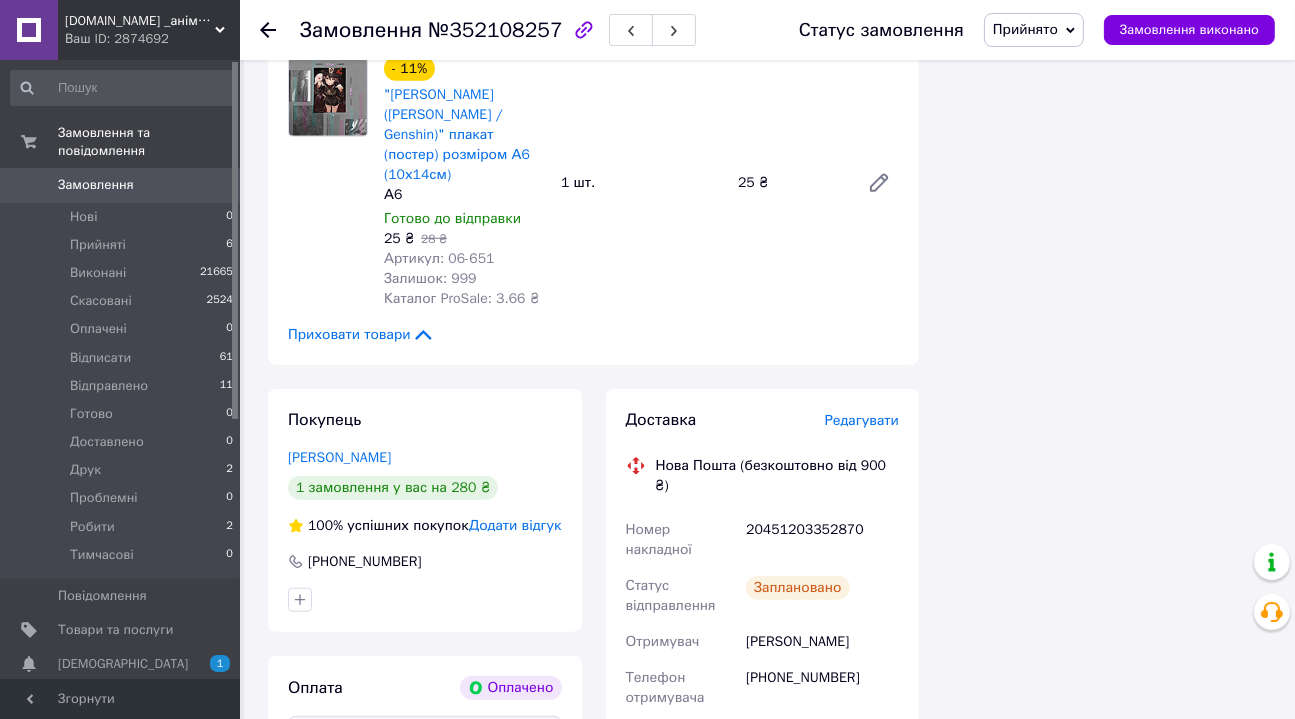 click 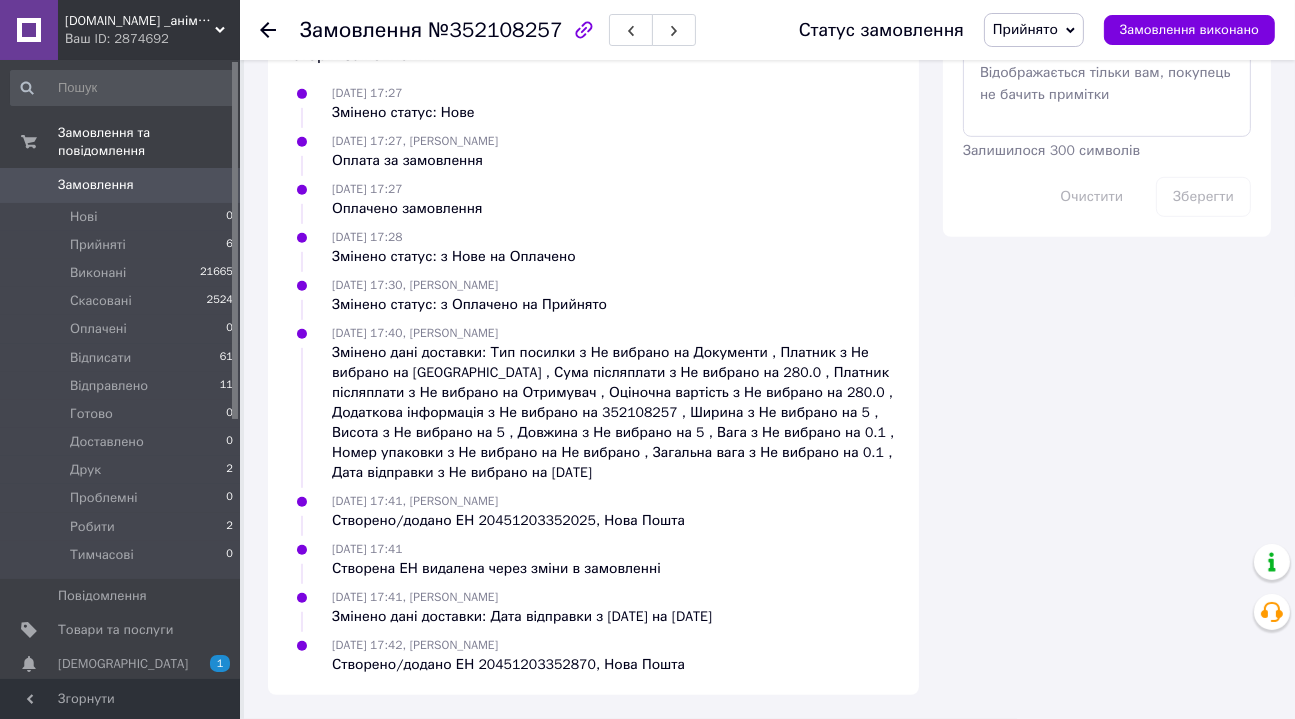 scroll, scrollTop: 274, scrollLeft: 0, axis: vertical 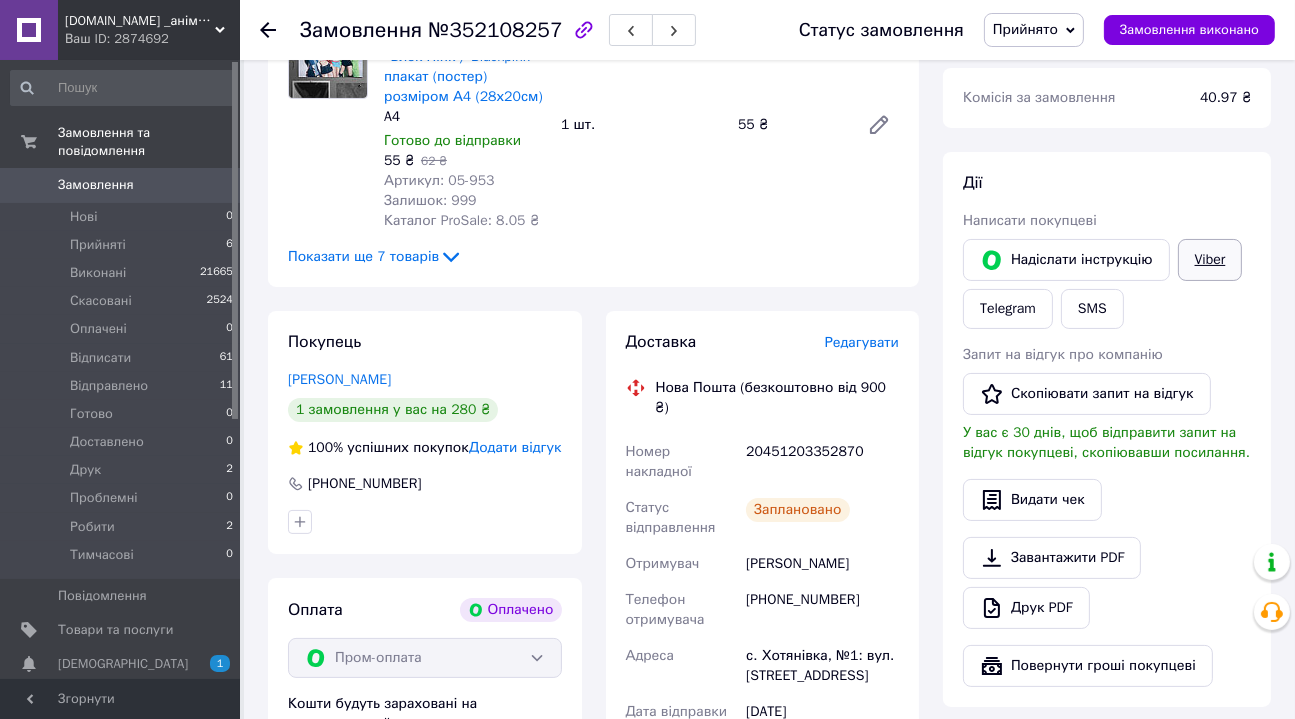 click on "Viber" at bounding box center [1210, 260] 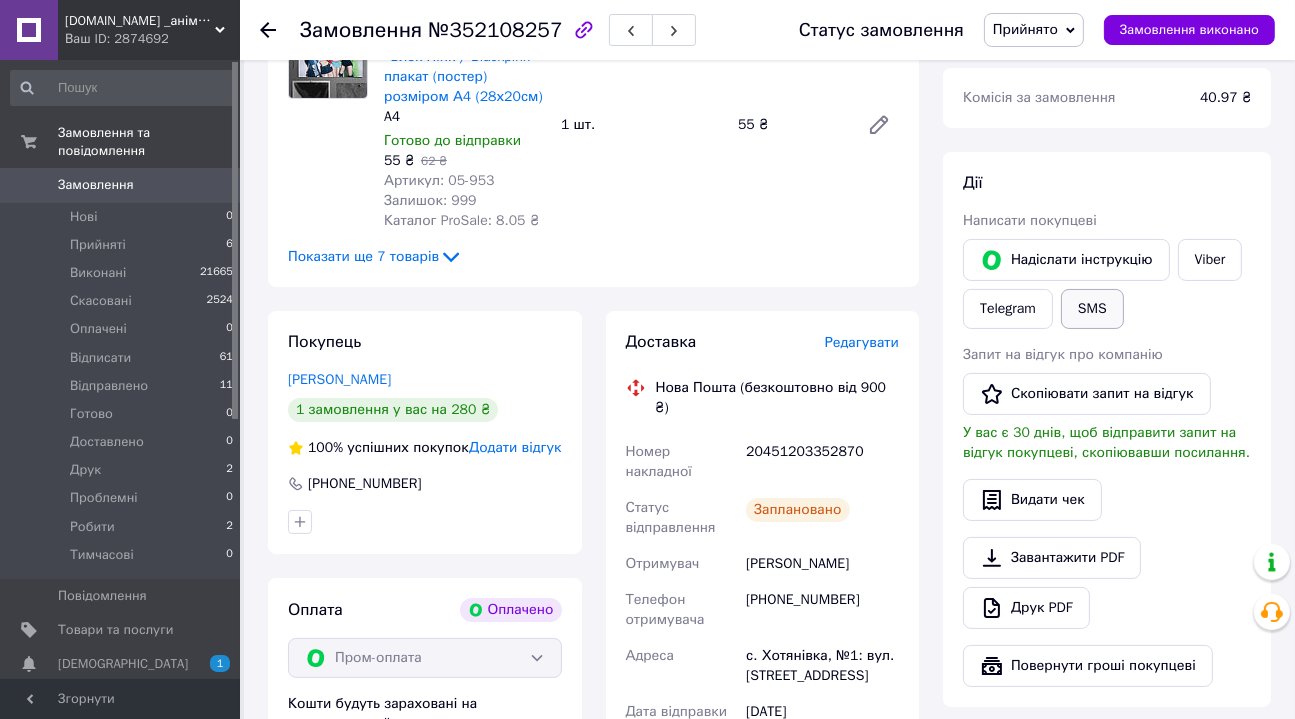 click on "SMS" at bounding box center [1092, 309] 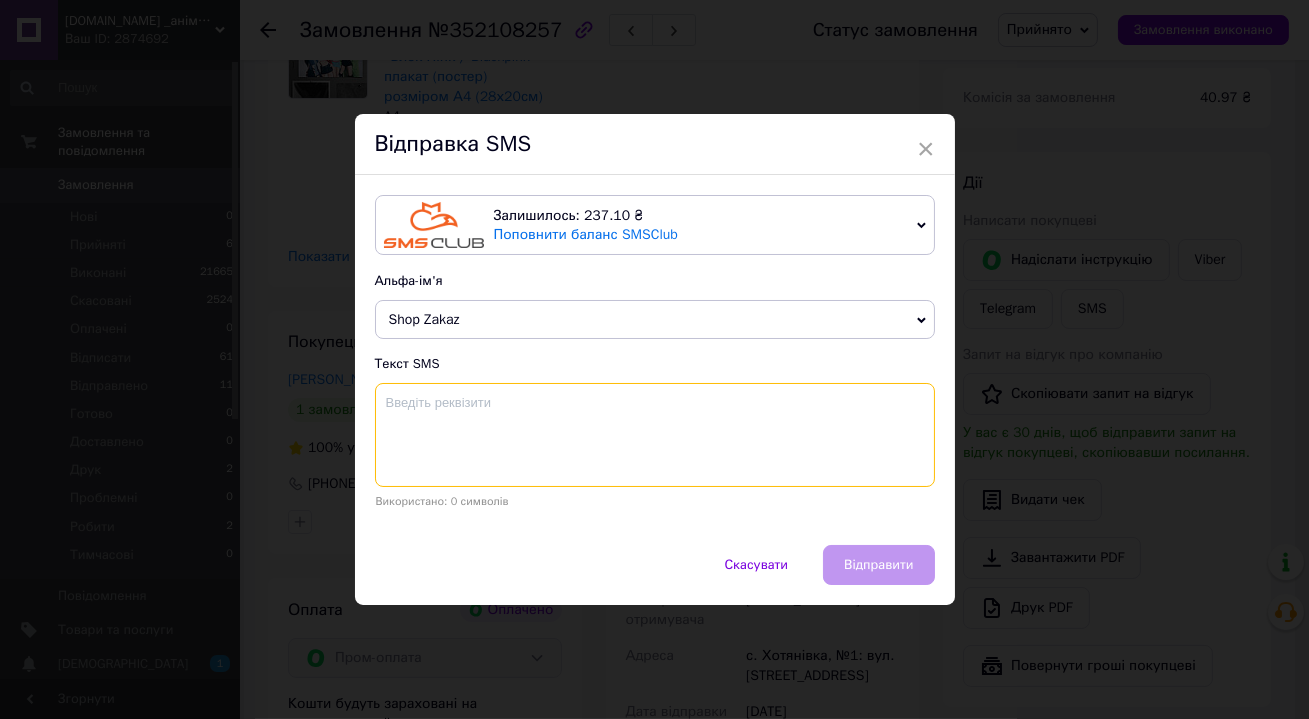 click at bounding box center [655, 435] 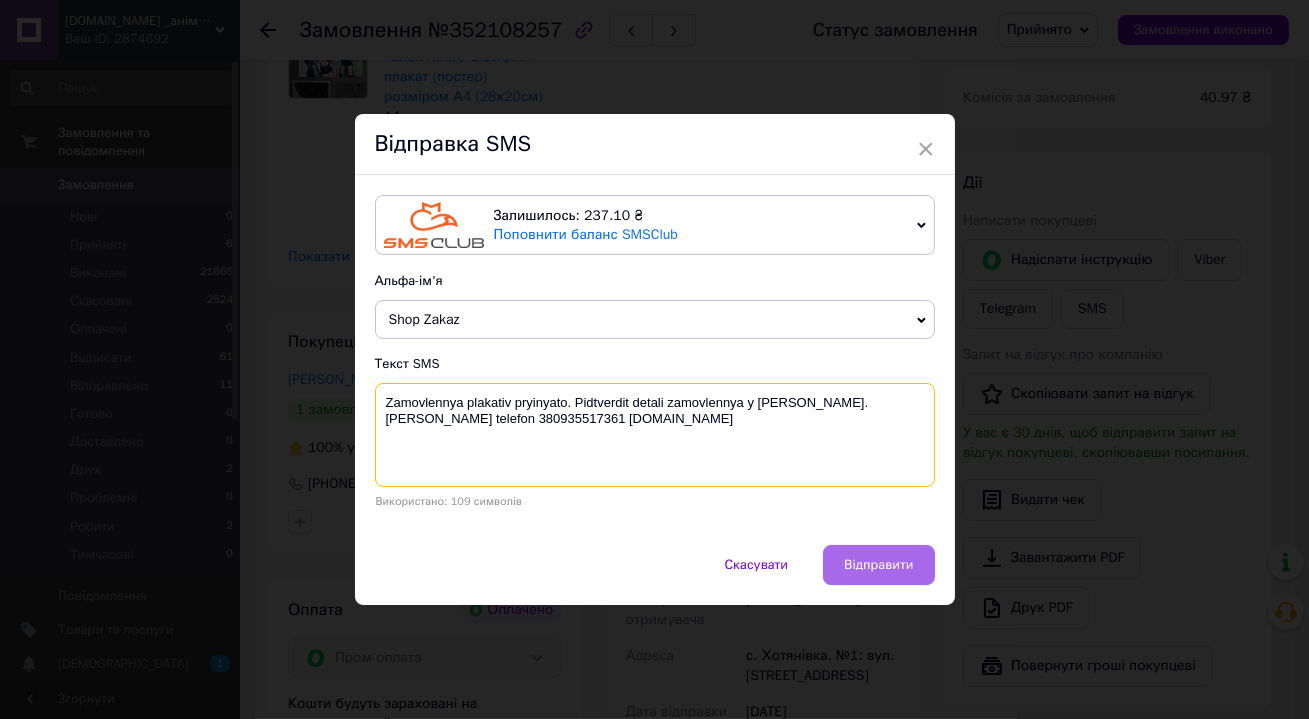 type on "Zamovlennya plakativ pryinyato. Pidtverdit detali zamovlennya y Viber. Nash telefon 380935517361 Shalfiki.com" 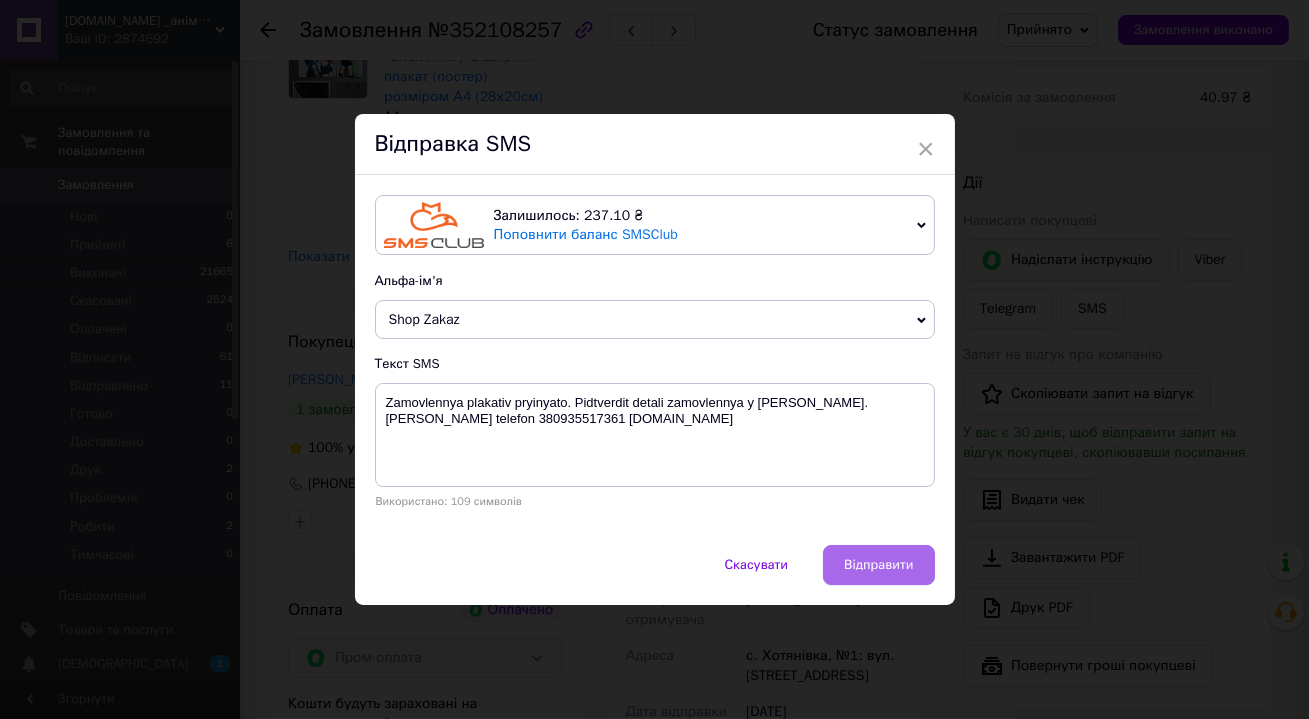 click on "Відправити" at bounding box center (878, 565) 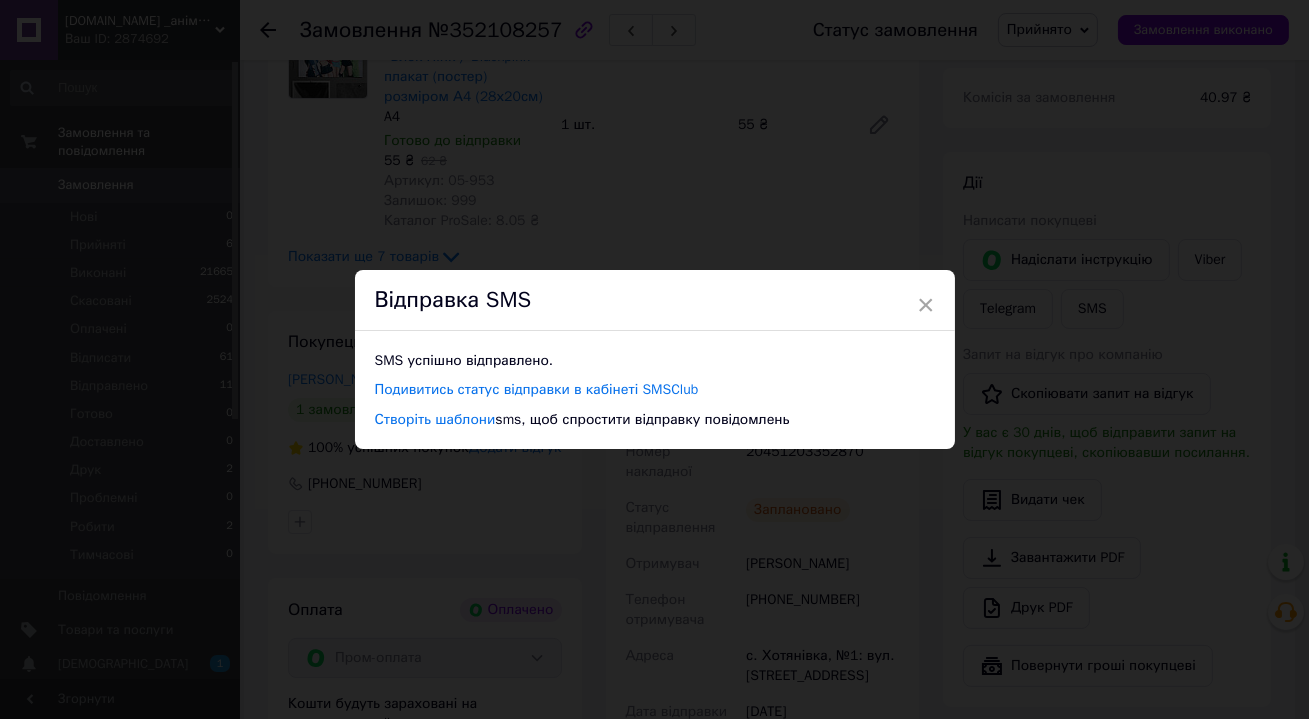 click on "×" at bounding box center (926, 305) 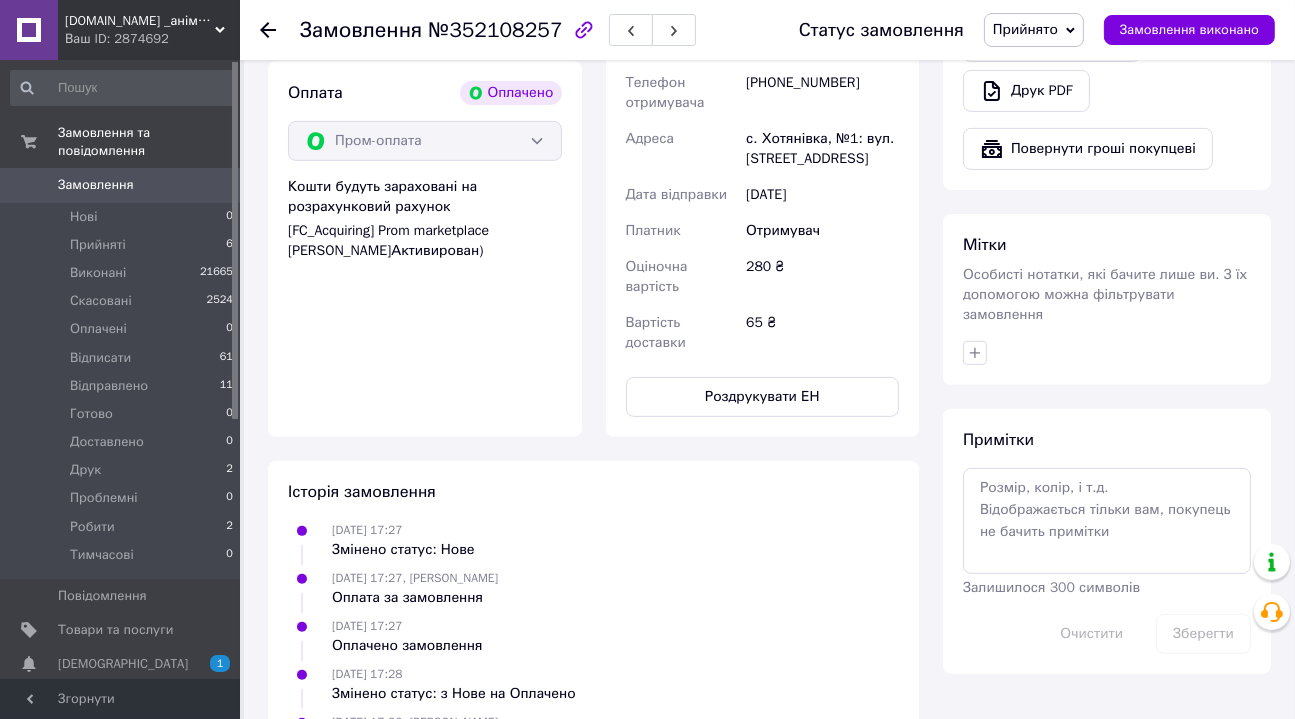 scroll, scrollTop: 819, scrollLeft: 0, axis: vertical 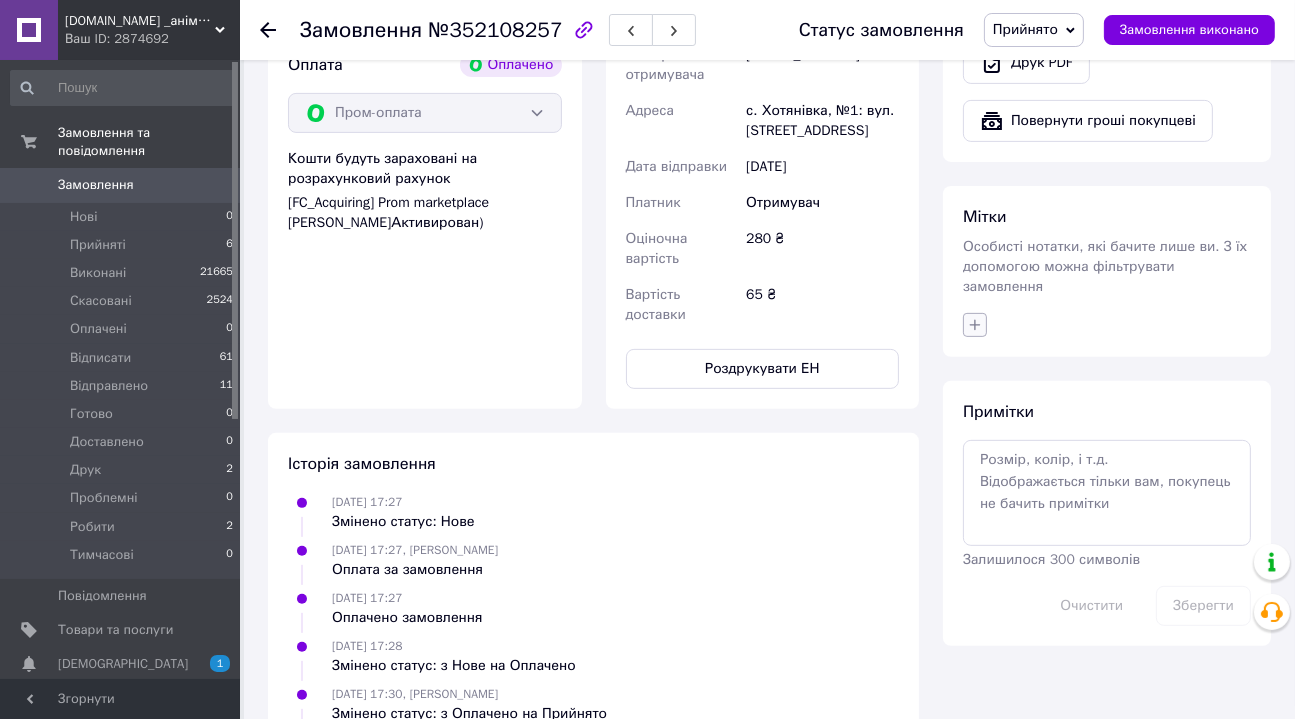 click 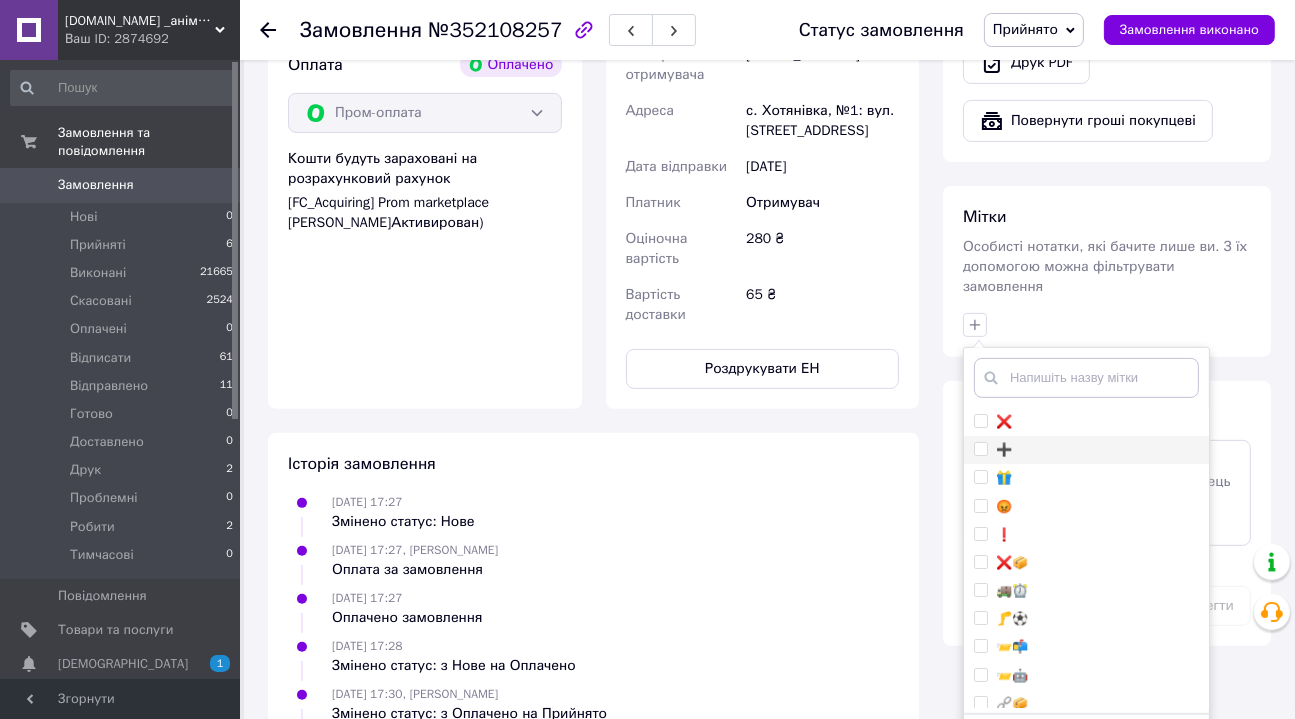 click on "➕" at bounding box center (1086, 450) 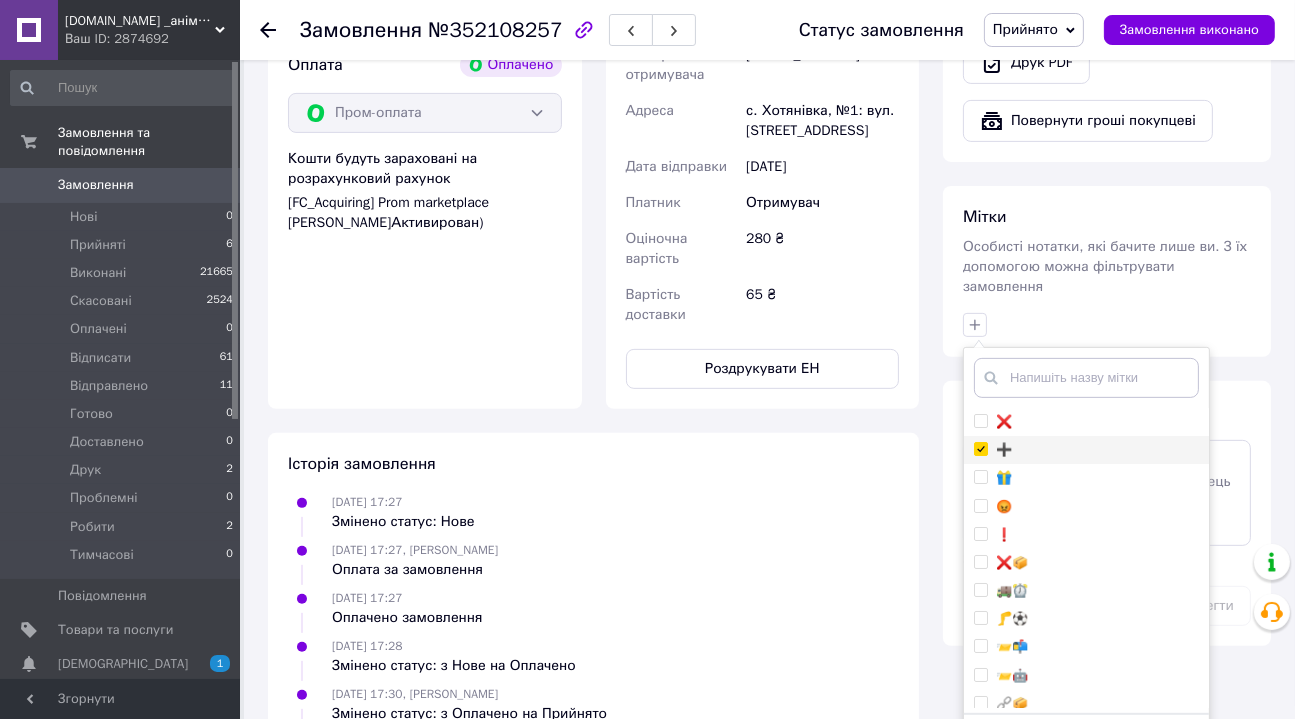 checkbox on "true" 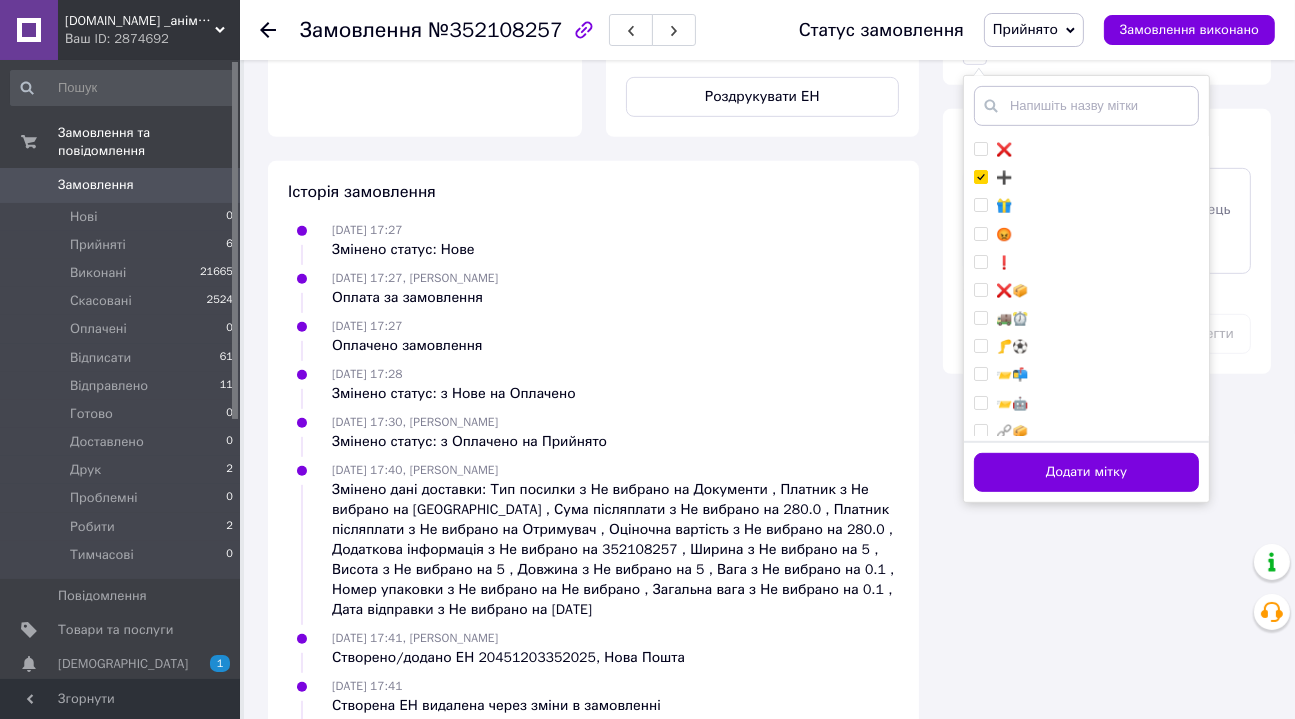 scroll, scrollTop: 1092, scrollLeft: 0, axis: vertical 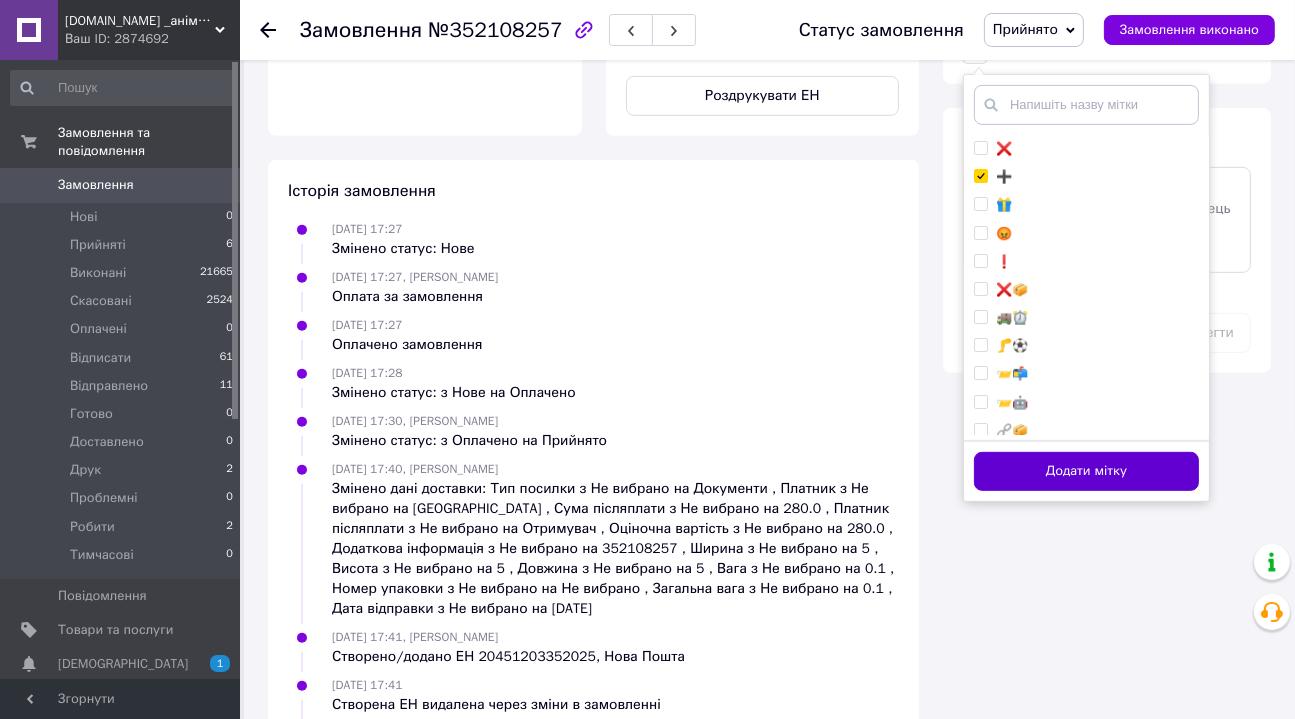 click on "Додати мітку" at bounding box center (1086, 471) 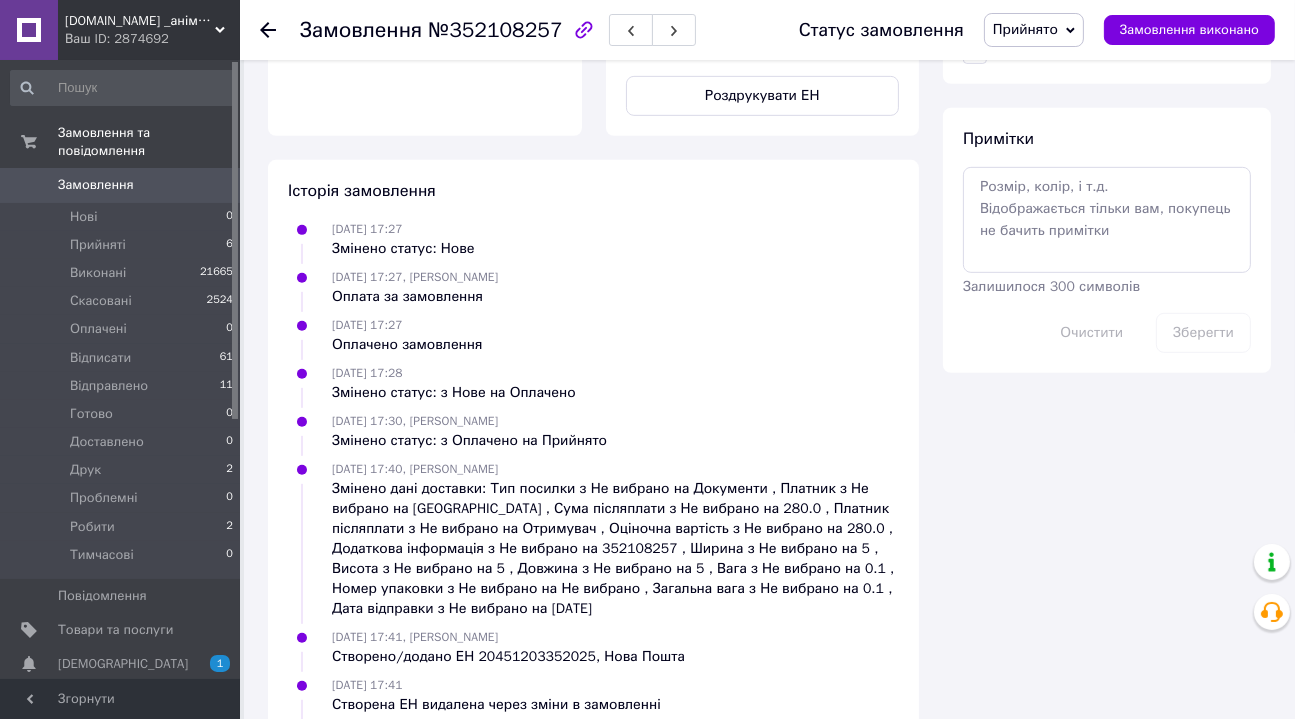 scroll, scrollTop: 729, scrollLeft: 0, axis: vertical 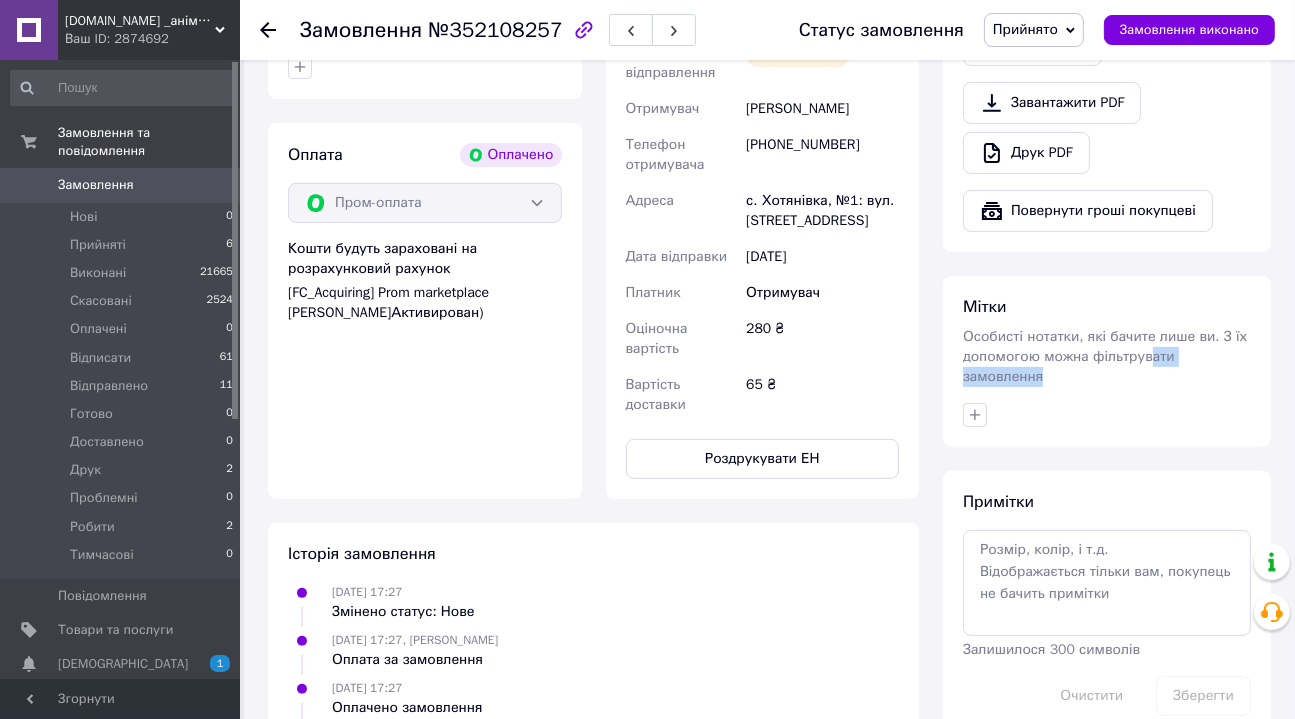 click on "Мітки Особисті нотатки, які бачите лише ви. З їх допомогою можна фільтрувати замовлення" at bounding box center (1107, 361) 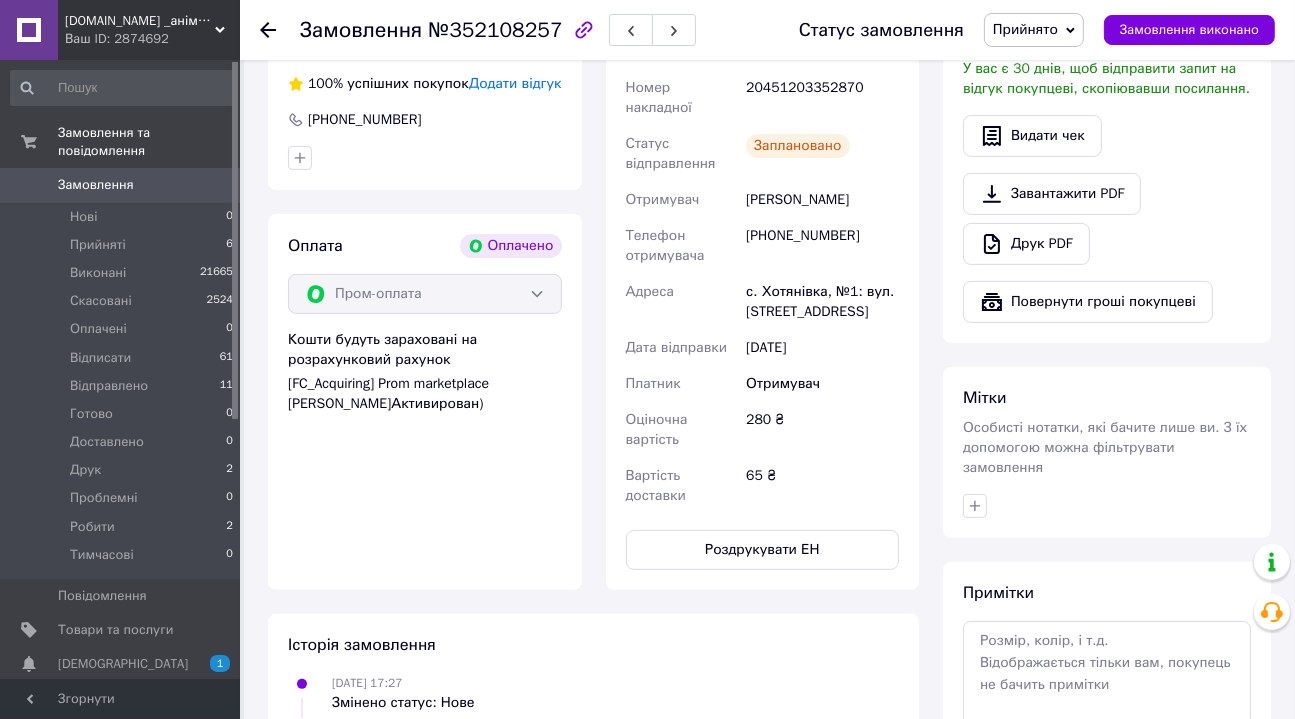 scroll, scrollTop: 729, scrollLeft: 0, axis: vertical 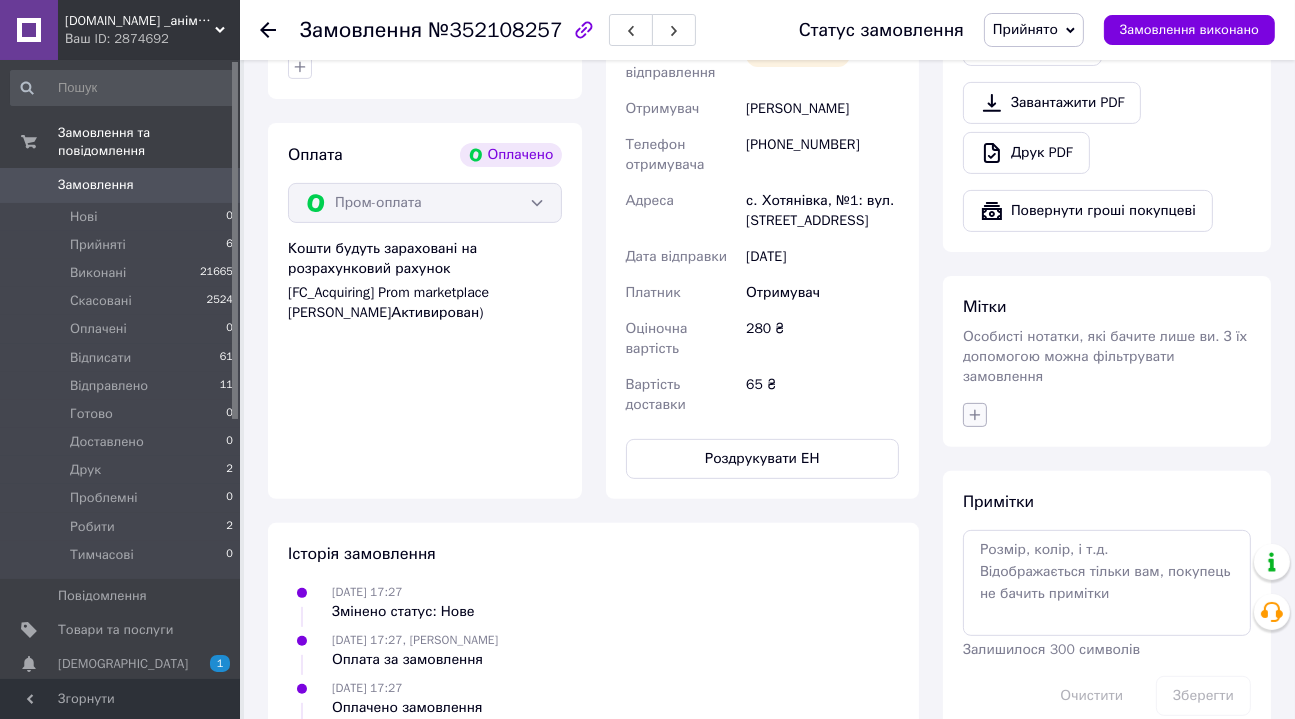 click 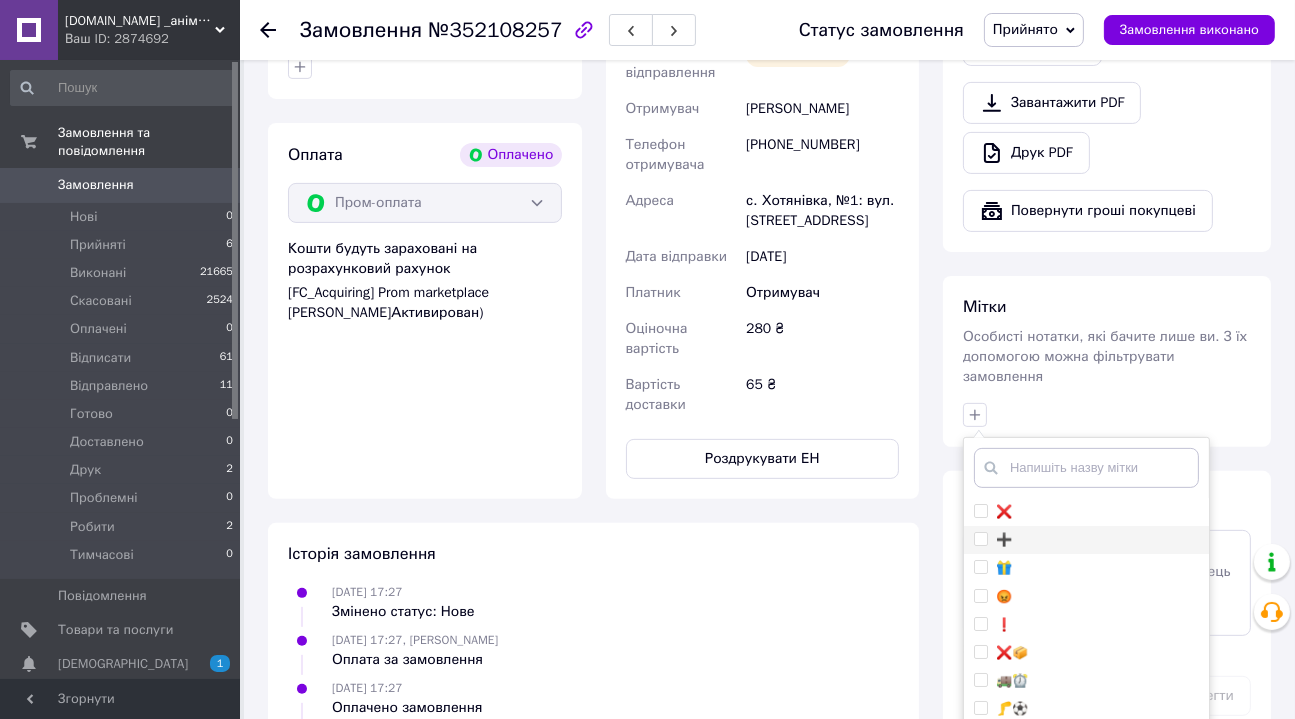 click on "➕" at bounding box center [1086, 540] 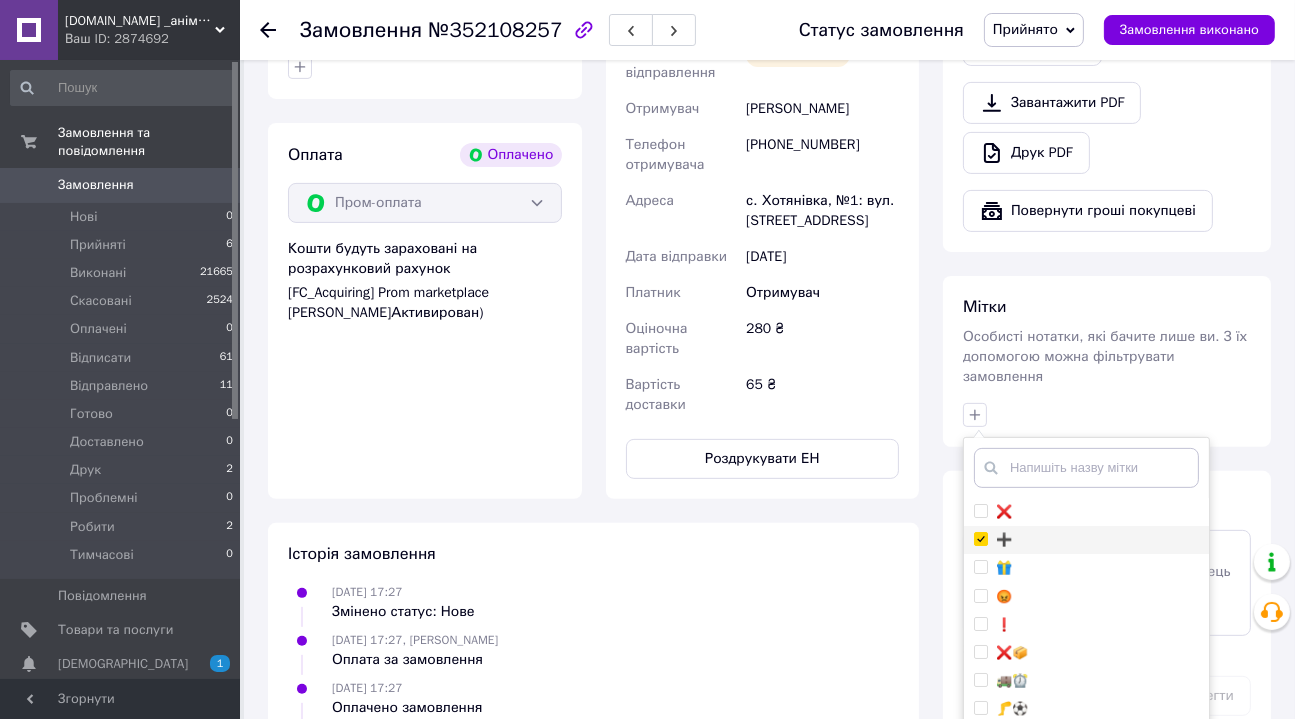 checkbox on "true" 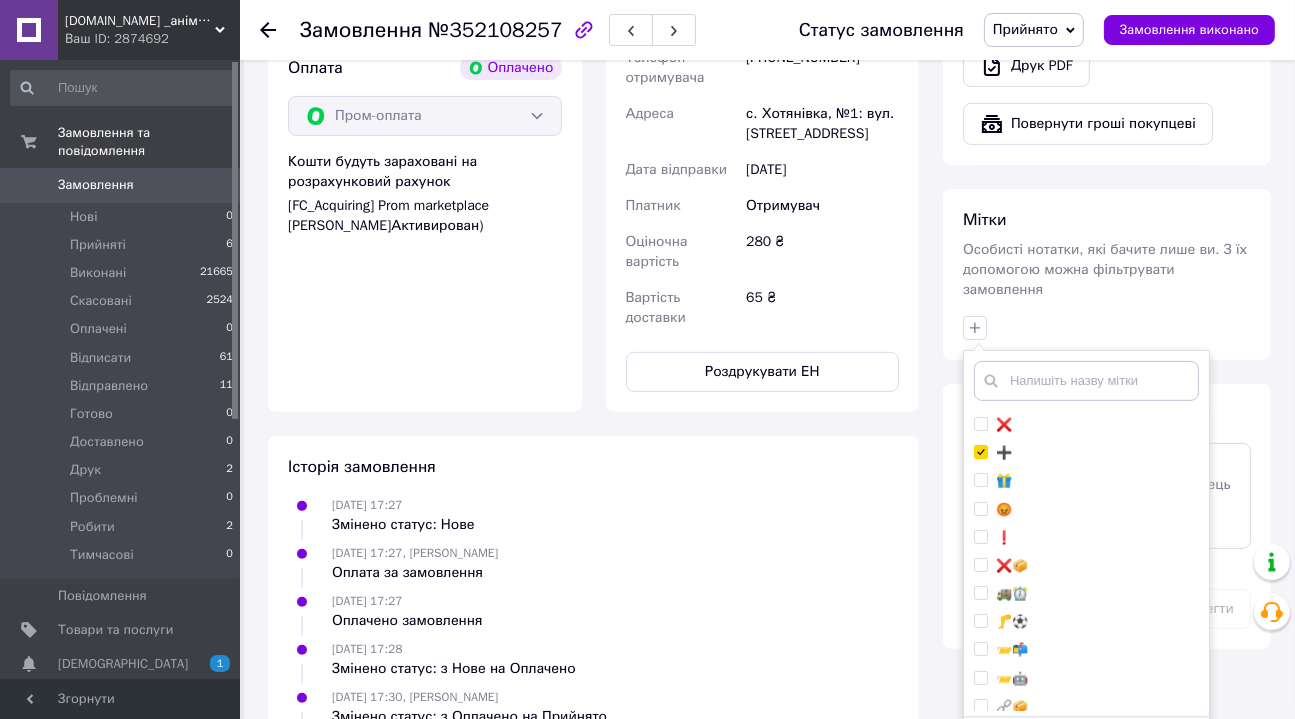 scroll, scrollTop: 1001, scrollLeft: 0, axis: vertical 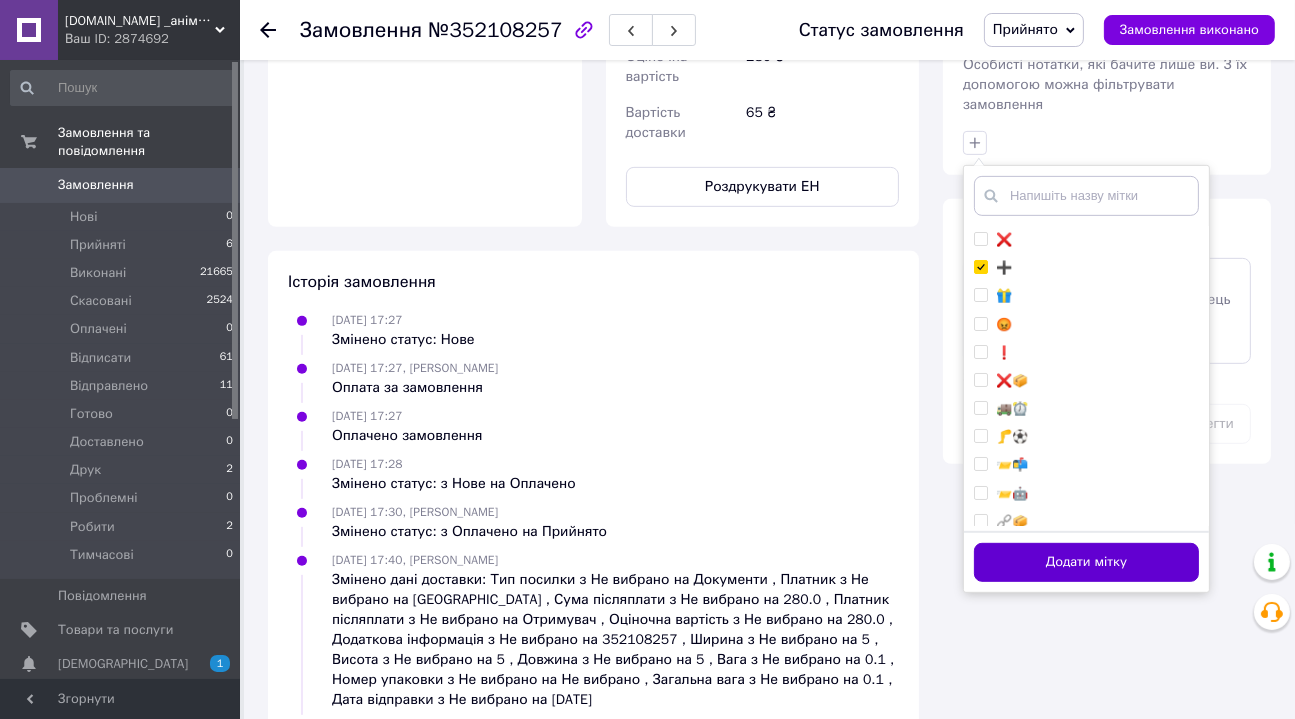 click on "Додати мітку" at bounding box center [1086, 562] 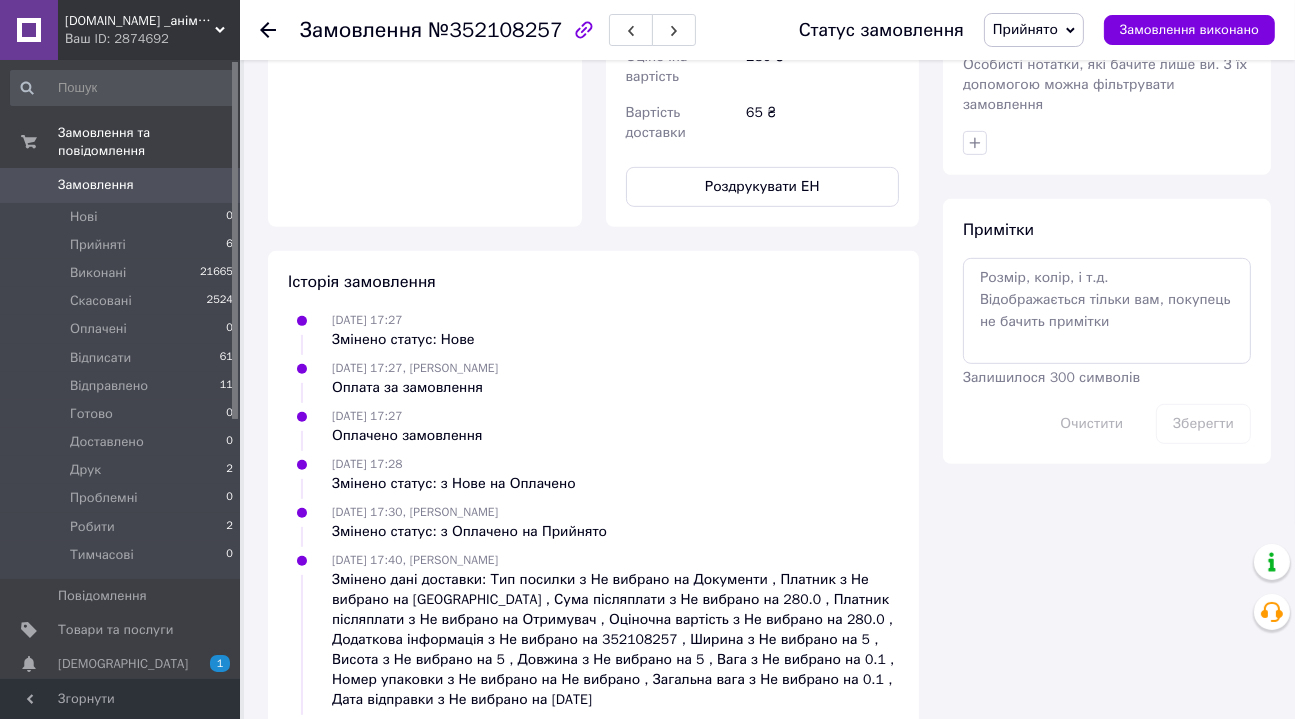 scroll, scrollTop: 729, scrollLeft: 0, axis: vertical 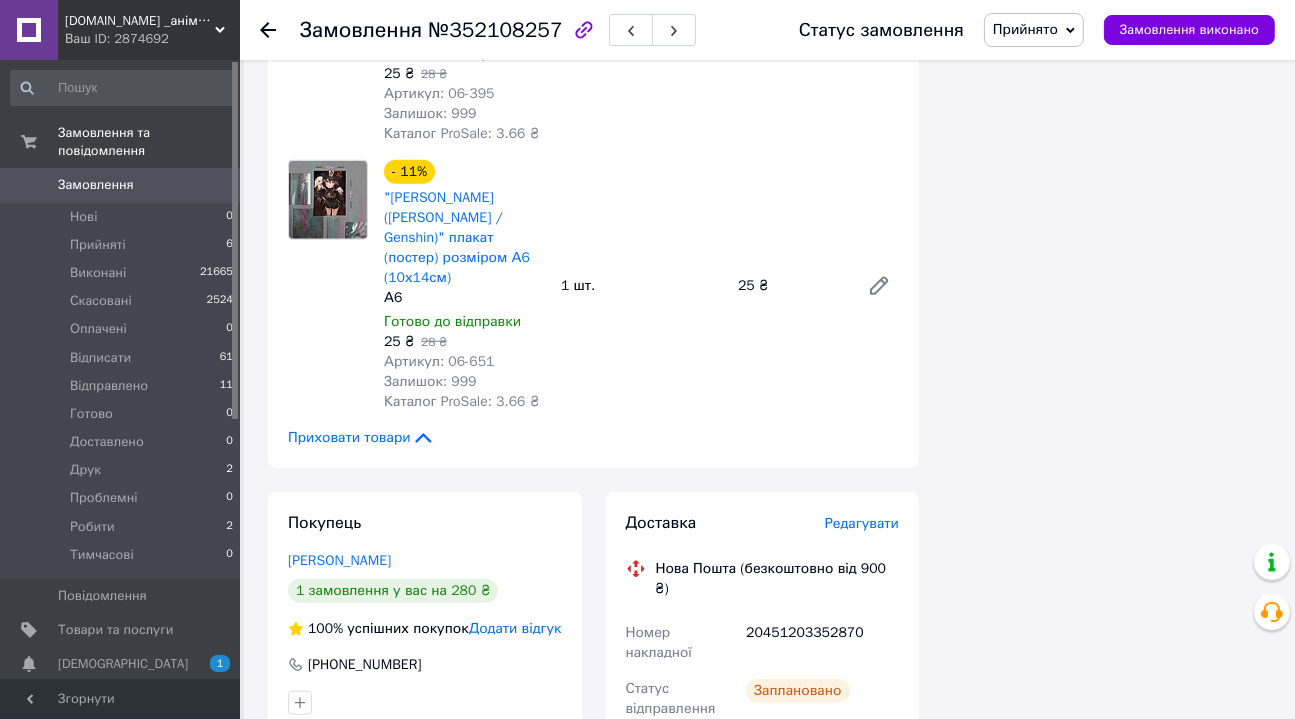click 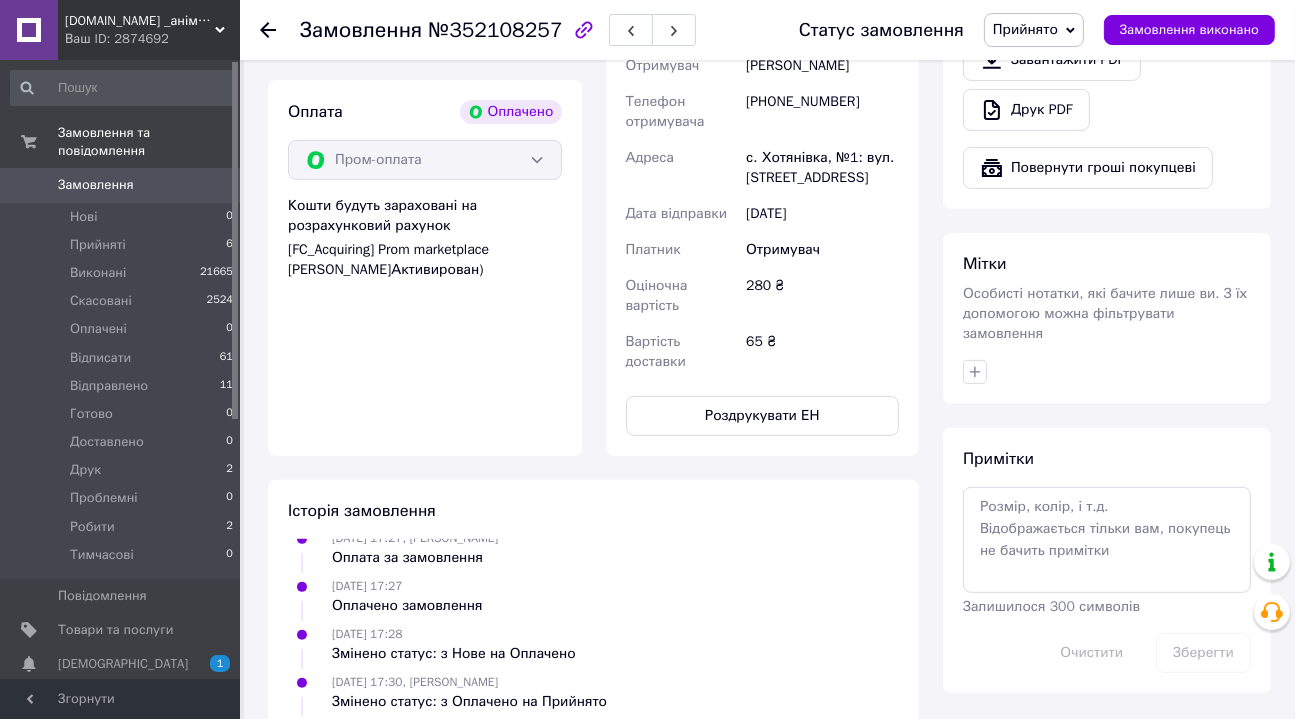 scroll, scrollTop: 898, scrollLeft: 0, axis: vertical 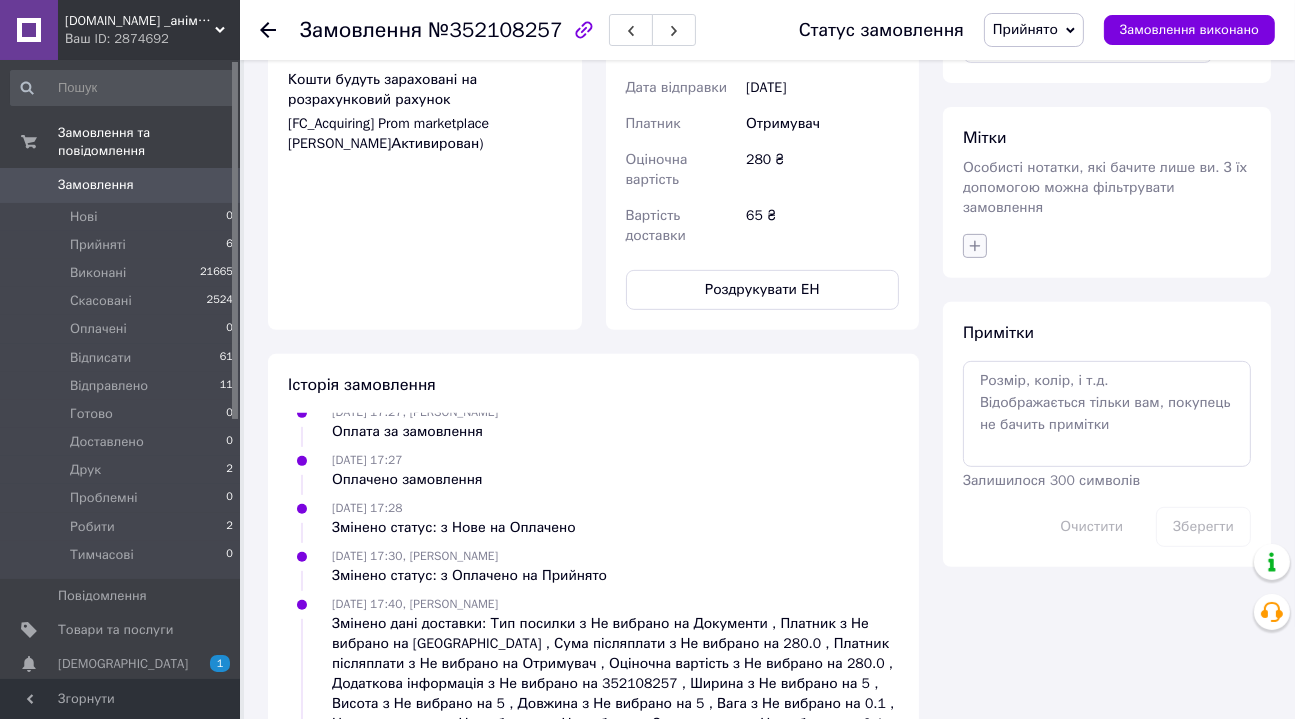 click 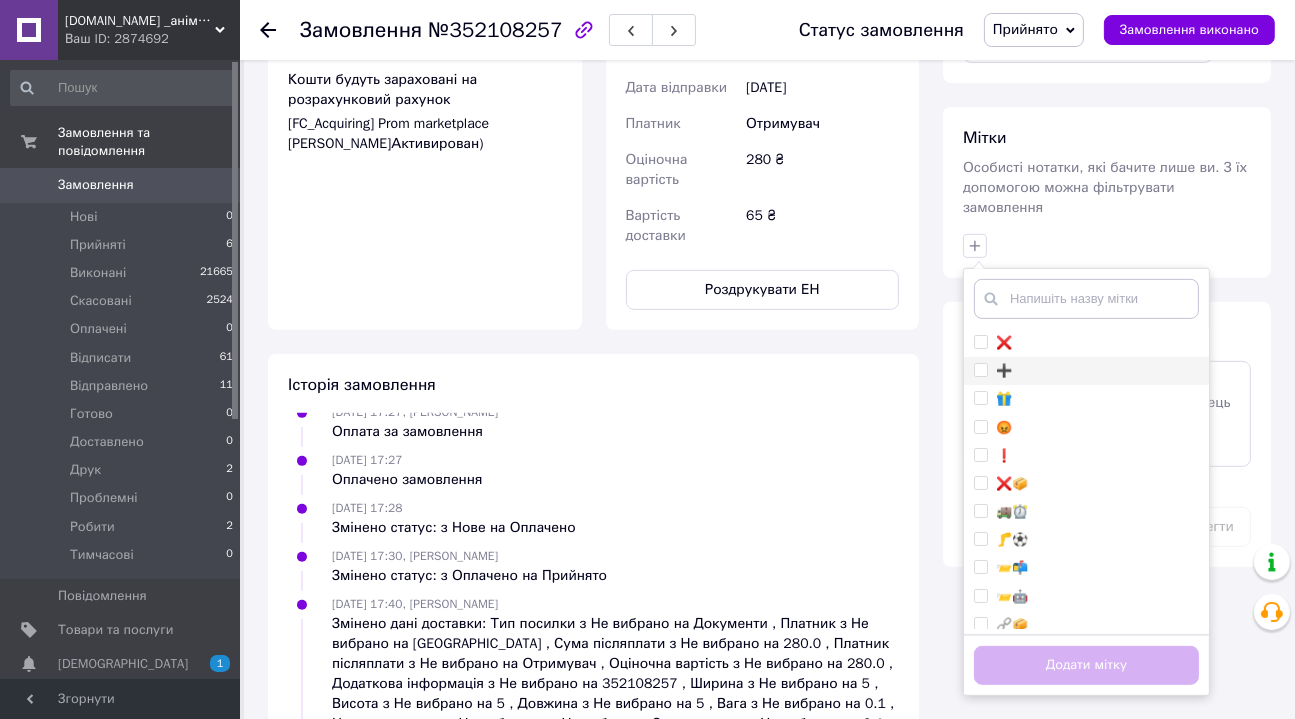 click on "➕" at bounding box center (1086, 371) 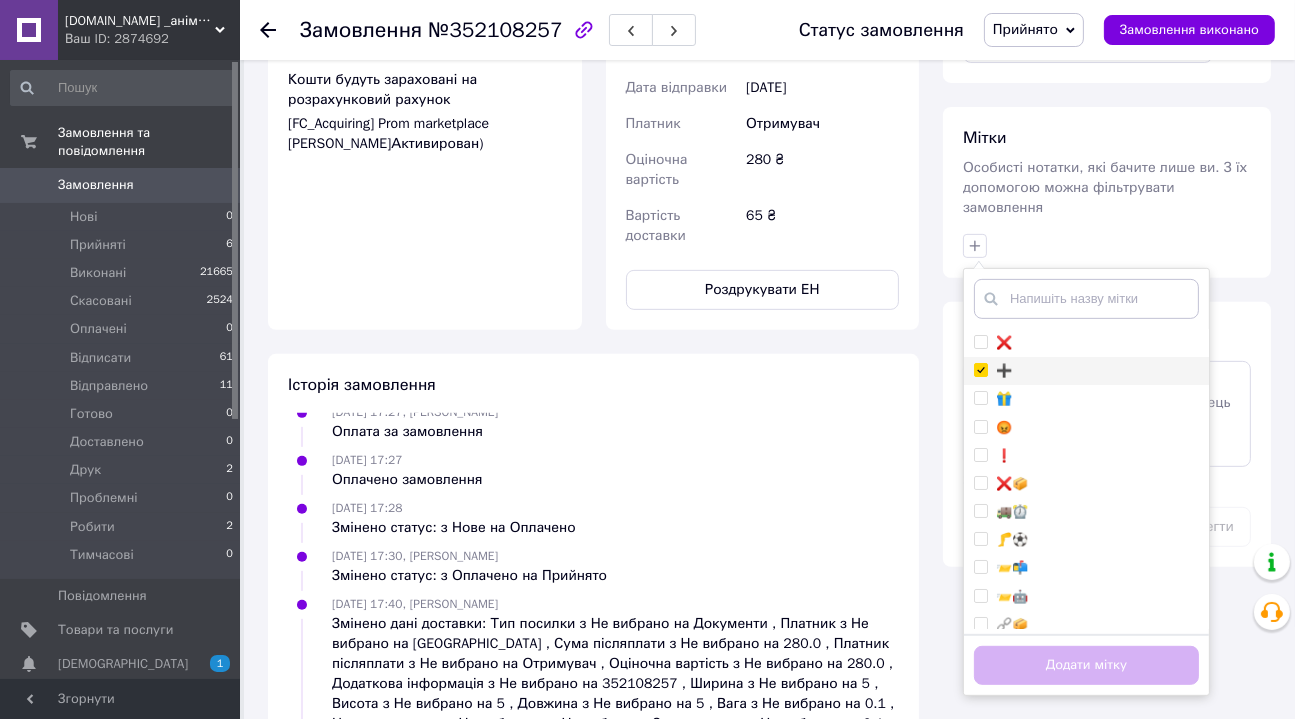checkbox on "true" 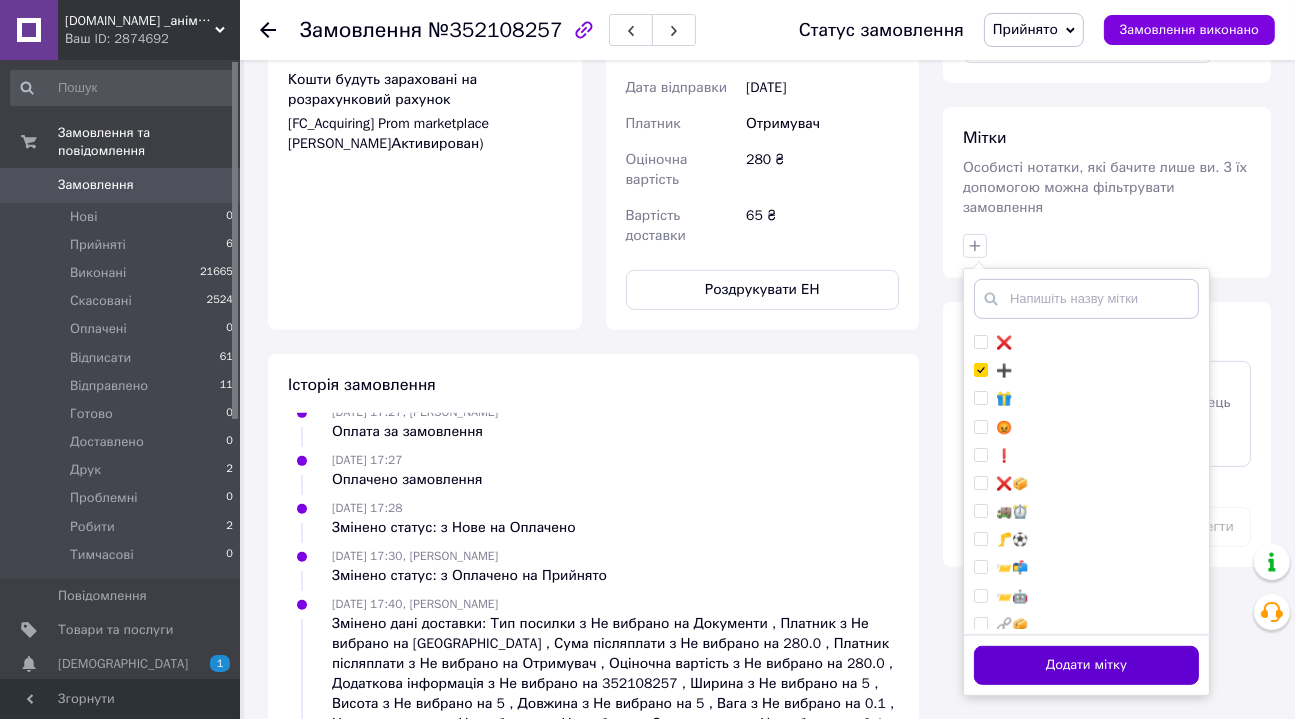 click on "Додати мітку" at bounding box center (1086, 665) 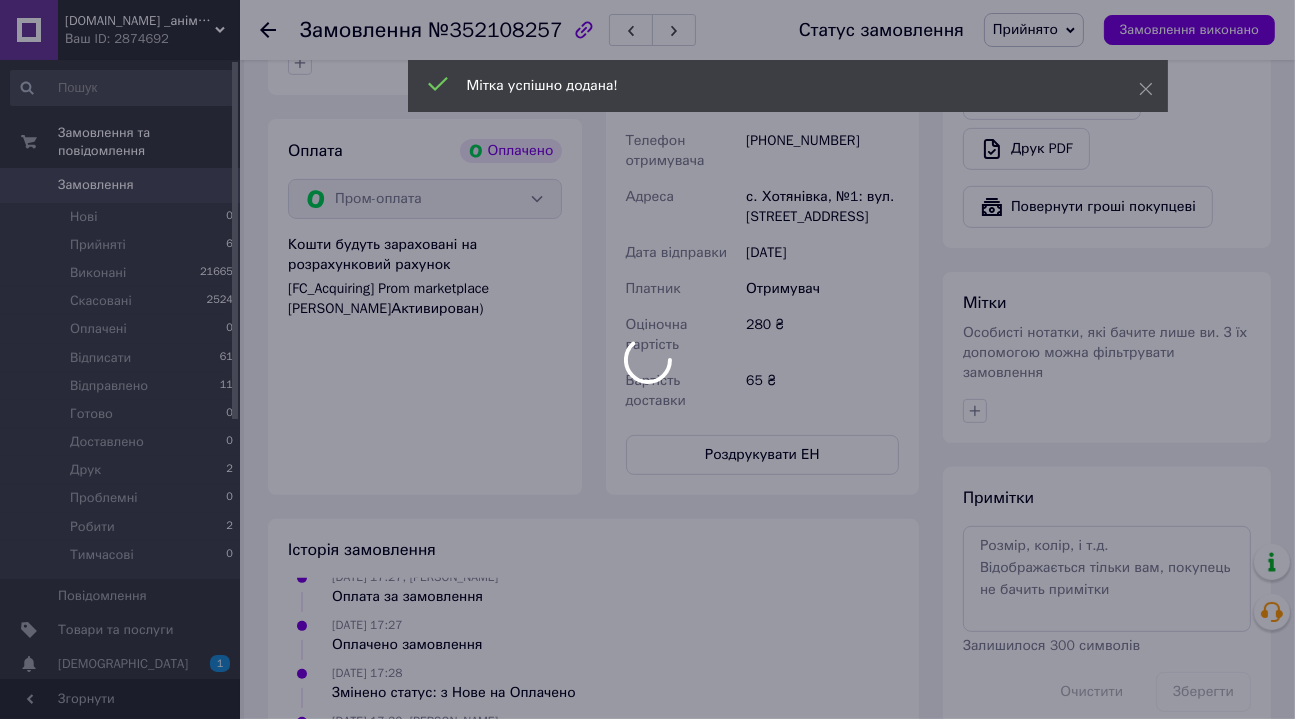 scroll, scrollTop: 716, scrollLeft: 0, axis: vertical 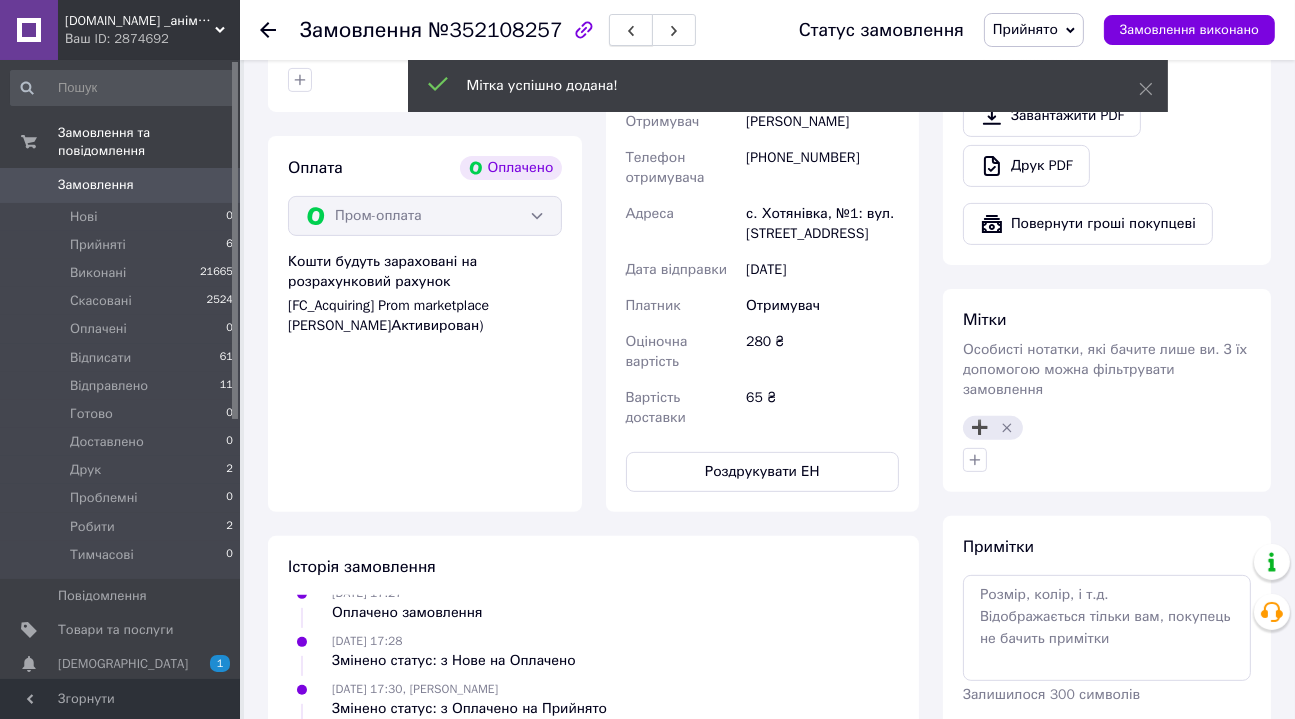 click 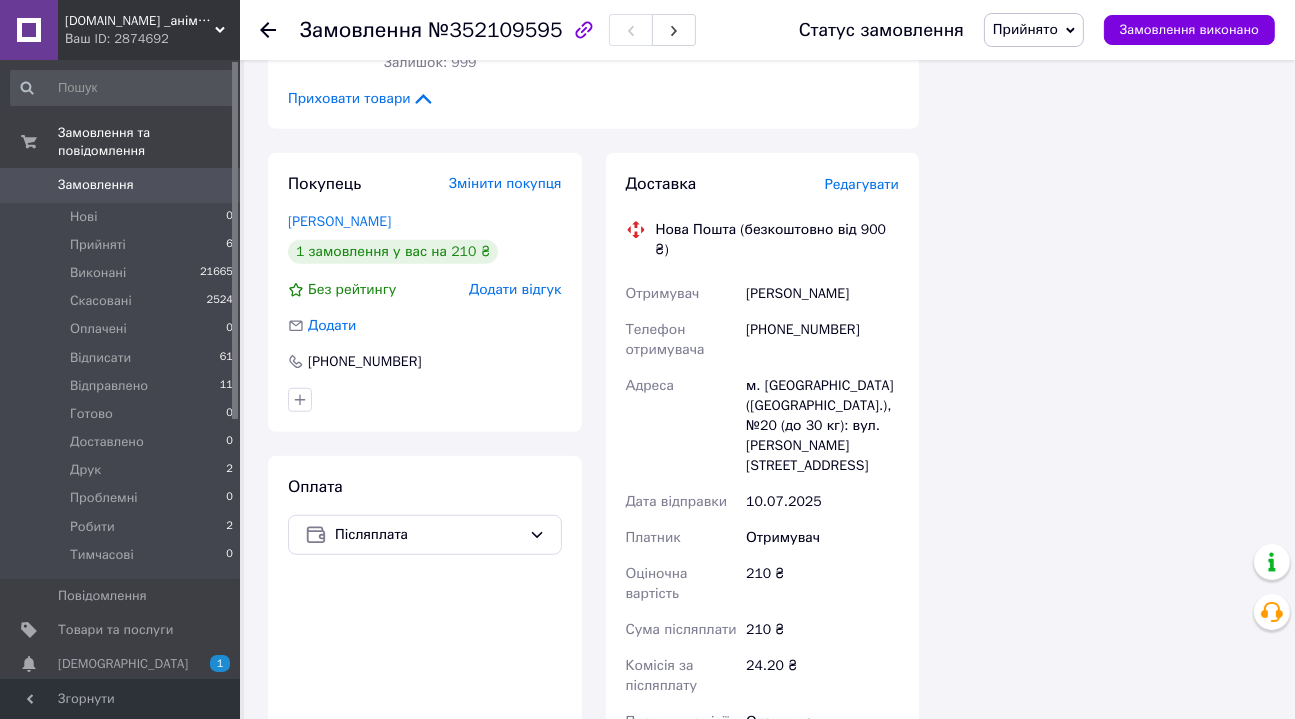 scroll, scrollTop: 1454, scrollLeft: 0, axis: vertical 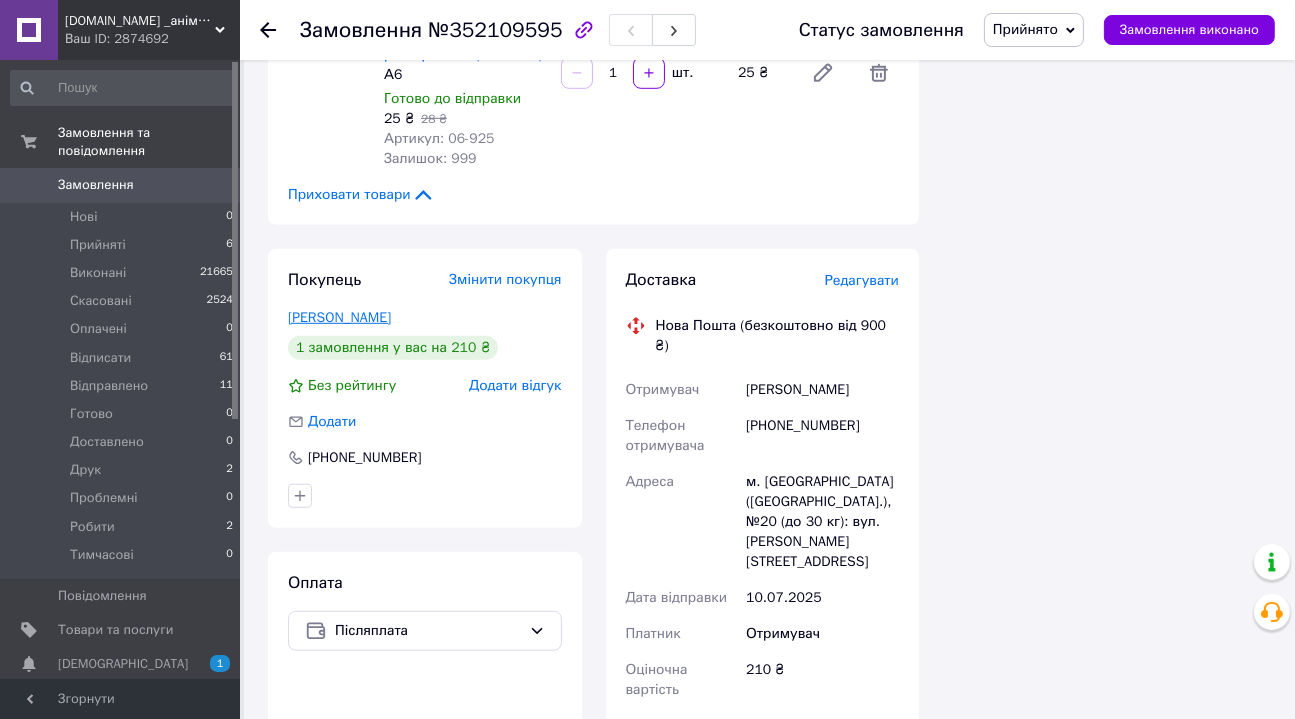 click on "Гончарова Ніка" at bounding box center [339, 317] 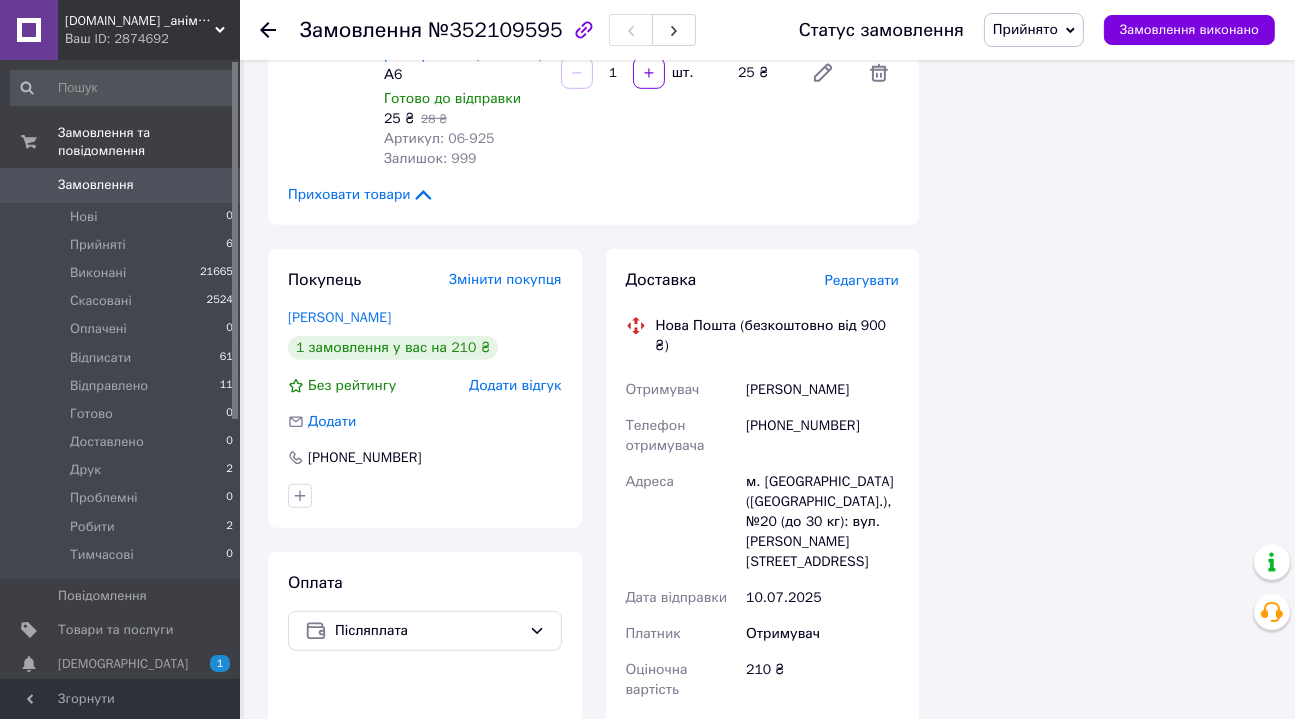 scroll, scrollTop: 0, scrollLeft: 0, axis: both 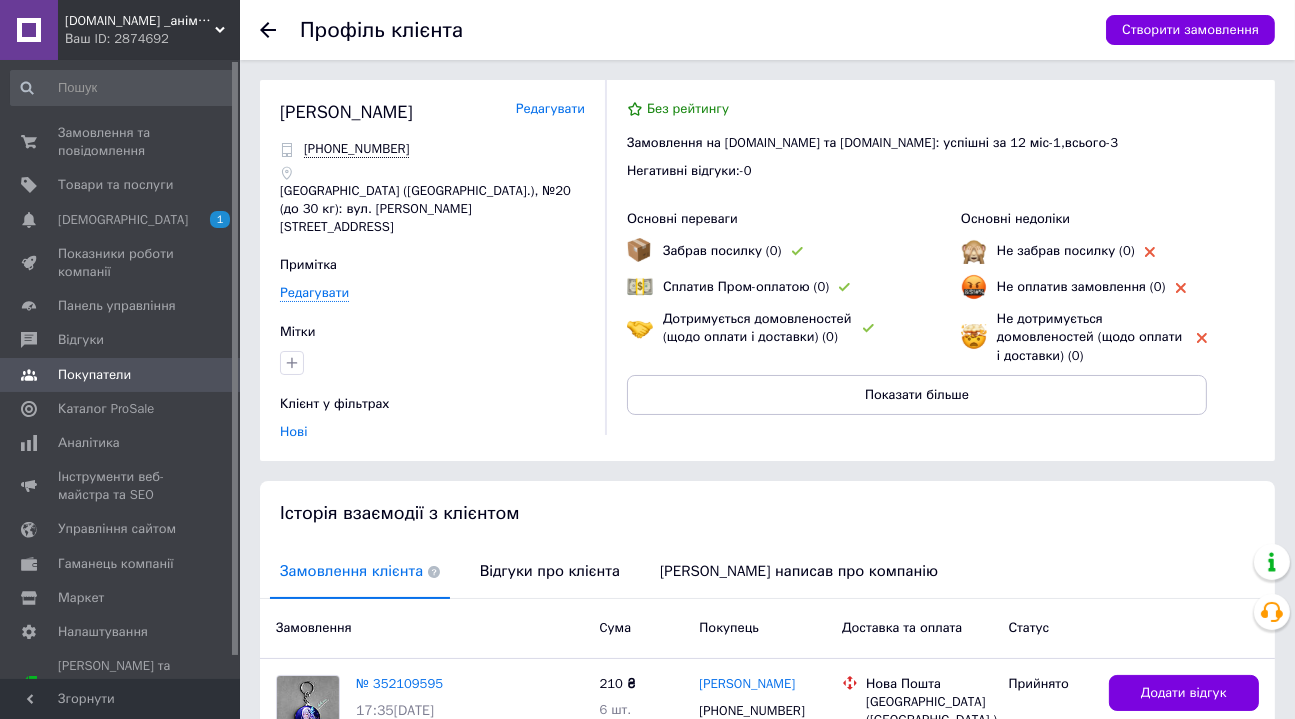 click on "Редагувати" at bounding box center (550, 109) 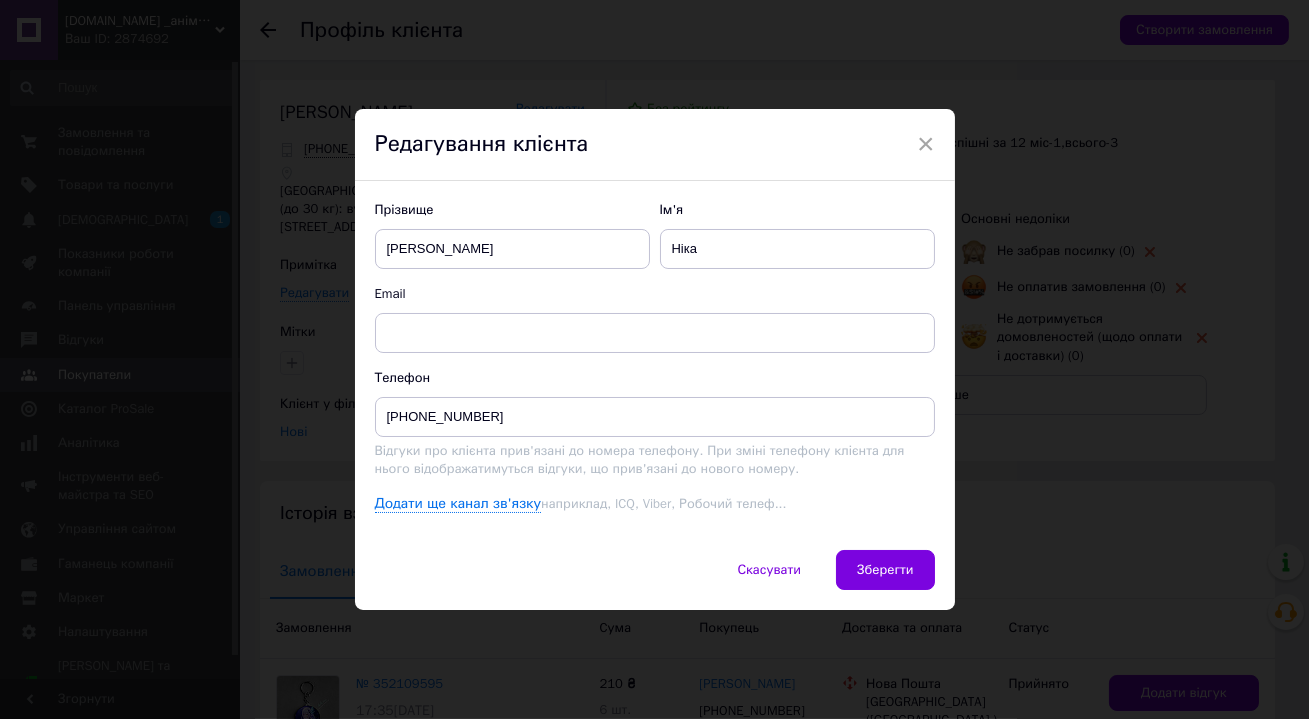 click on "Прізвище Гончарова" at bounding box center [512, 235] 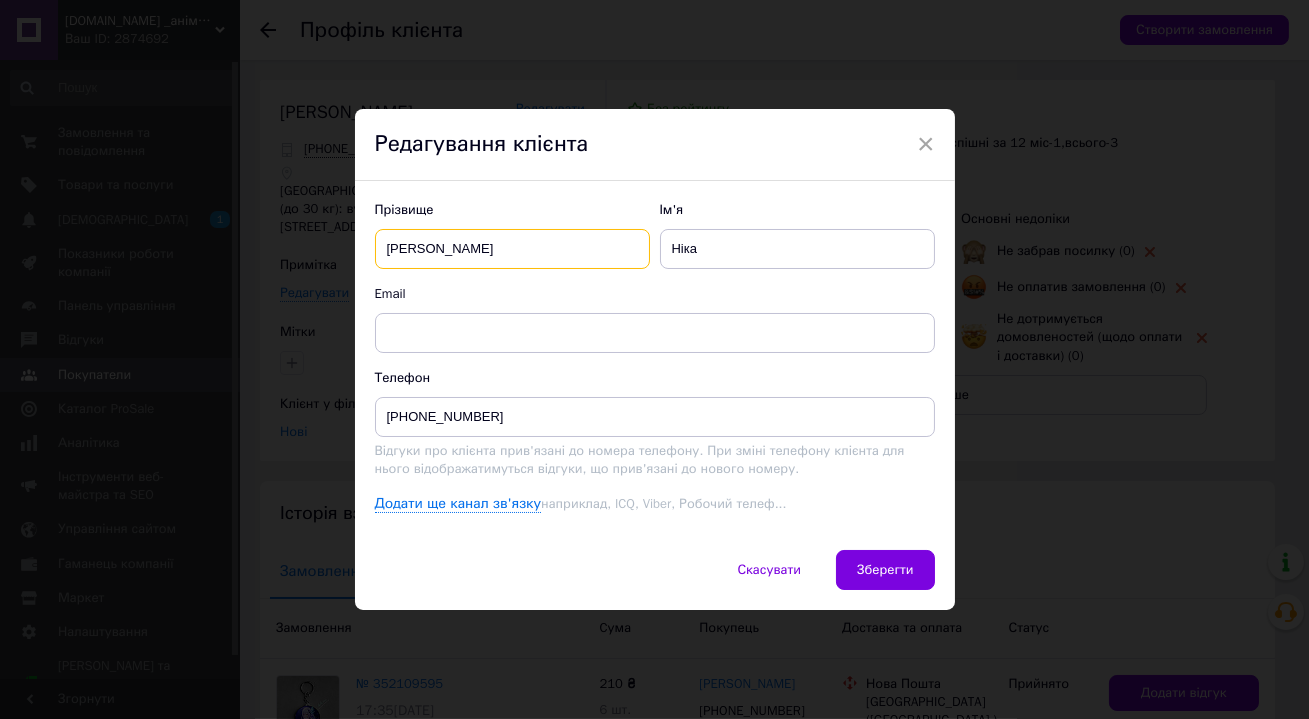click on "Гончарова" at bounding box center (512, 249) 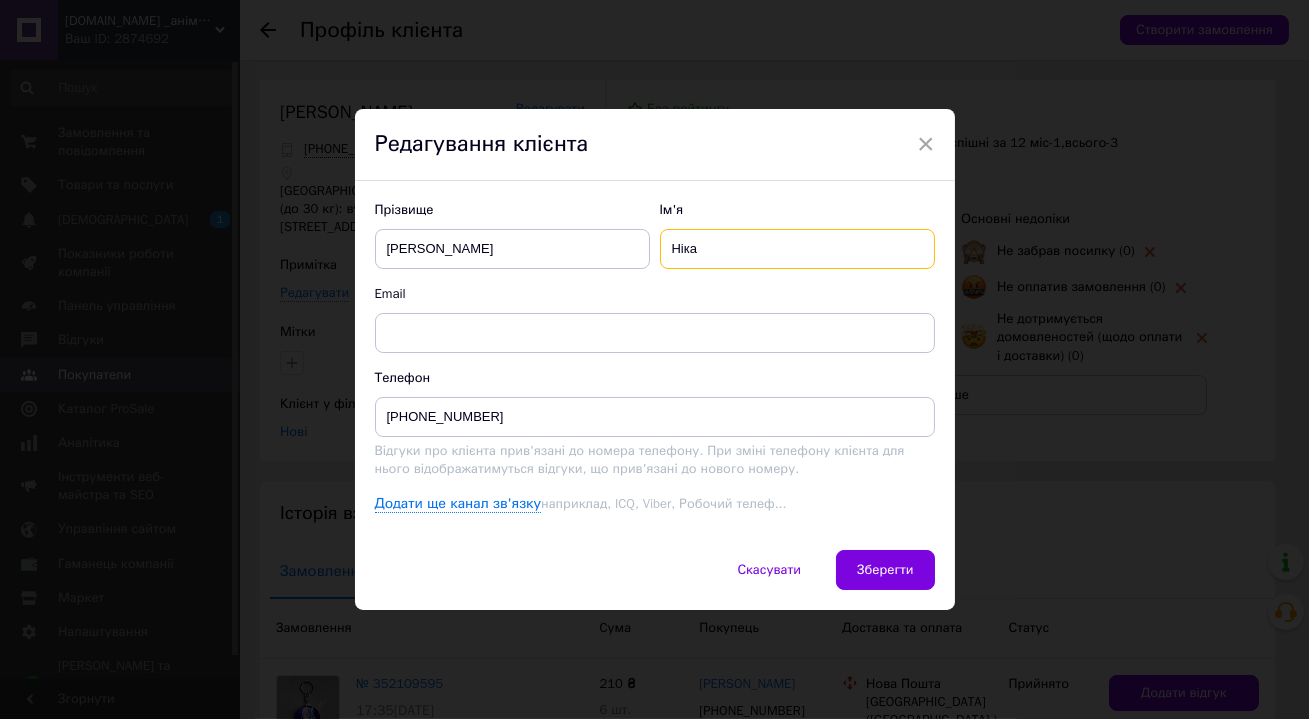 click on "Ніка" at bounding box center [797, 249] 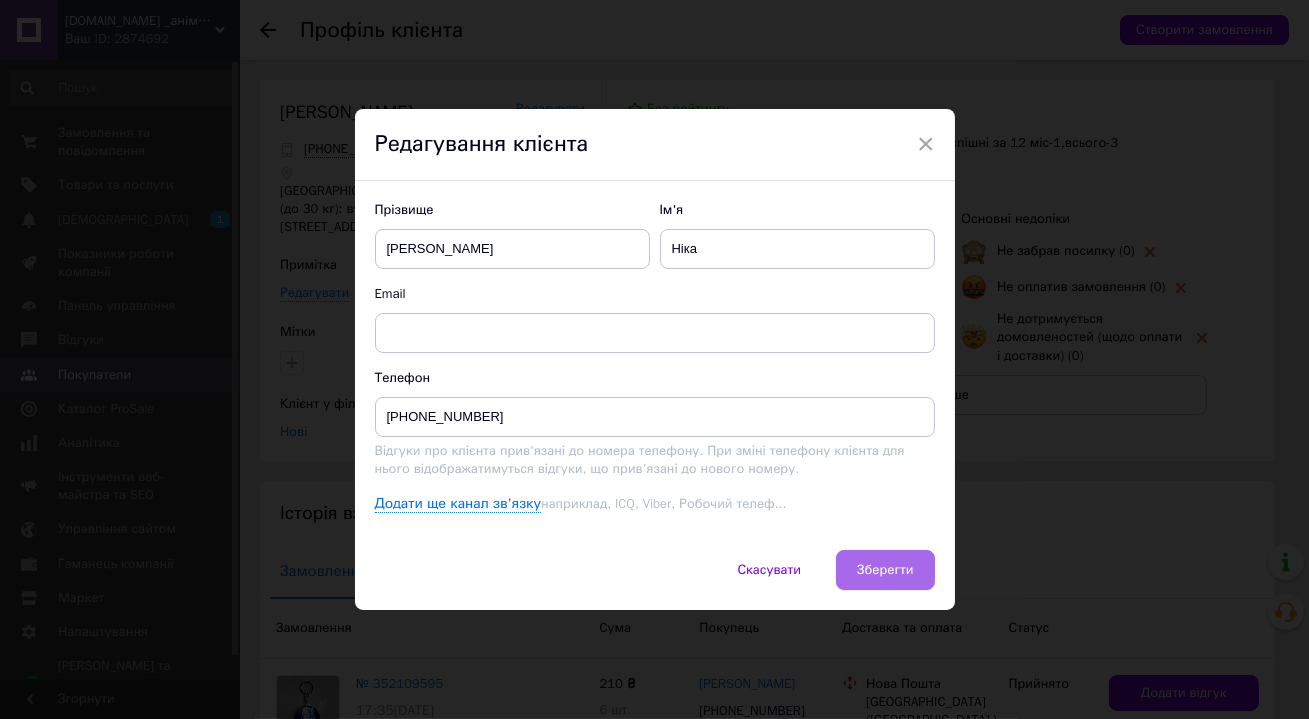 click on "Зберегти" at bounding box center [885, 570] 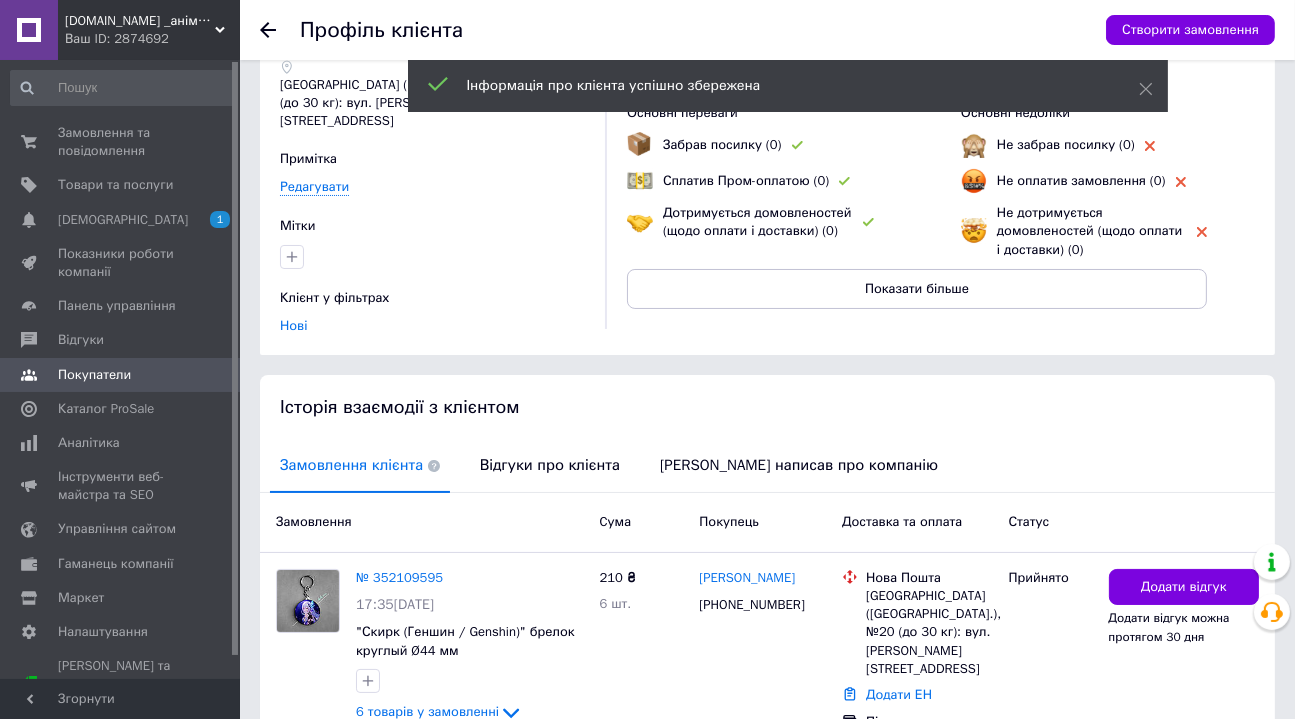 scroll, scrollTop: 188, scrollLeft: 0, axis: vertical 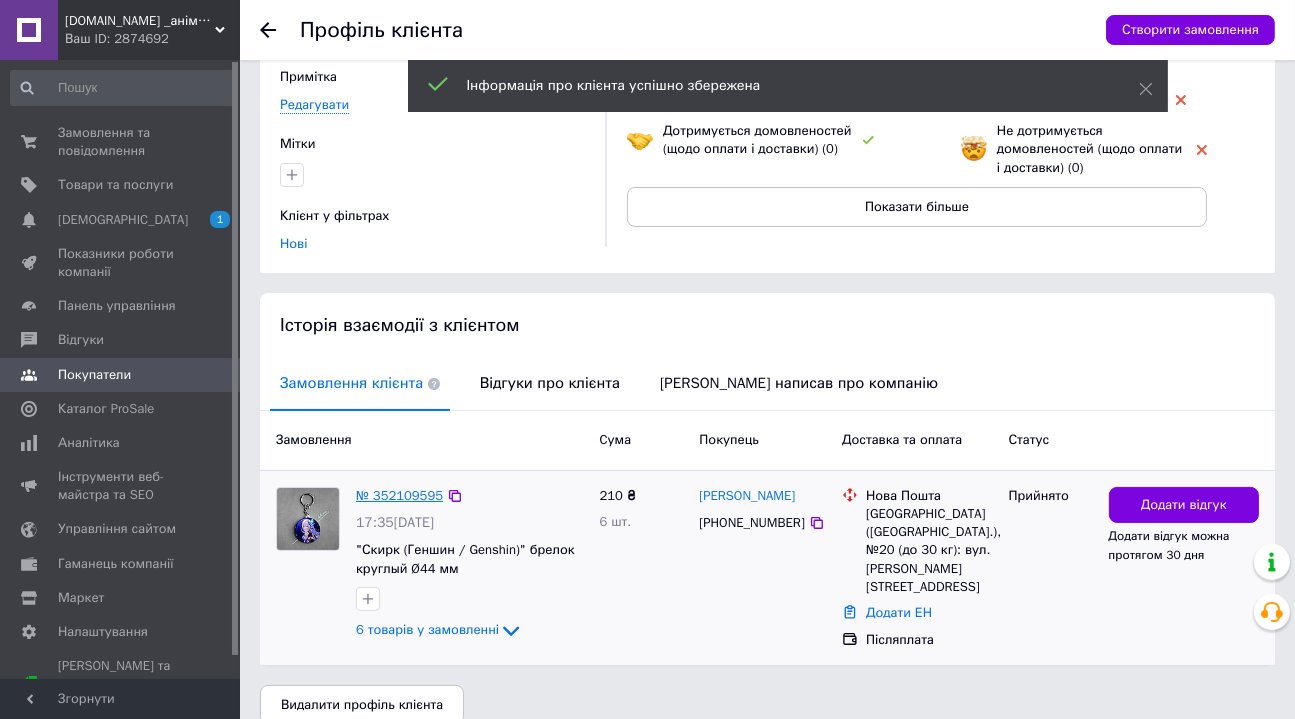 click on "№ 352109595" at bounding box center (399, 495) 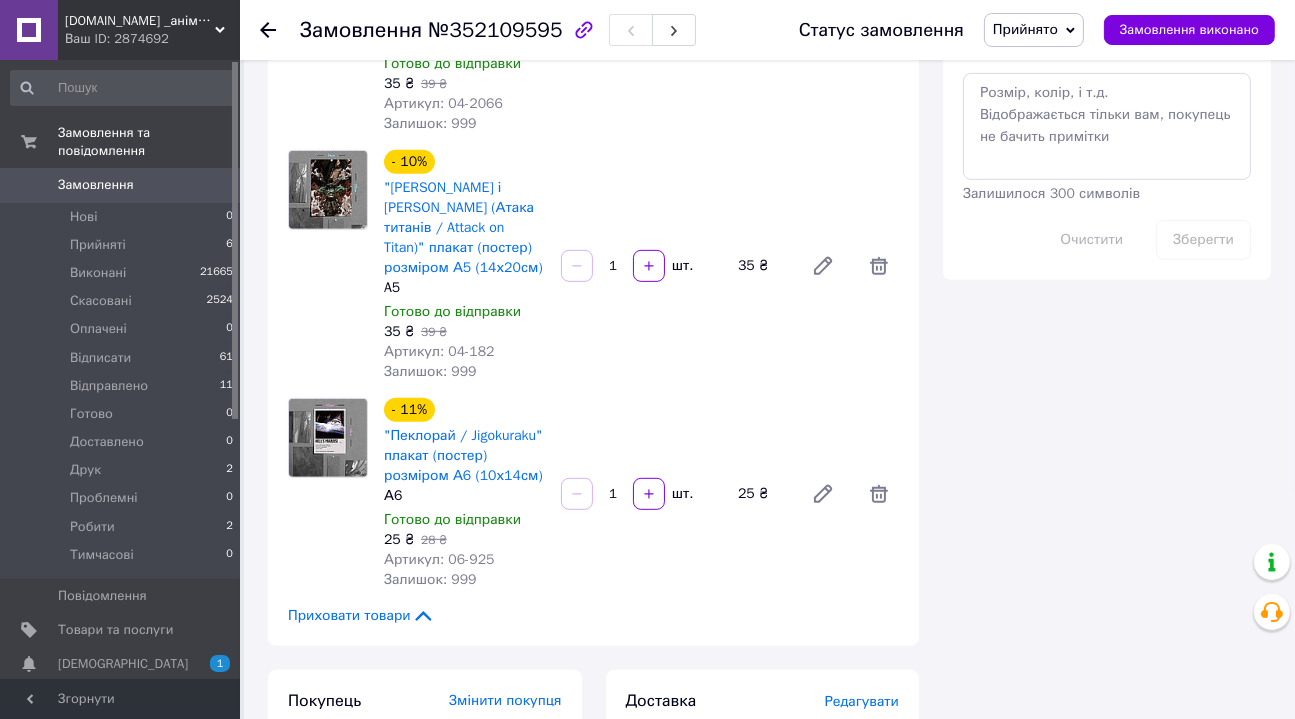 scroll, scrollTop: 1454, scrollLeft: 0, axis: vertical 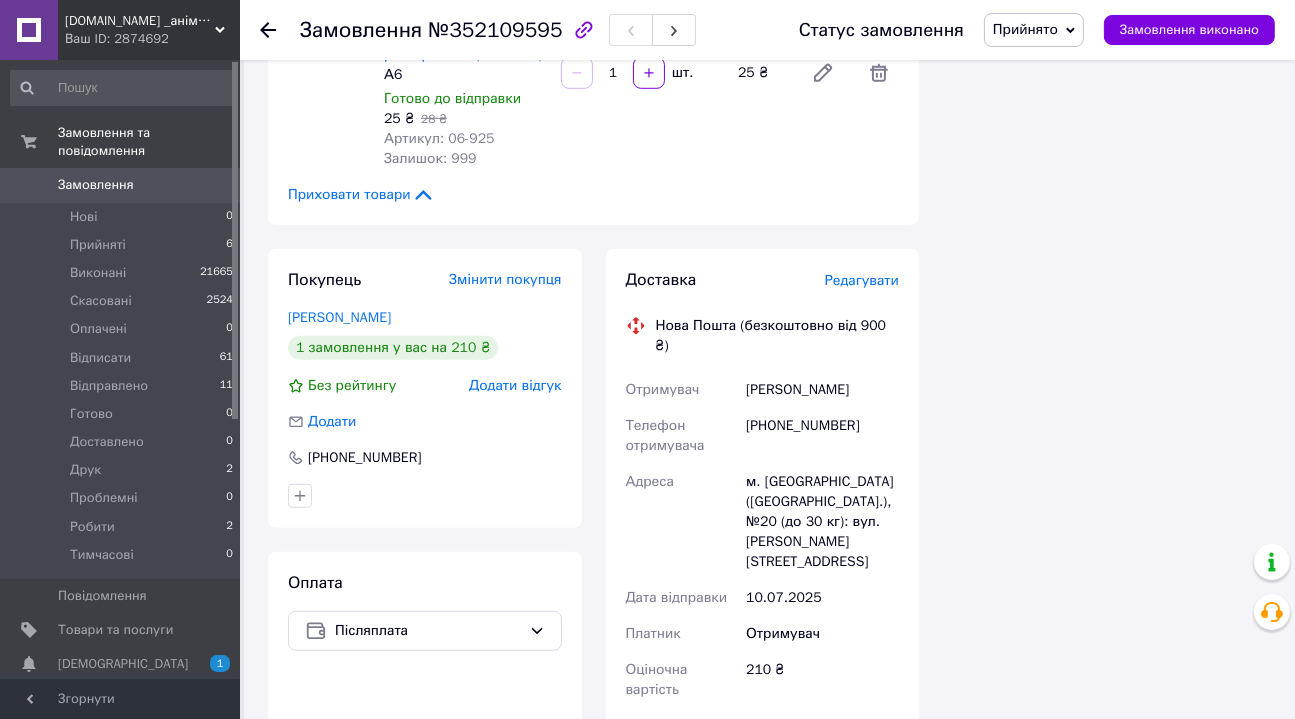 click on "Змінити покупця" at bounding box center [505, 279] 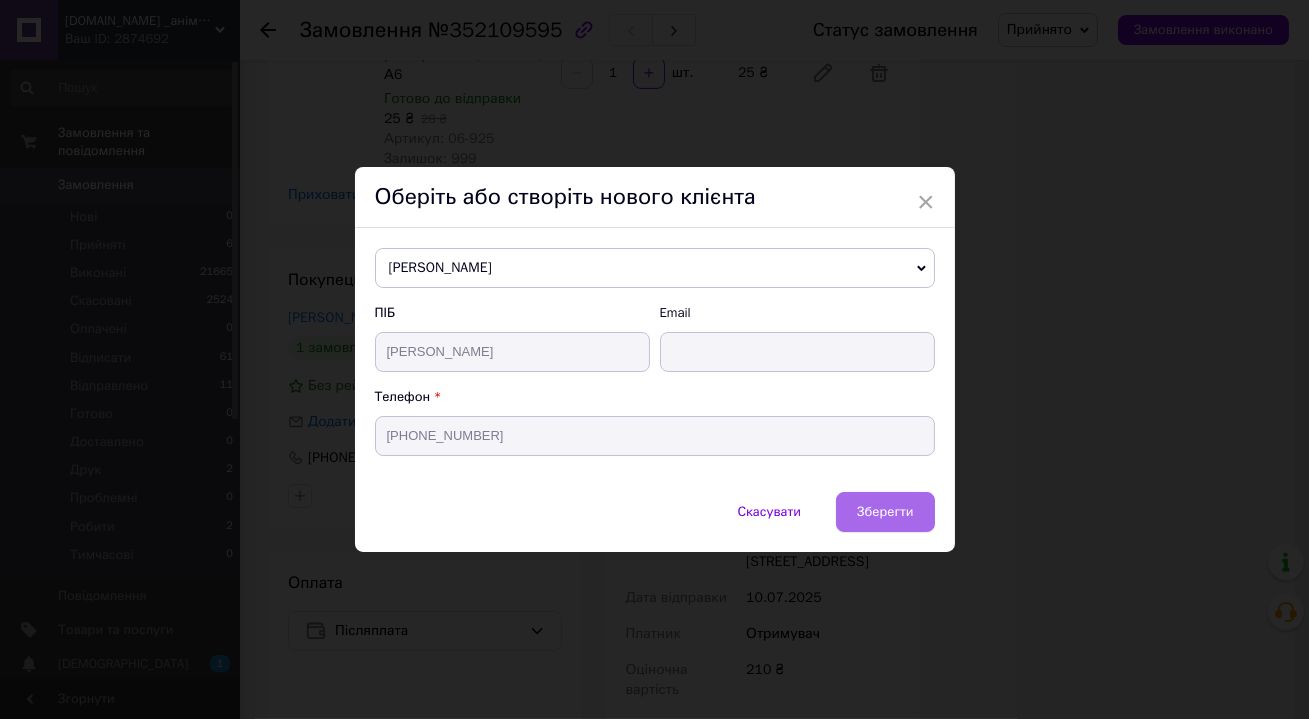 click on "Зберегти" at bounding box center [885, 512] 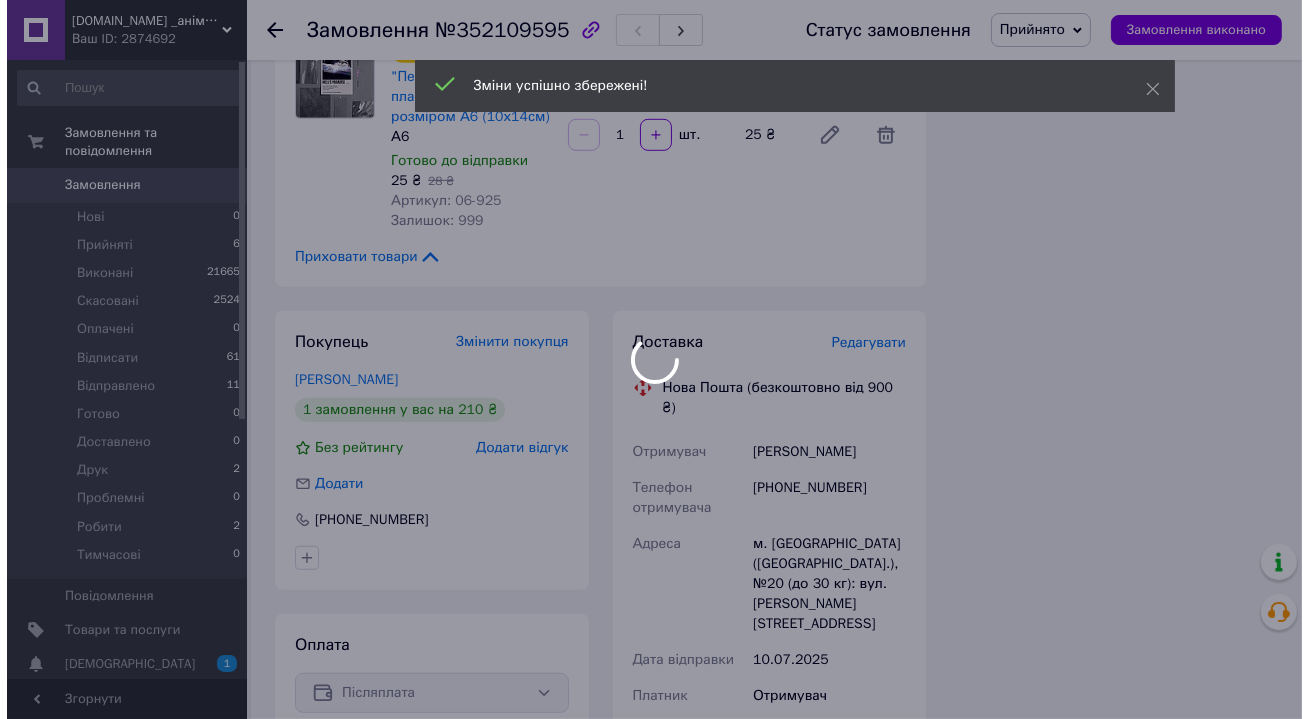 scroll, scrollTop: 1363, scrollLeft: 0, axis: vertical 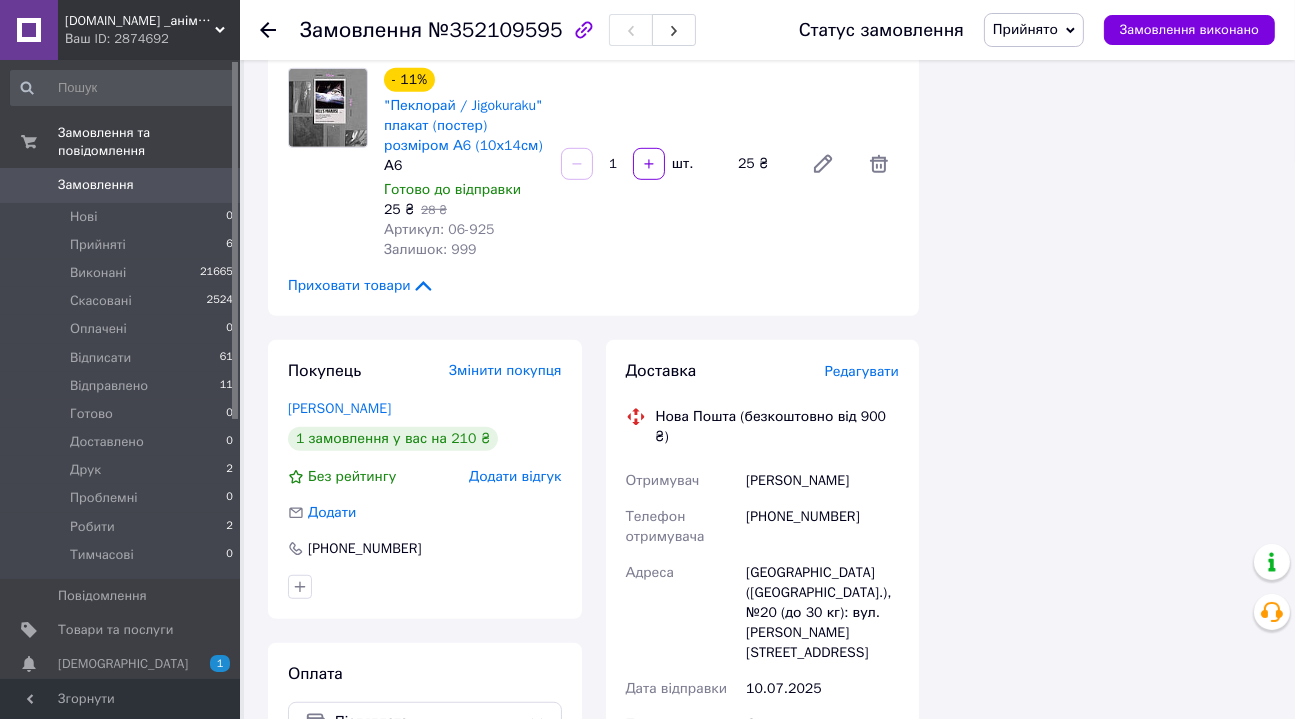 click on "Доставка Редагувати" at bounding box center [763, 371] 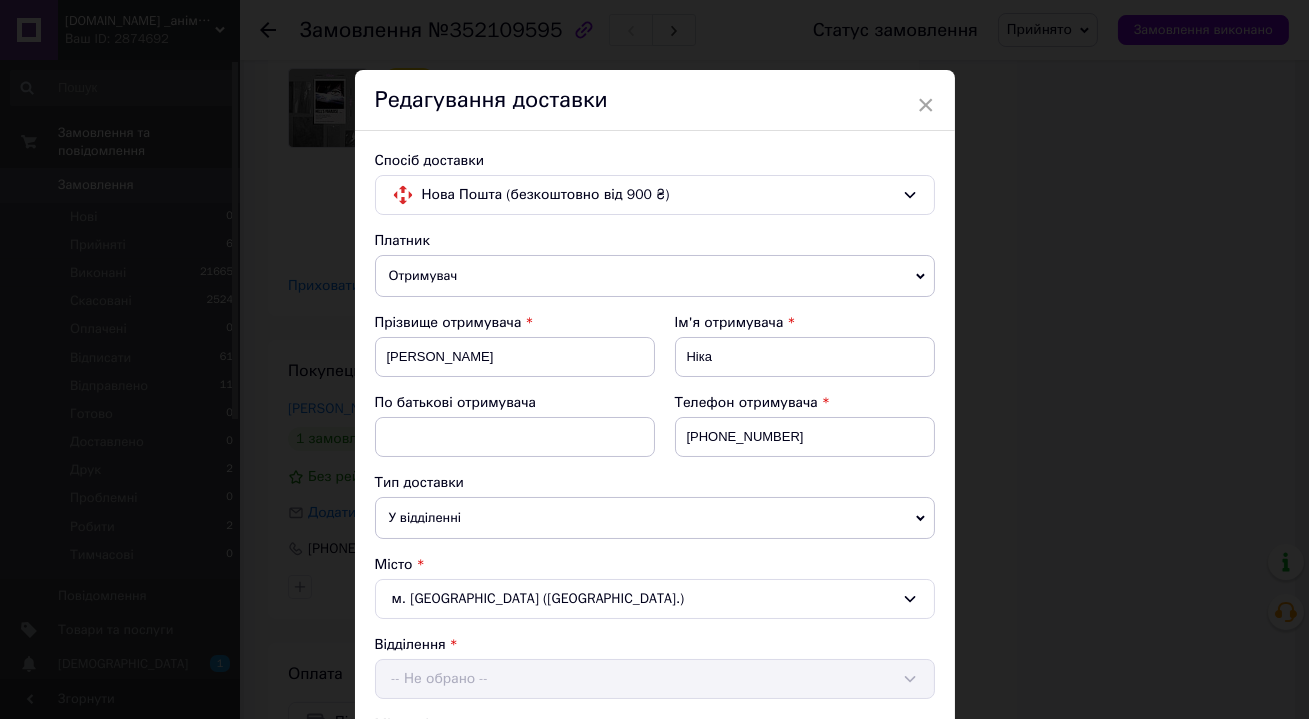scroll, scrollTop: 181, scrollLeft: 0, axis: vertical 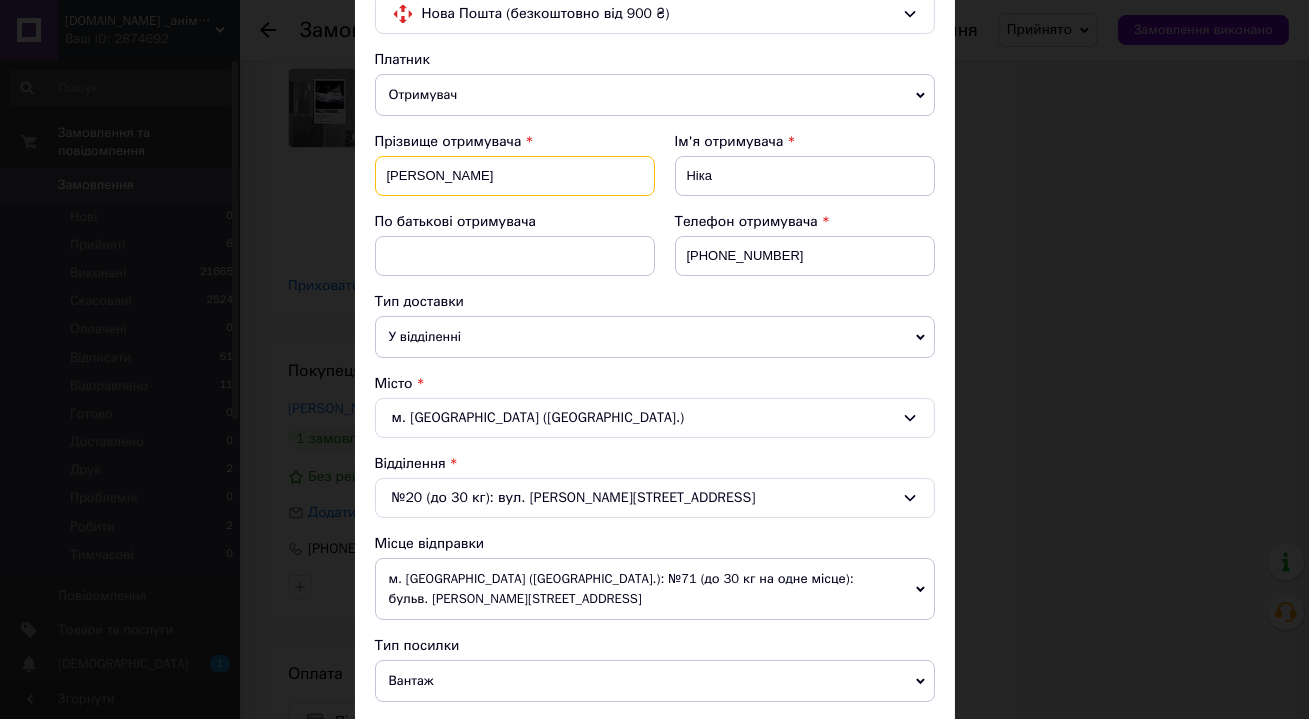 click on "Гончарова" at bounding box center (515, 176) 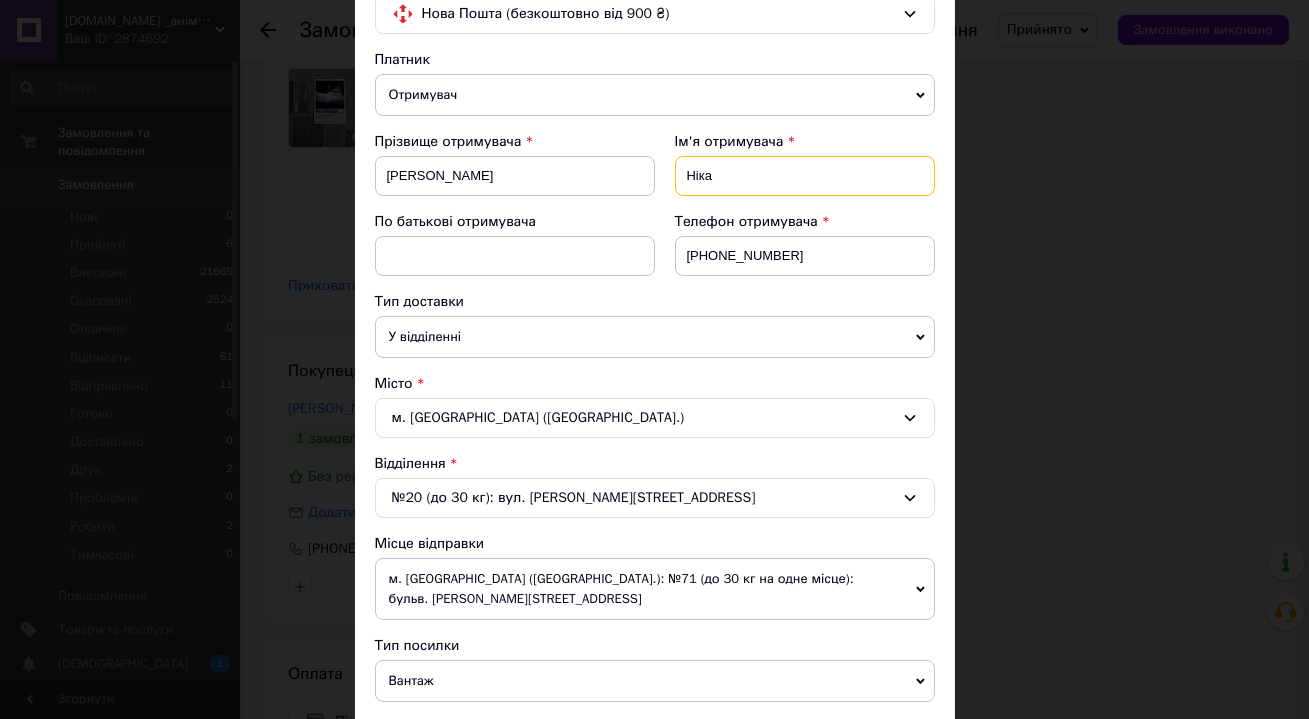 drag, startPoint x: 783, startPoint y: 173, endPoint x: 766, endPoint y: 182, distance: 19.235384 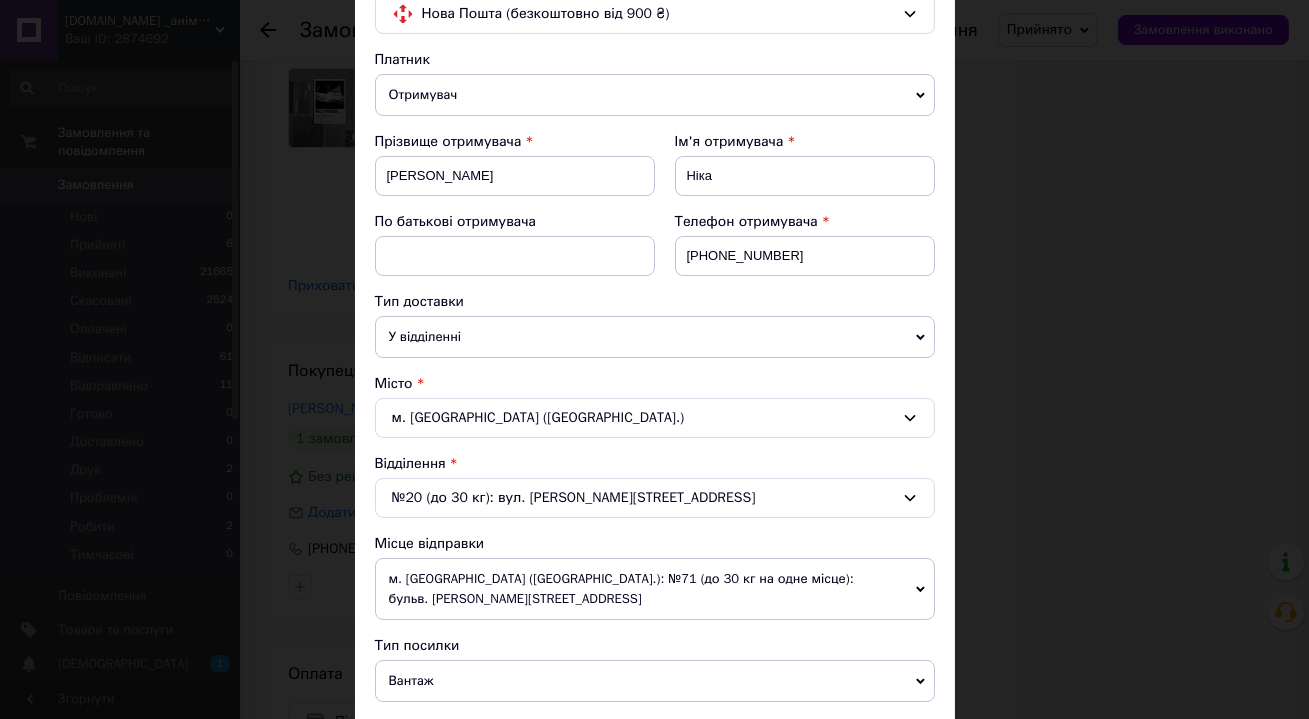 click on "По батькові отримувача" at bounding box center (515, 222) 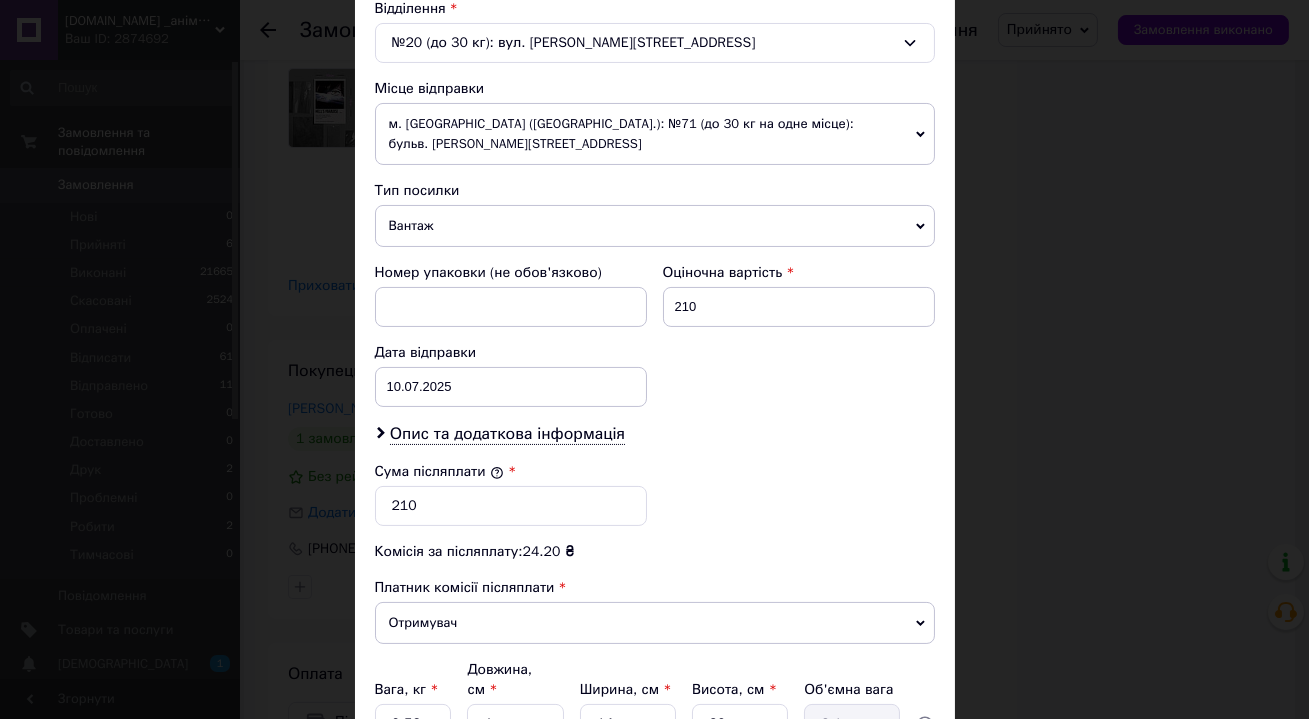 scroll, scrollTop: 793, scrollLeft: 0, axis: vertical 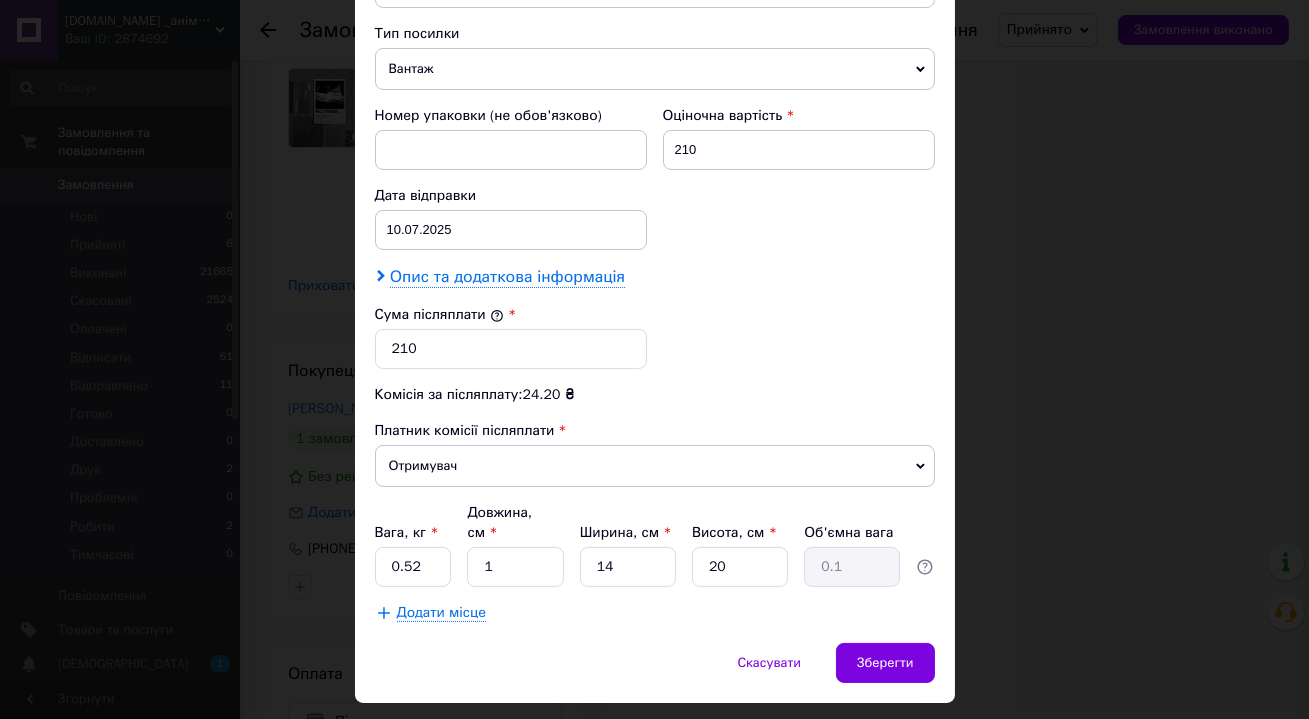 click on "Опис та додаткова інформація" at bounding box center [507, 277] 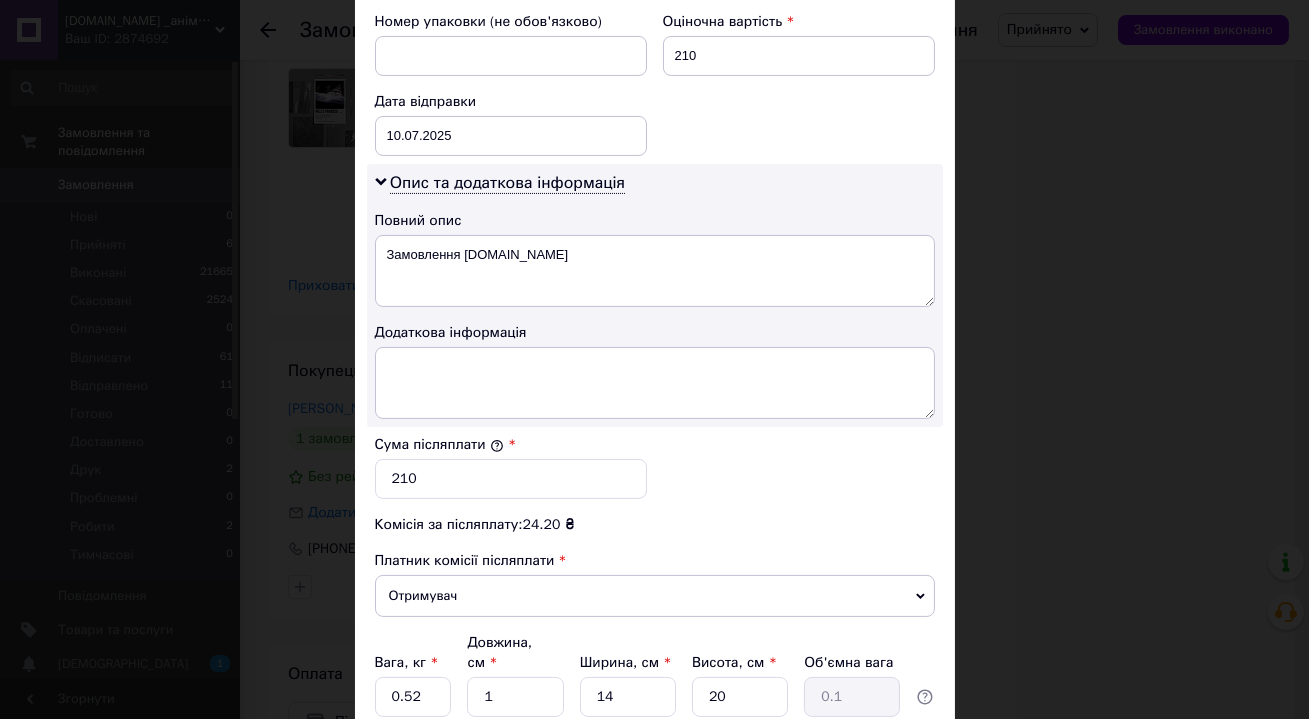scroll, scrollTop: 975, scrollLeft: 0, axis: vertical 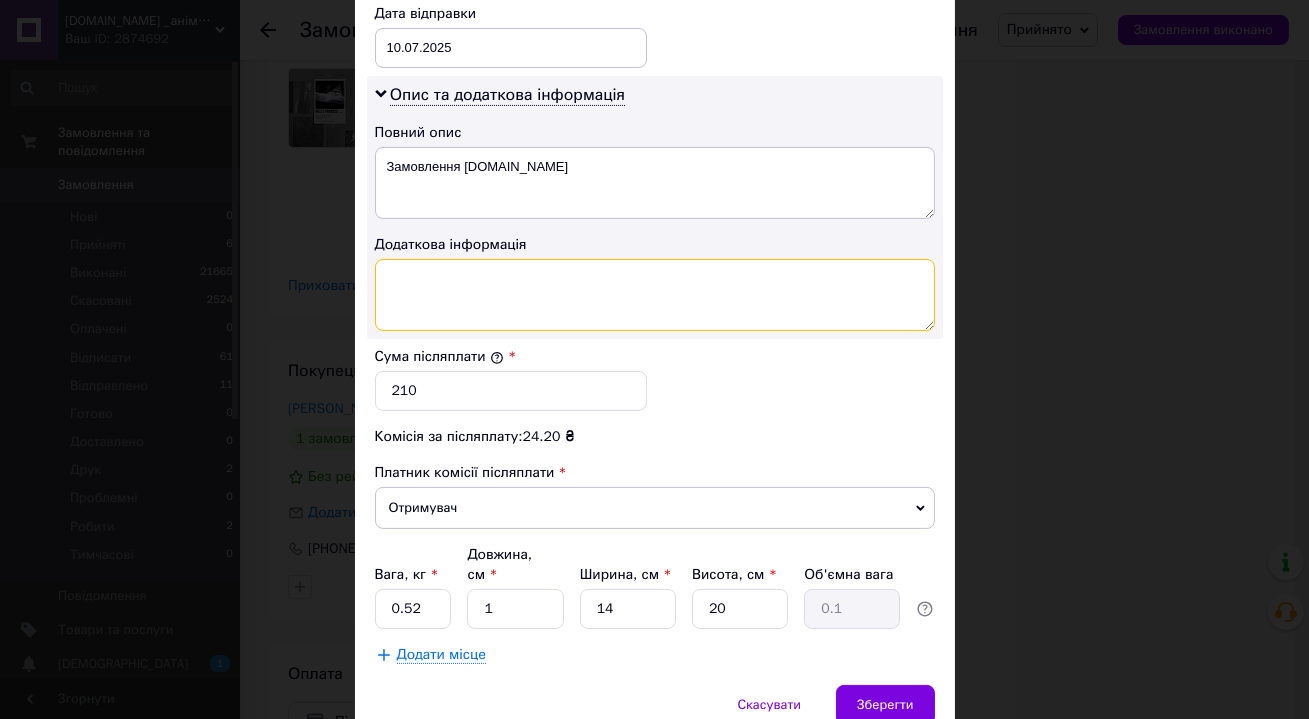 click at bounding box center (655, 295) 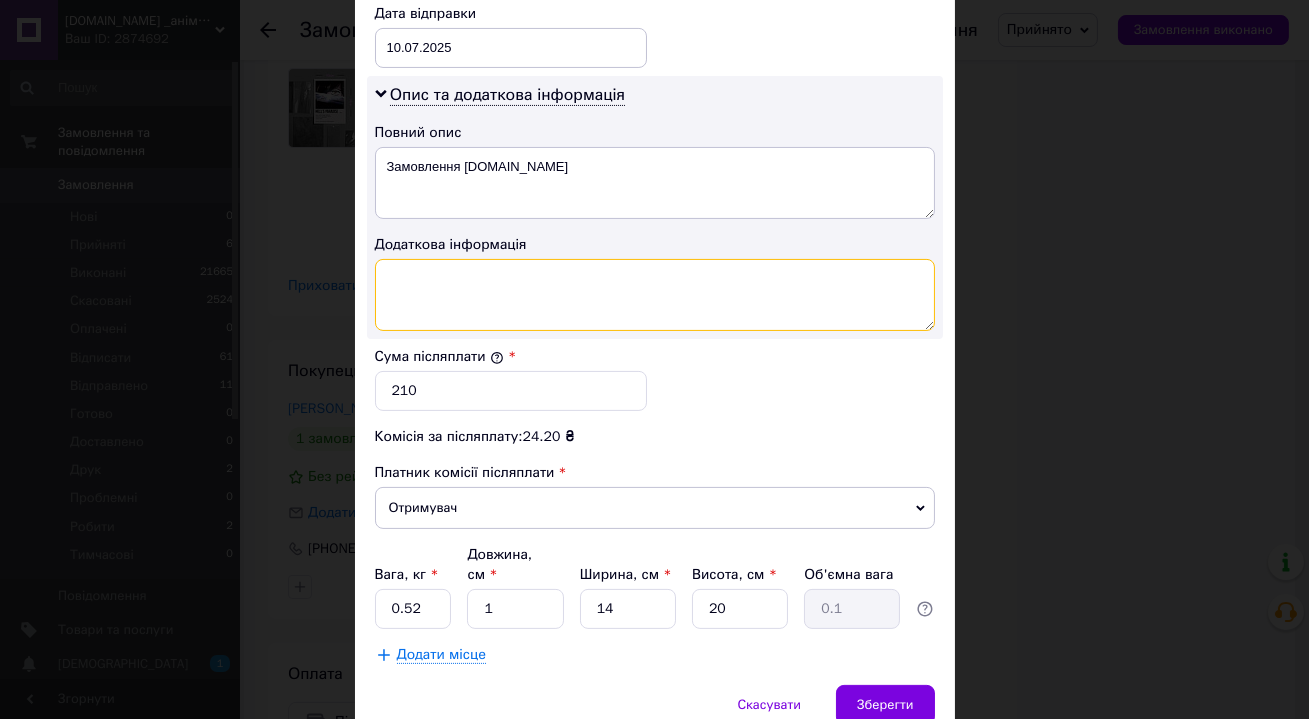 paste on "352109595" 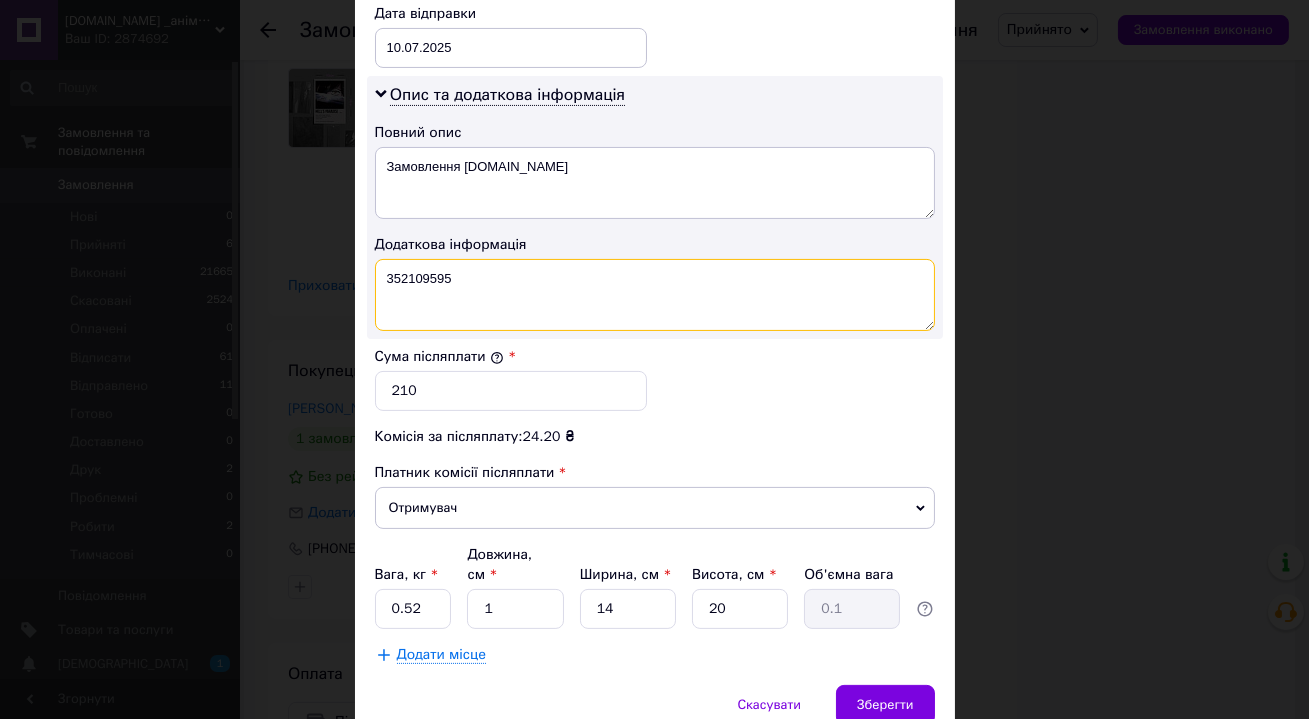 type on "352109595" 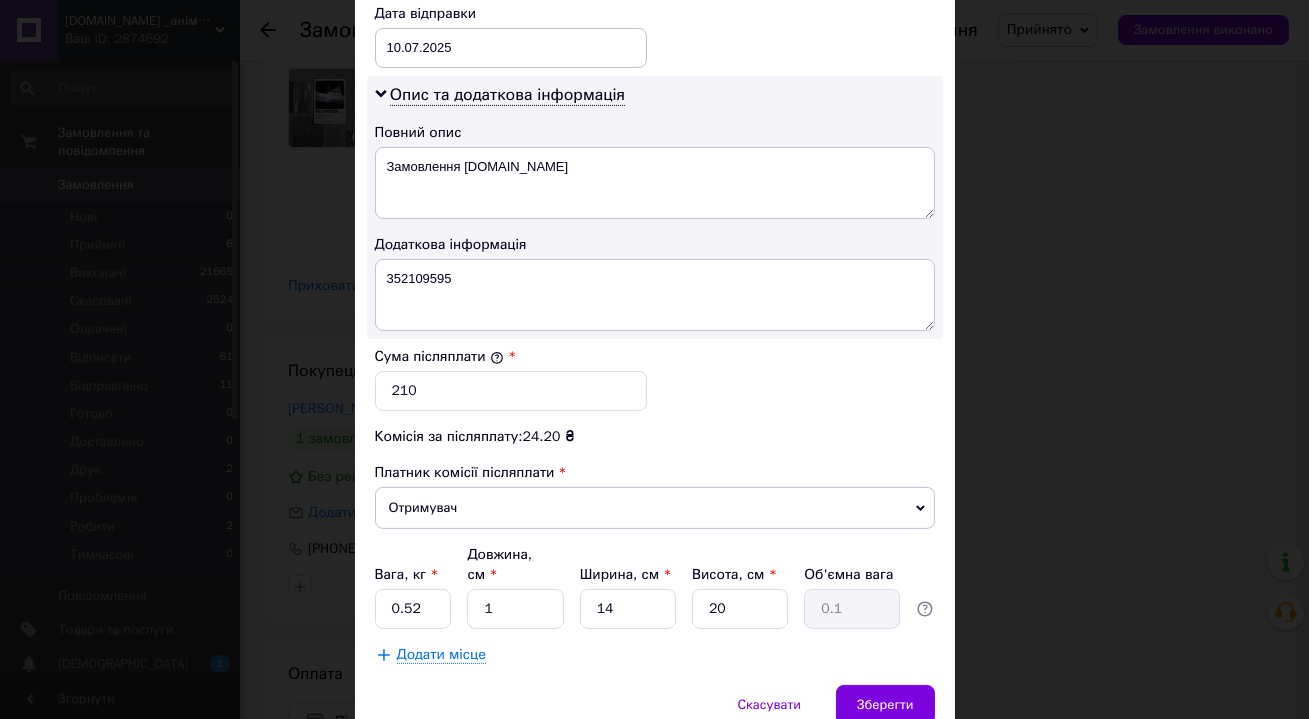 drag, startPoint x: 640, startPoint y: 333, endPoint x: 658, endPoint y: 326, distance: 19.313208 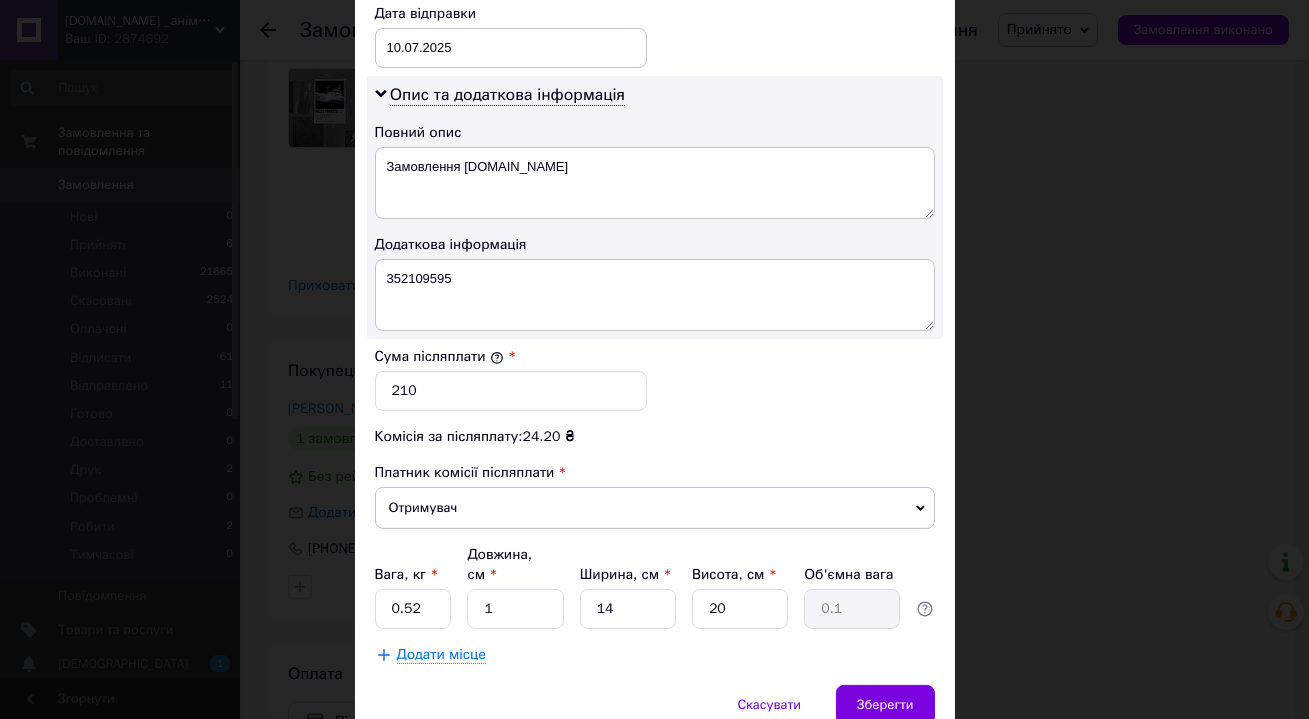 click on "Сума післяплати     *" at bounding box center (511, 357) 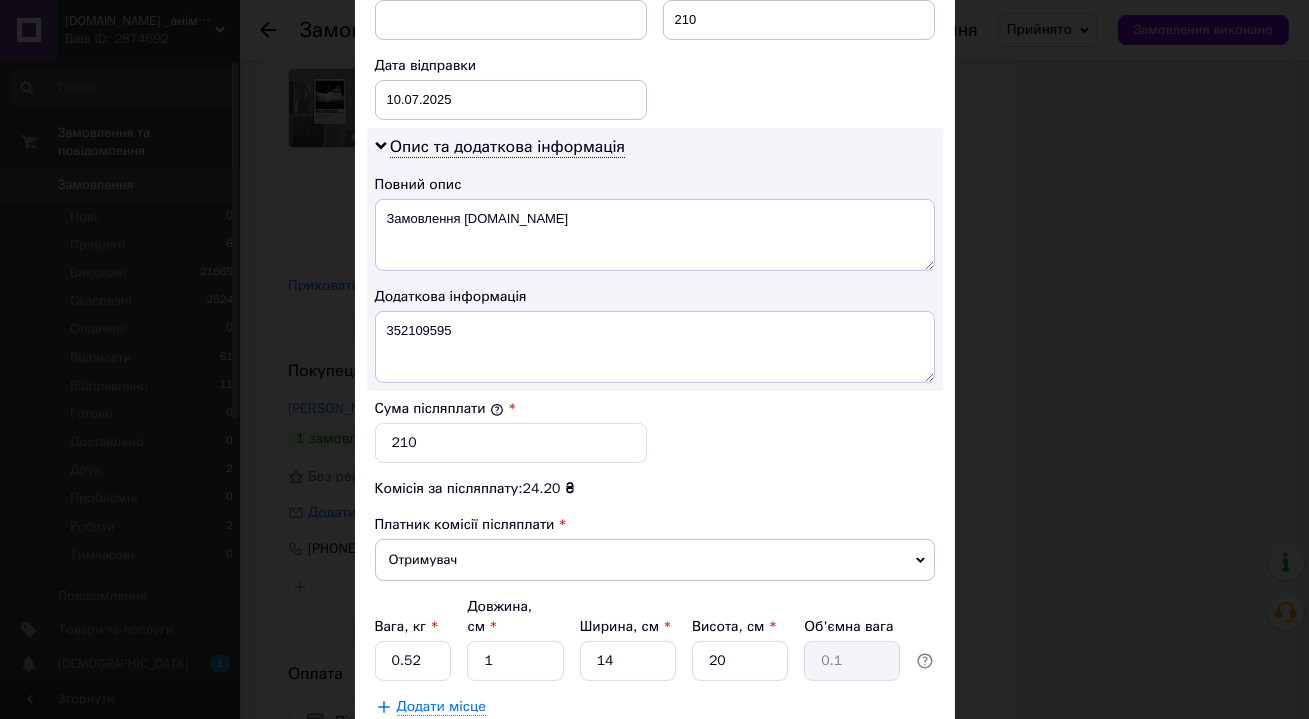 scroll, scrollTop: 834, scrollLeft: 0, axis: vertical 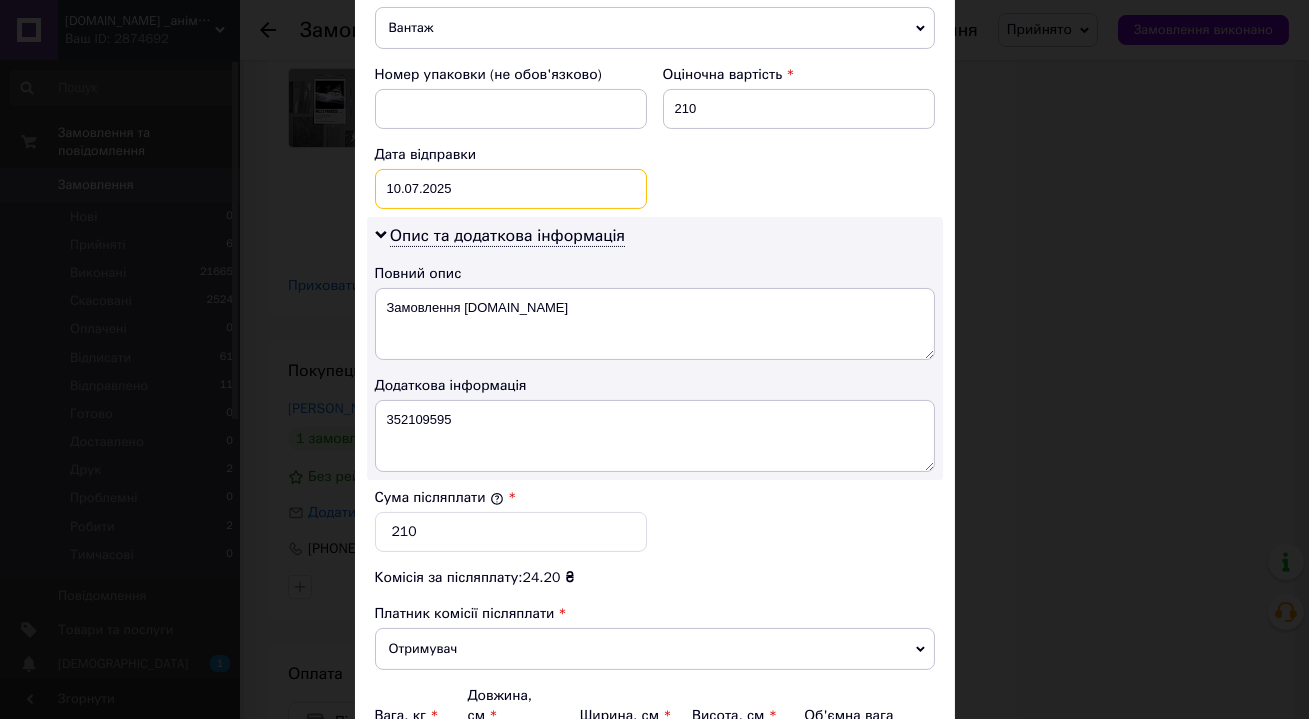 click on "[DATE] < 2025 > < Июль > Пн Вт Ср Чт Пт Сб Вс 30 1 2 3 4 5 6 7 8 9 10 11 12 13 14 15 16 17 18 19 20 21 22 23 24 25 26 27 28 29 30 31 1 2 3 4 5 6 7 8 9 10" at bounding box center [511, 189] 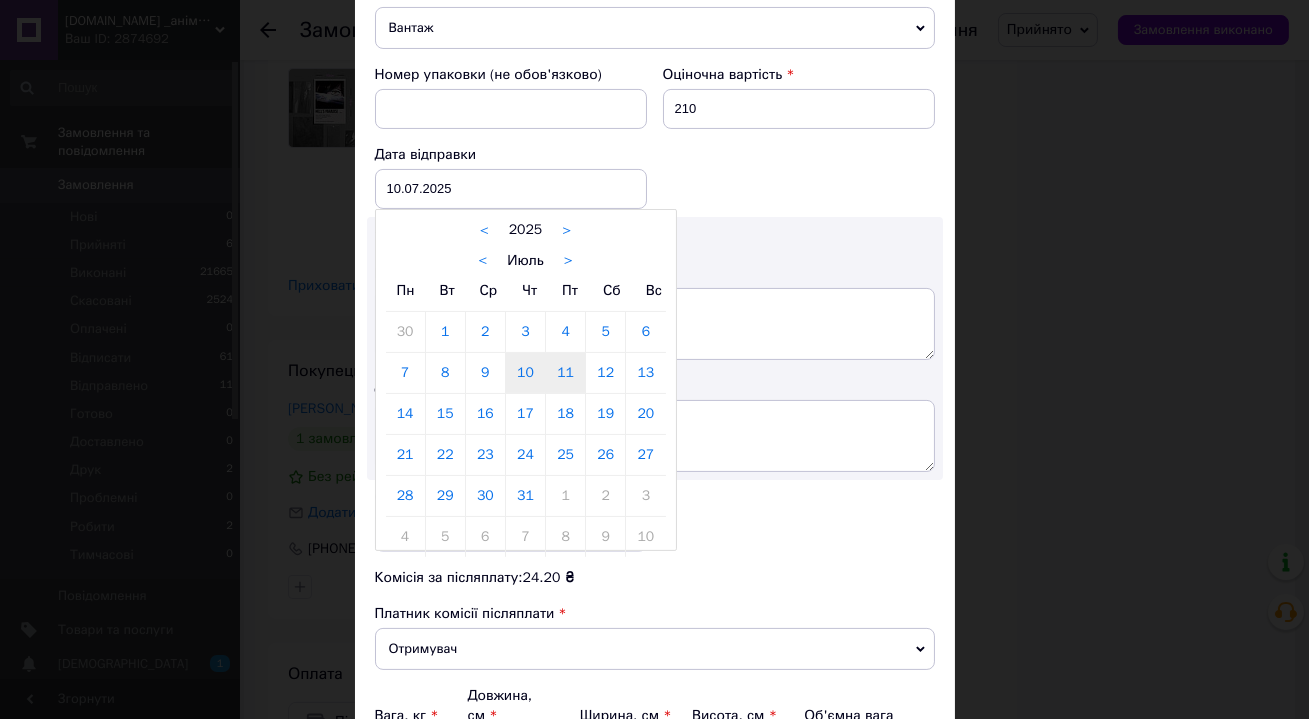 click on "11" at bounding box center (565, 373) 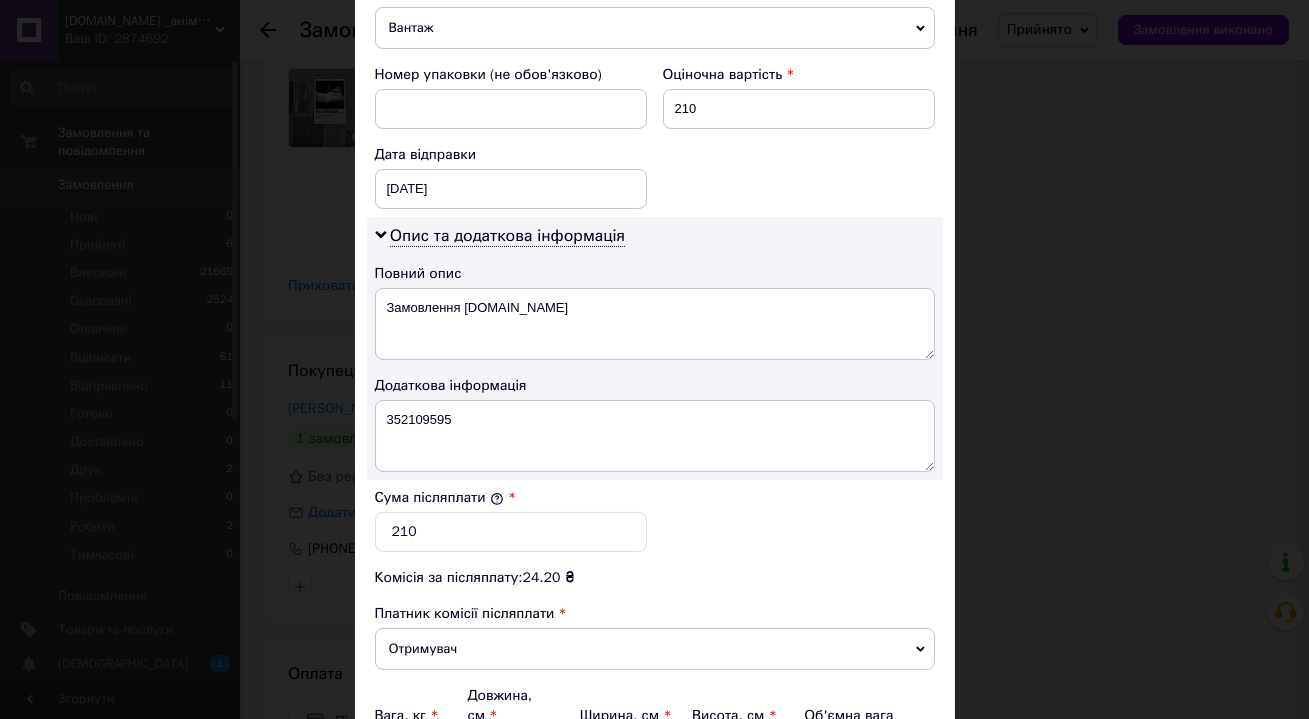 drag, startPoint x: 719, startPoint y: 486, endPoint x: 728, endPoint y: 476, distance: 13.453624 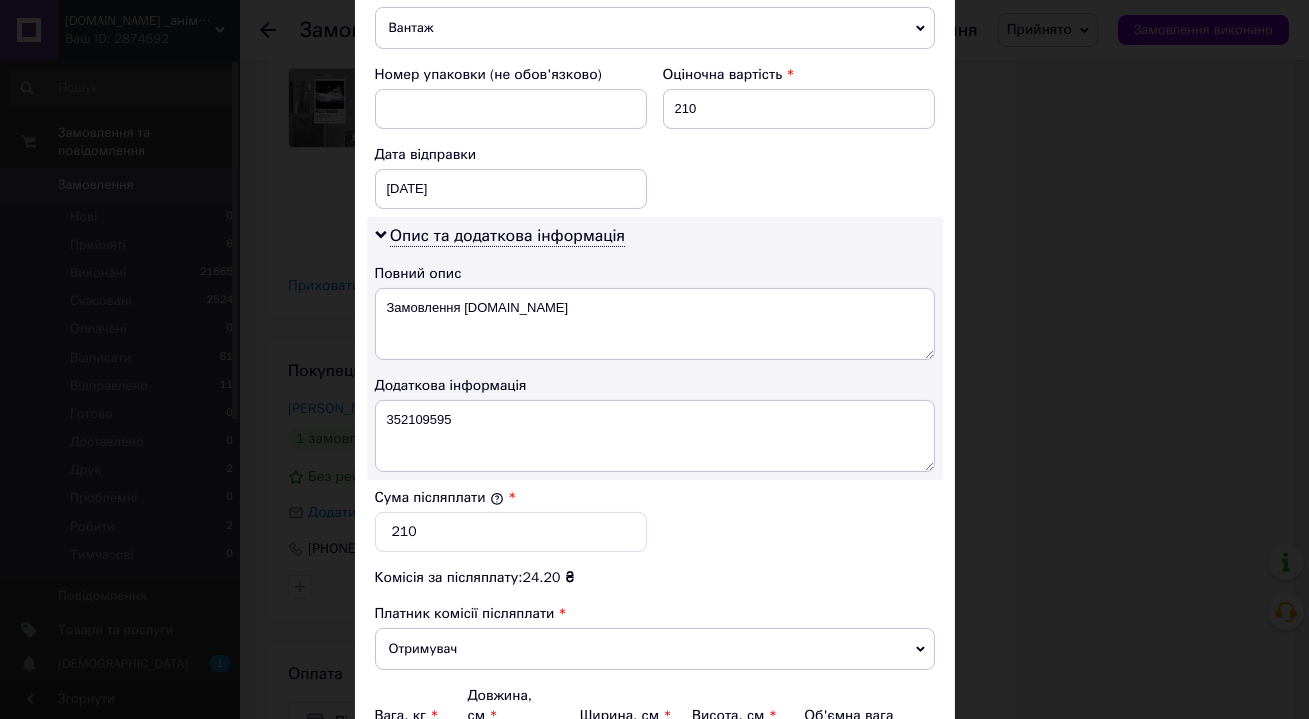 click on "Сума післяплати     * 210" at bounding box center [655, 520] 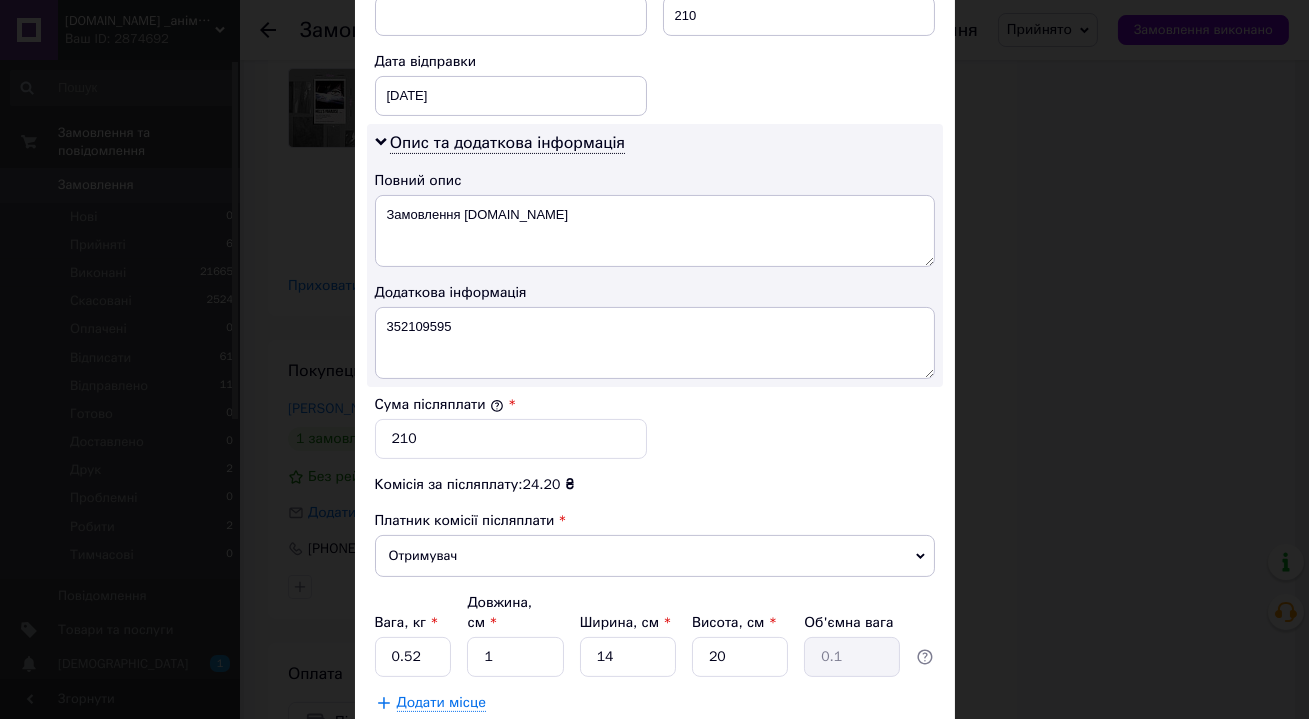 scroll, scrollTop: 1016, scrollLeft: 0, axis: vertical 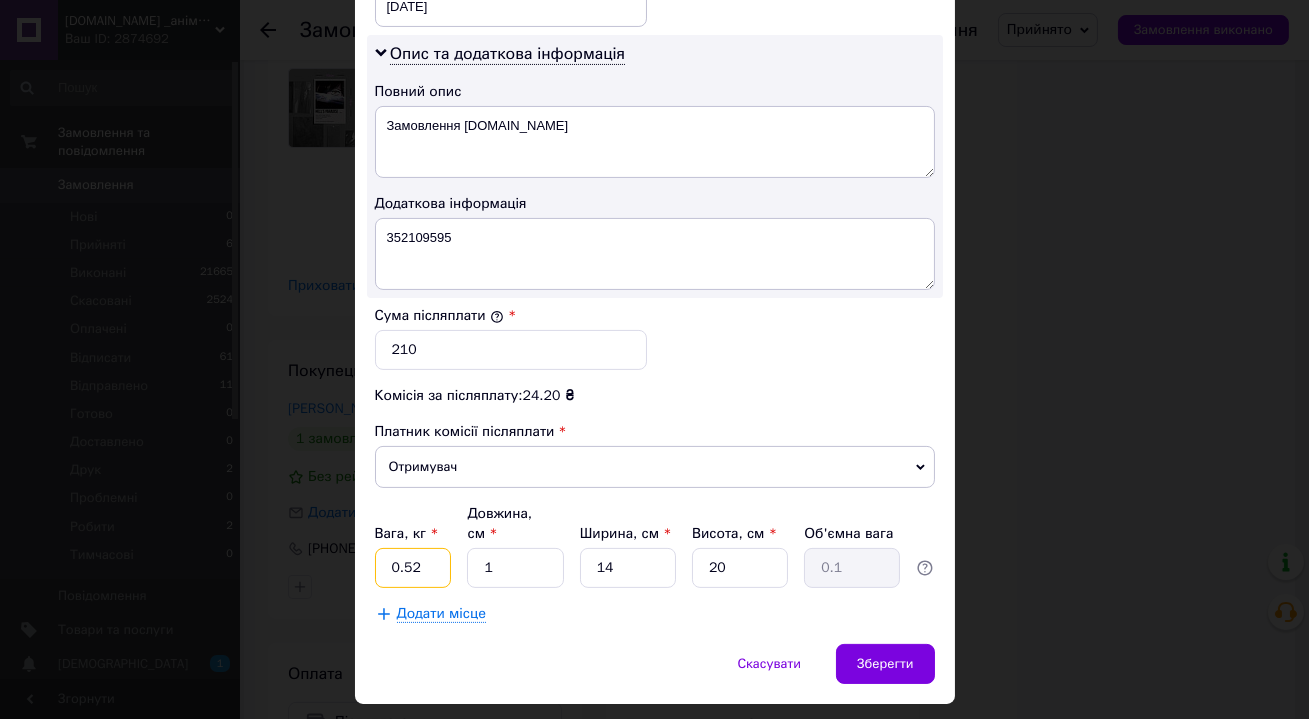 drag, startPoint x: 417, startPoint y: 518, endPoint x: 378, endPoint y: 502, distance: 42.154476 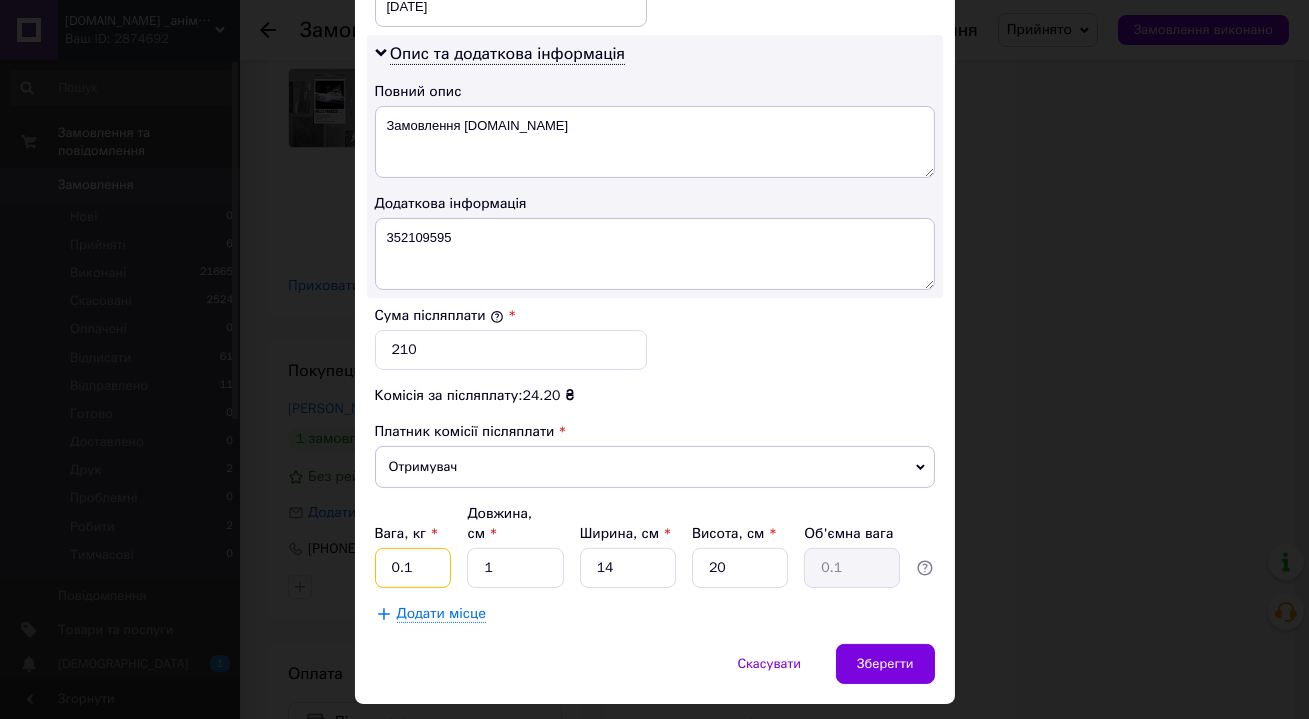 type on "0.1" 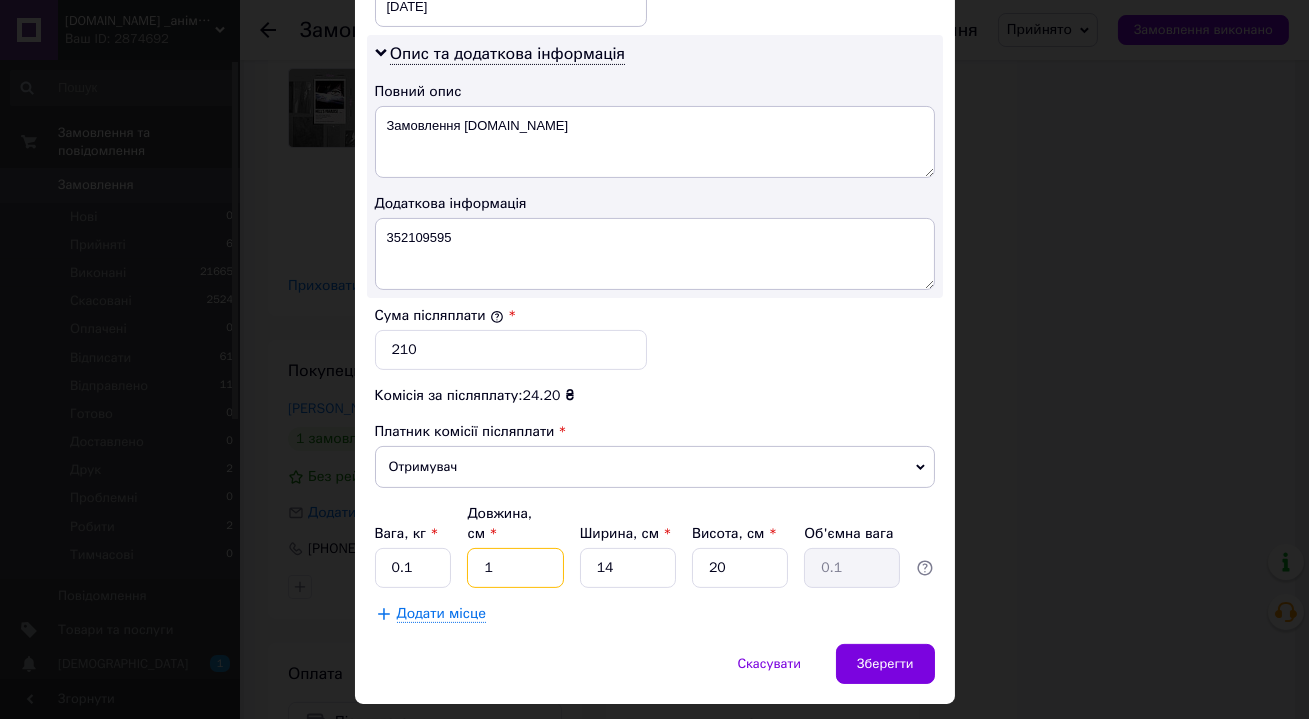 click on "1" at bounding box center [515, 568] 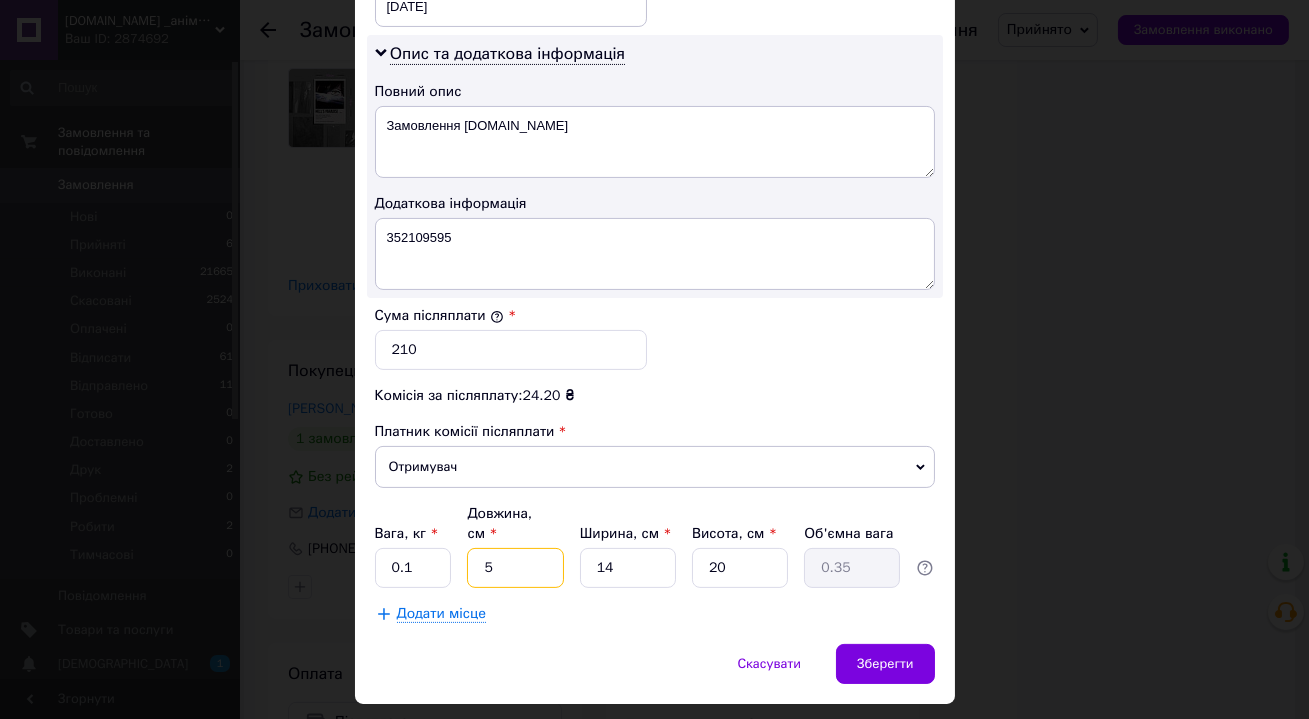 type on "5" 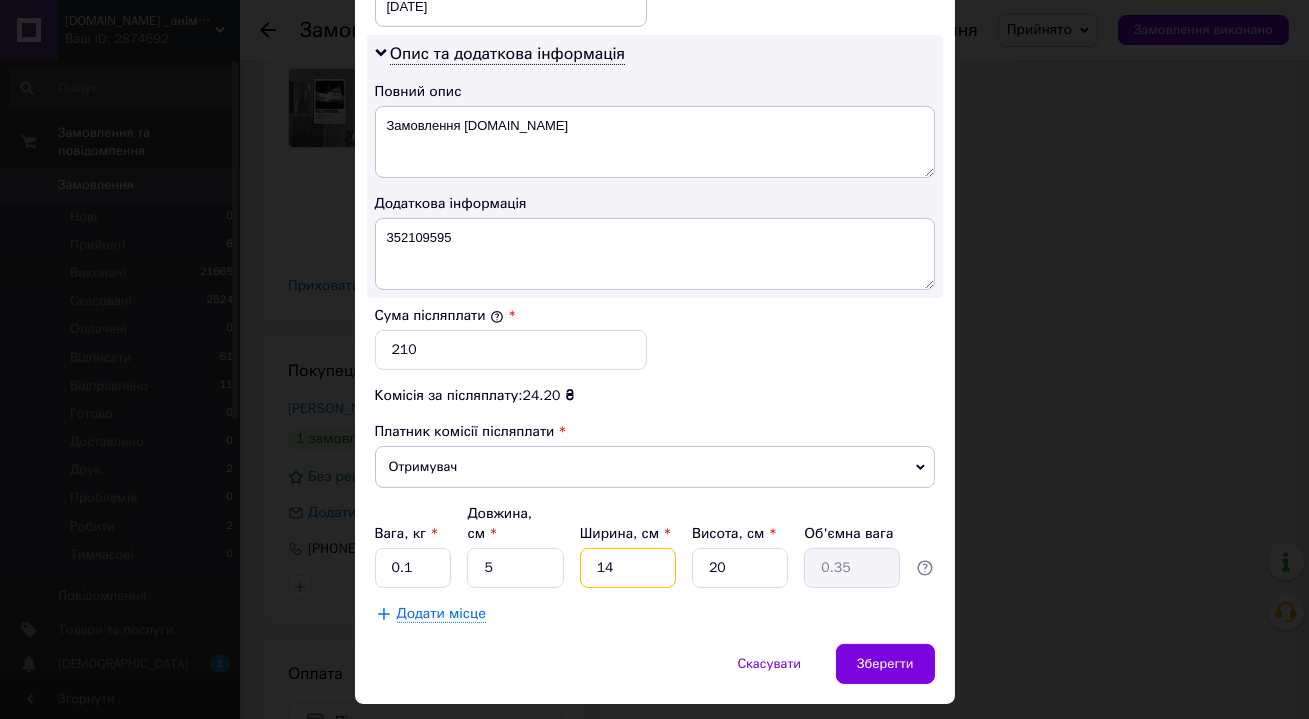 click on "14" at bounding box center (628, 568) 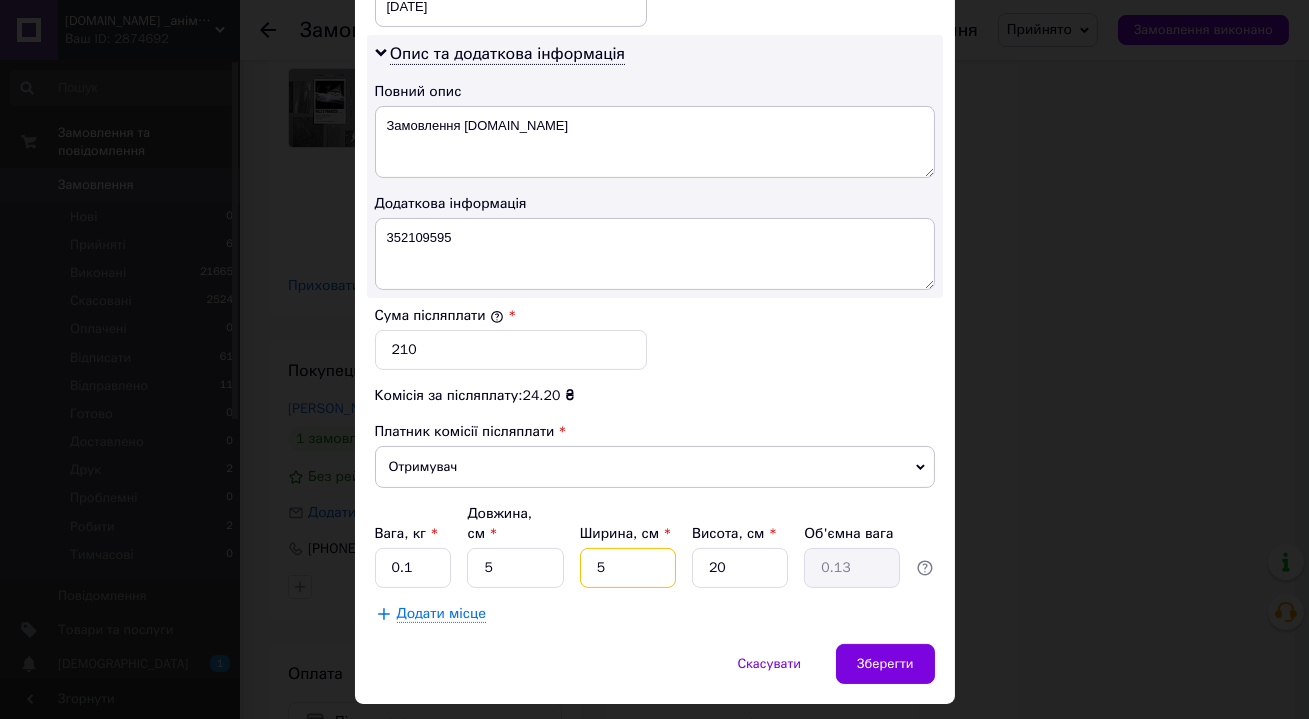 type on "5" 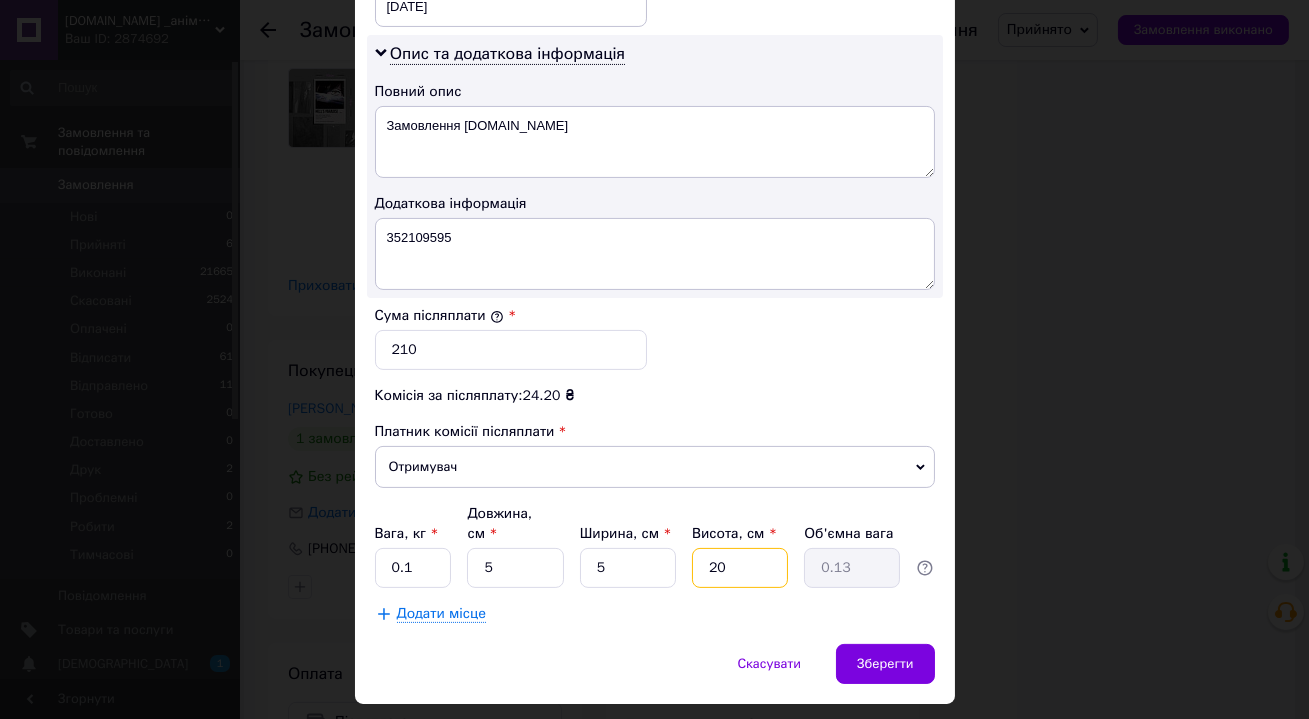 click on "20" at bounding box center [740, 568] 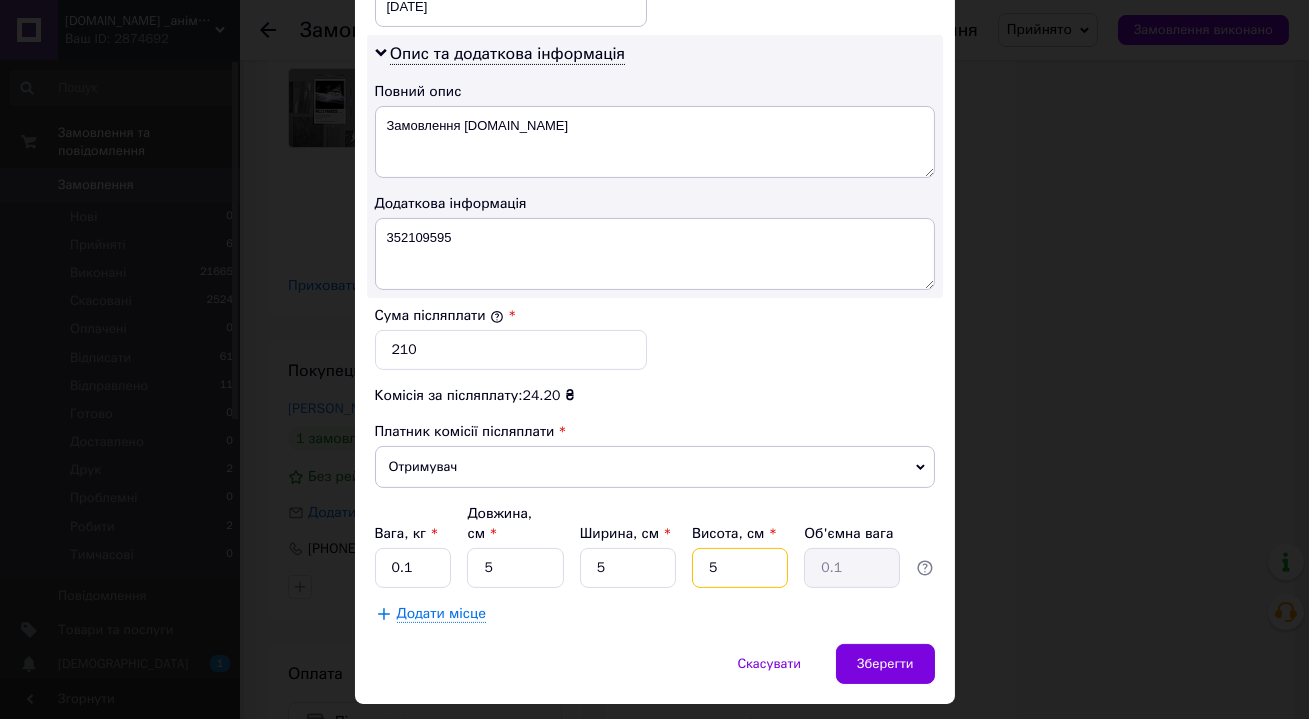 type on "5" 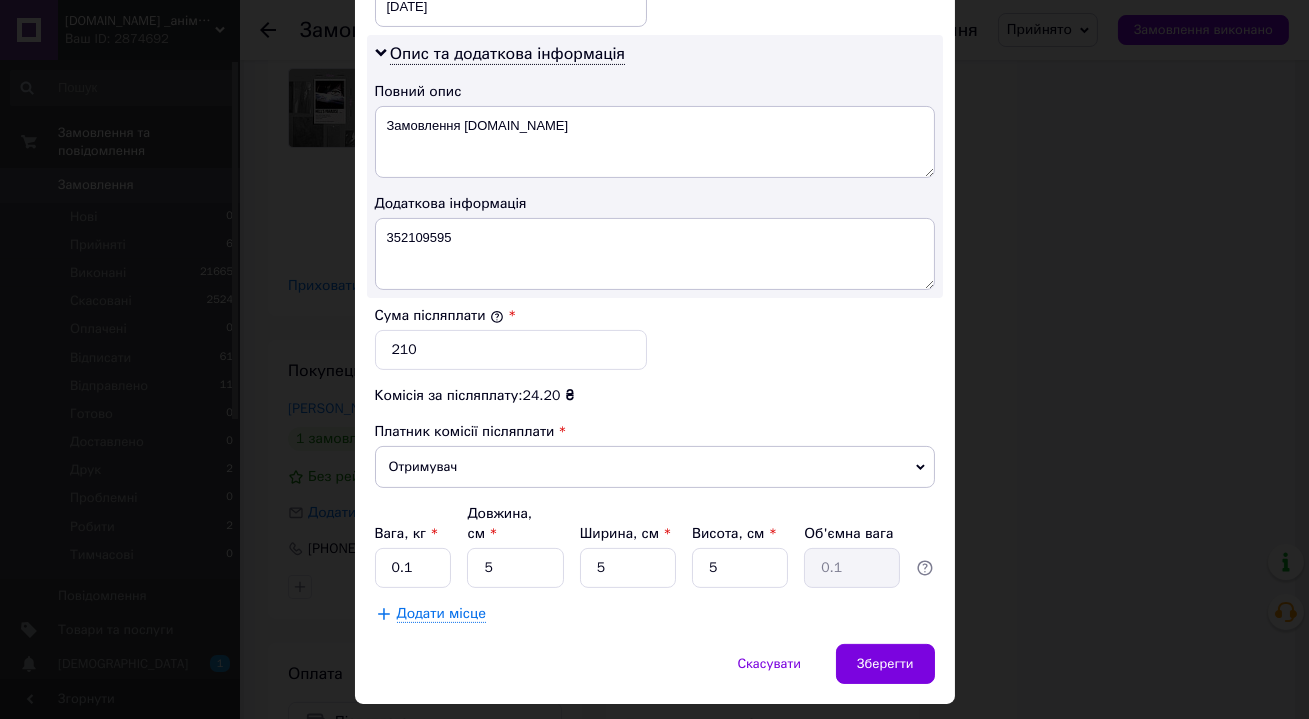 click on "Спосіб доставки Нова Пошта (безкоштовно від 900 ₴) Платник Отримувач Відправник Прізвище отримувача Гончарова Ім'я отримувача Ніка По батькові отримувача Телефон отримувача +380665281415 Тип доставки У відділенні Кур'єром В поштоматі Місто м. Київ (Київська обл.) Відділення №20 (до 30 кг): вул. Ігоря Брановицького, 4 Місце відправки м. Київ (Київська обл.): №71 (до 30 кг на одне місце): бульв. Івана Котляревського, 5 Немає збігів. Спробуйте змінити умови пошуку Додати ще місце відправки Тип посилки Вантаж Документи Номер упаковки (не обов'язково) Оціночна вартість 210 < 2025 >" at bounding box center [655, -121] 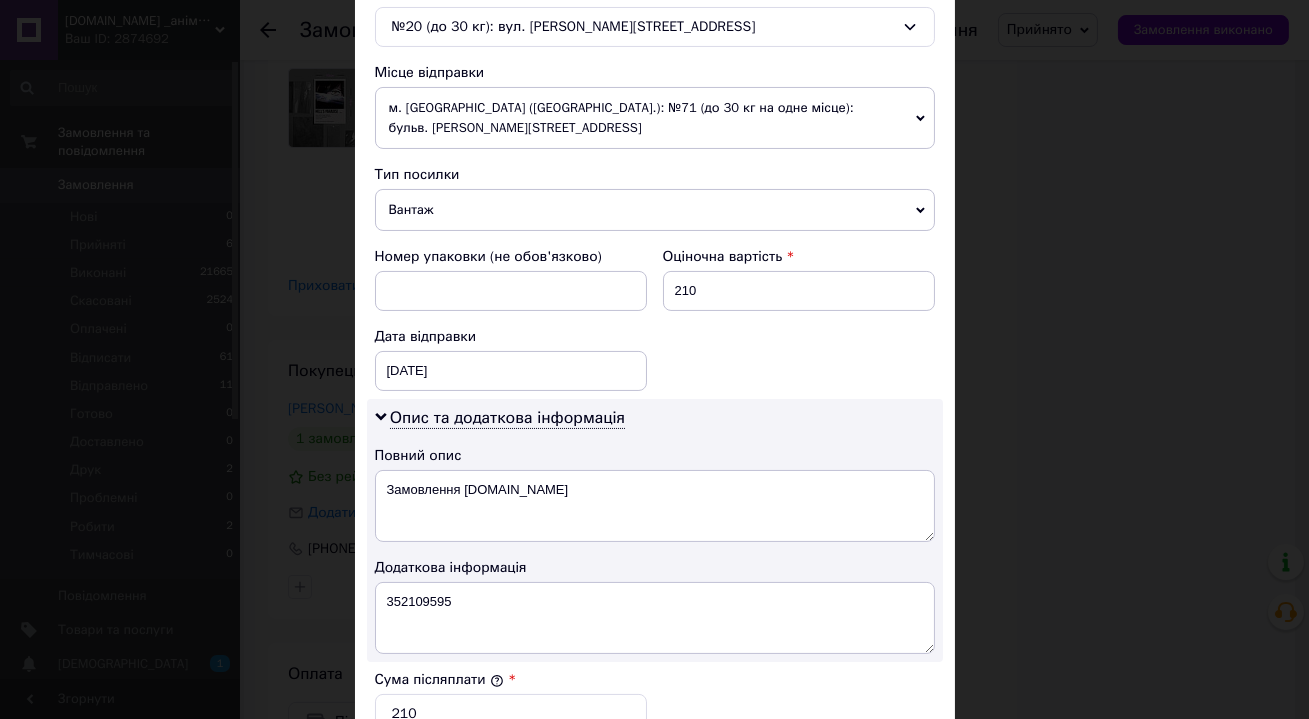 scroll, scrollTop: 561, scrollLeft: 0, axis: vertical 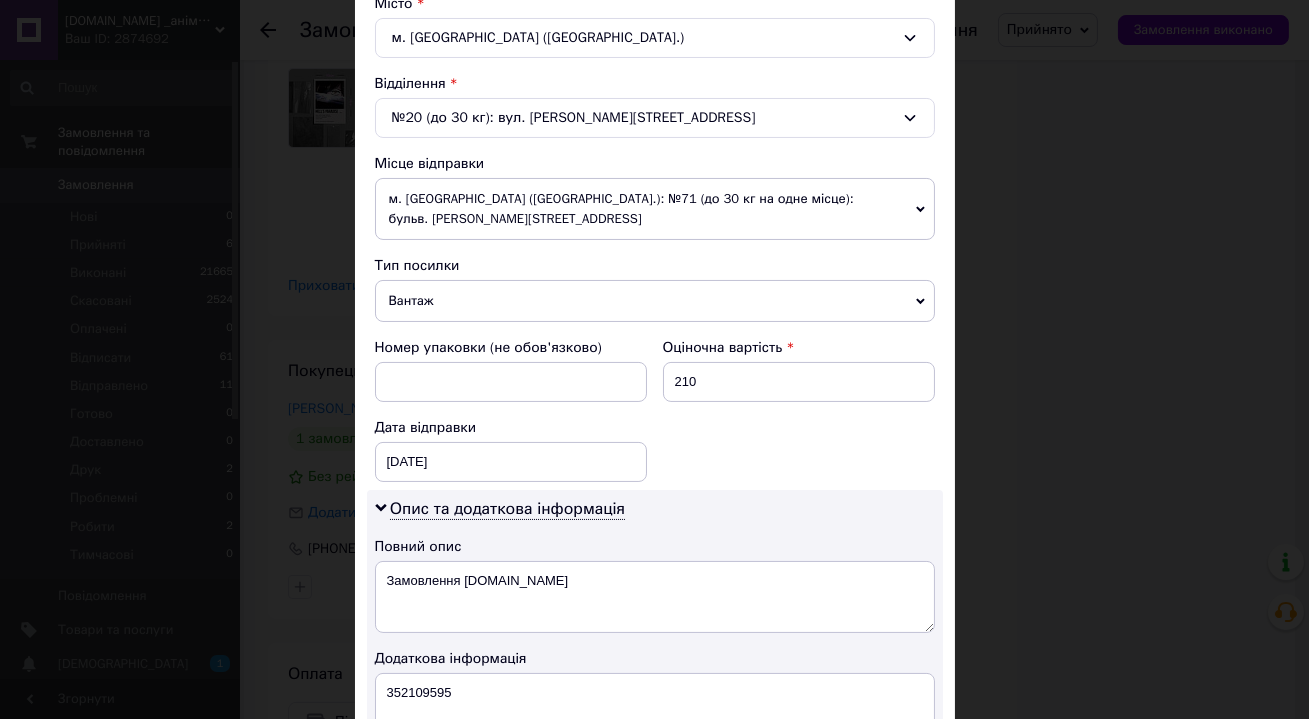 click on "Вантаж" at bounding box center (655, 301) 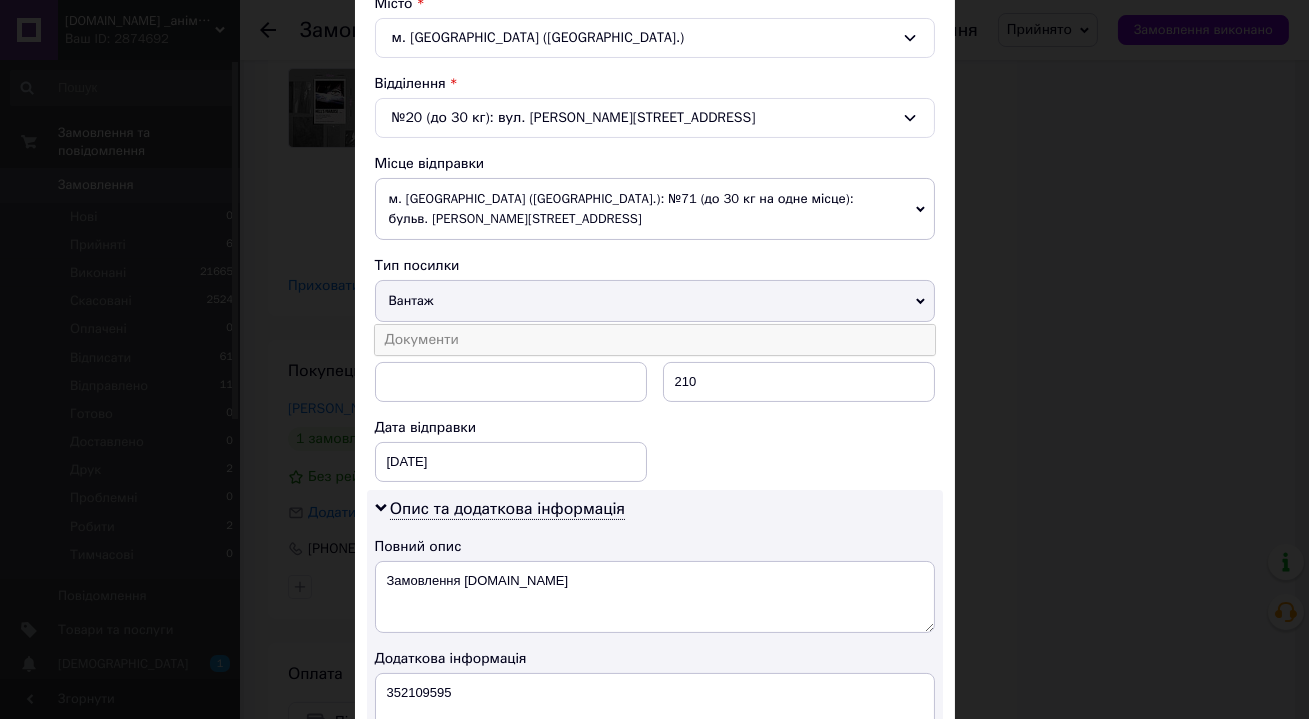 click on "Документи" at bounding box center (655, 340) 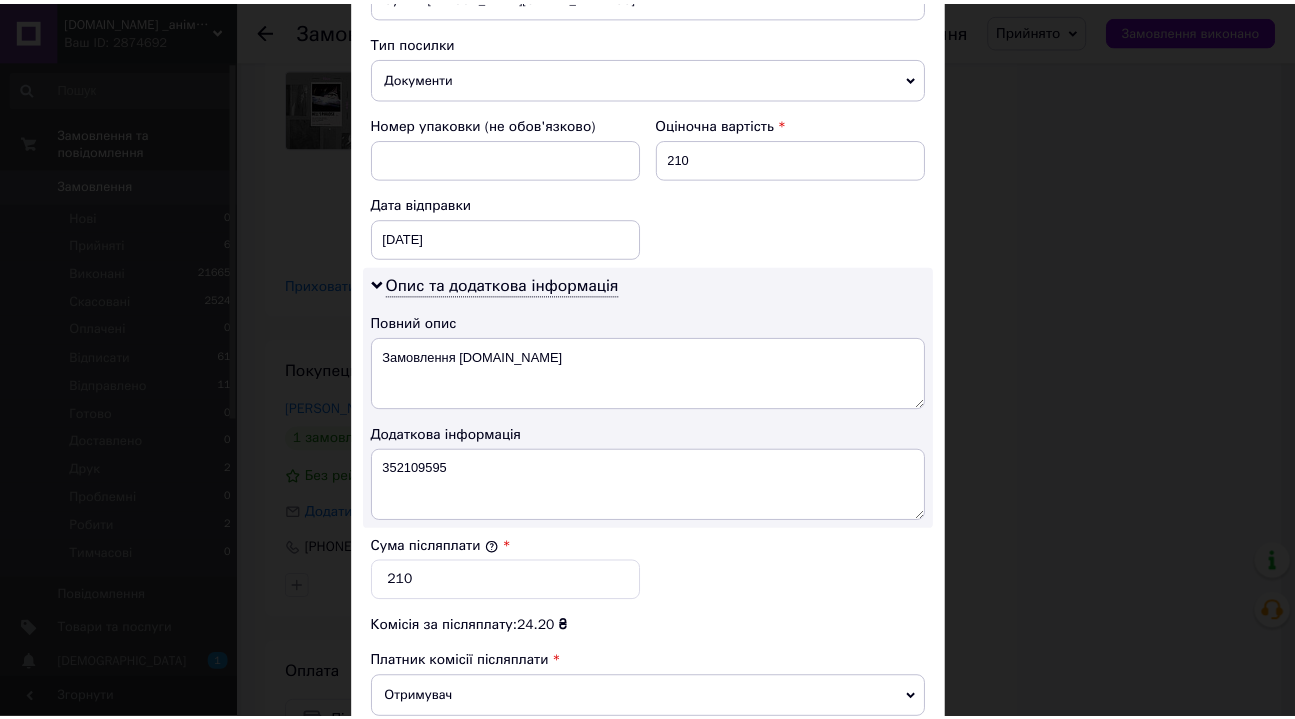 scroll, scrollTop: 1036, scrollLeft: 0, axis: vertical 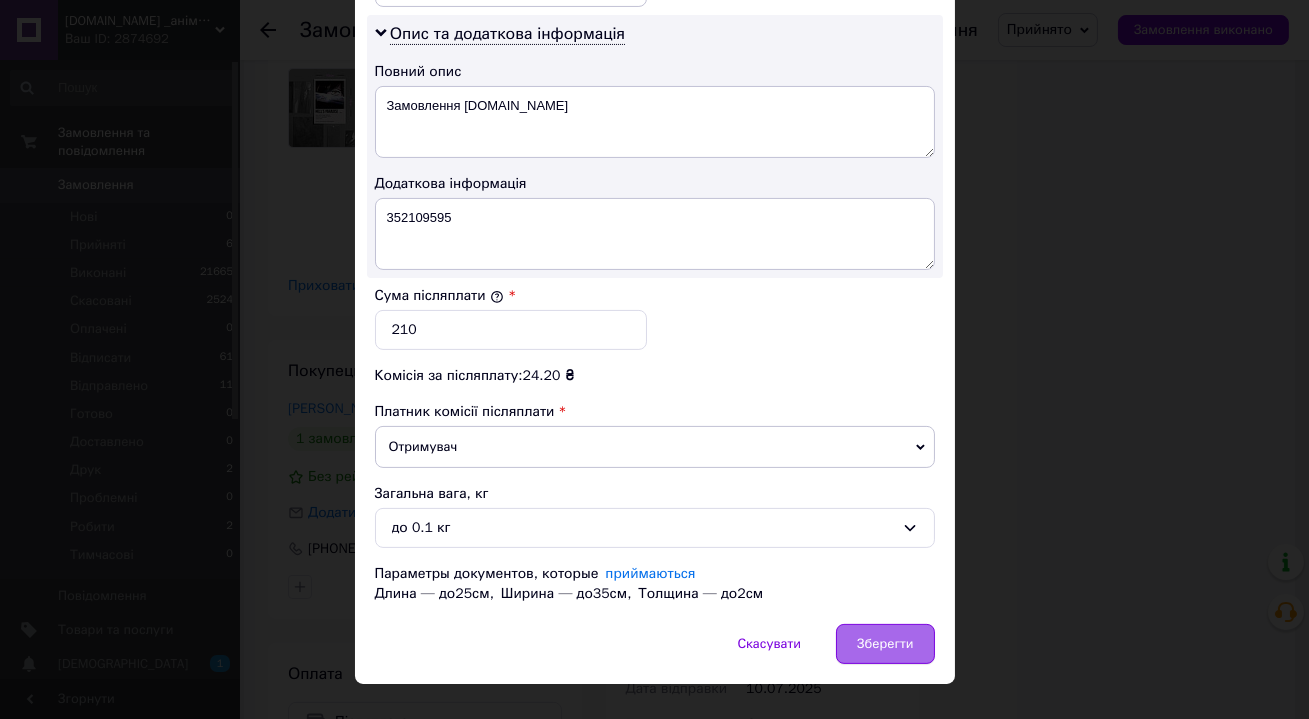 click on "Зберегти" at bounding box center (885, 644) 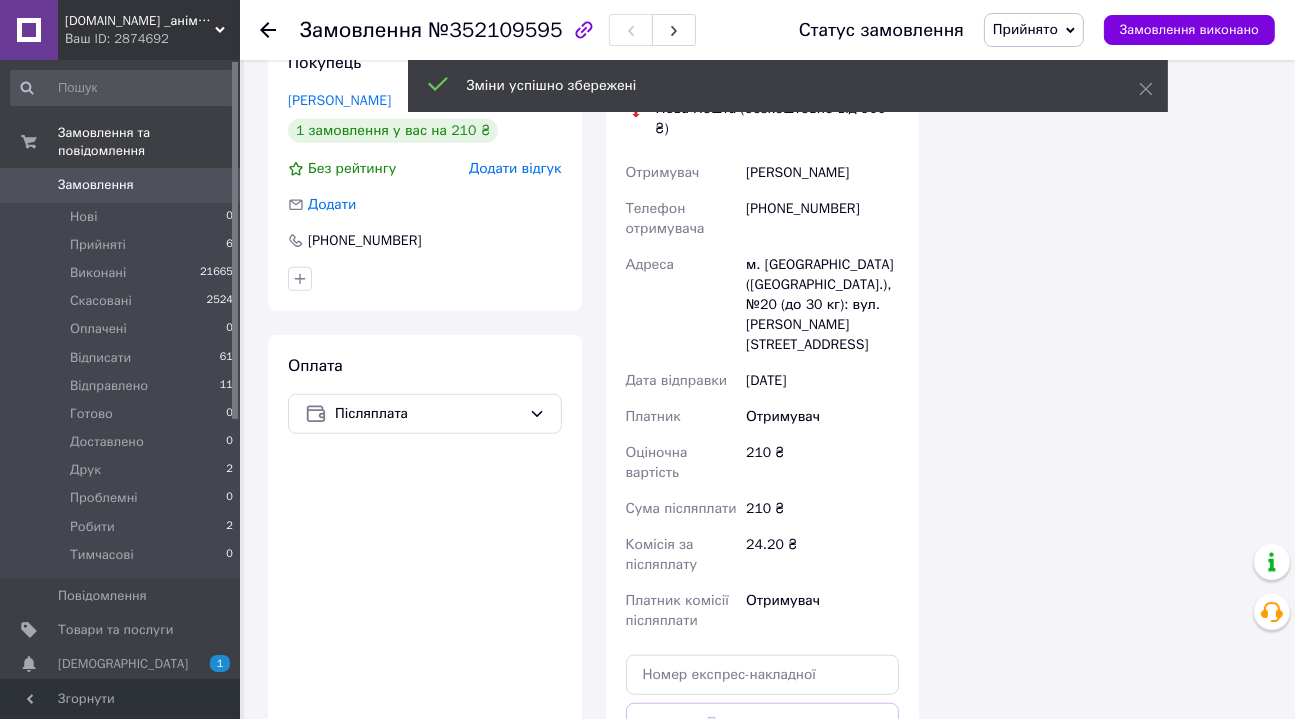 scroll, scrollTop: 1818, scrollLeft: 0, axis: vertical 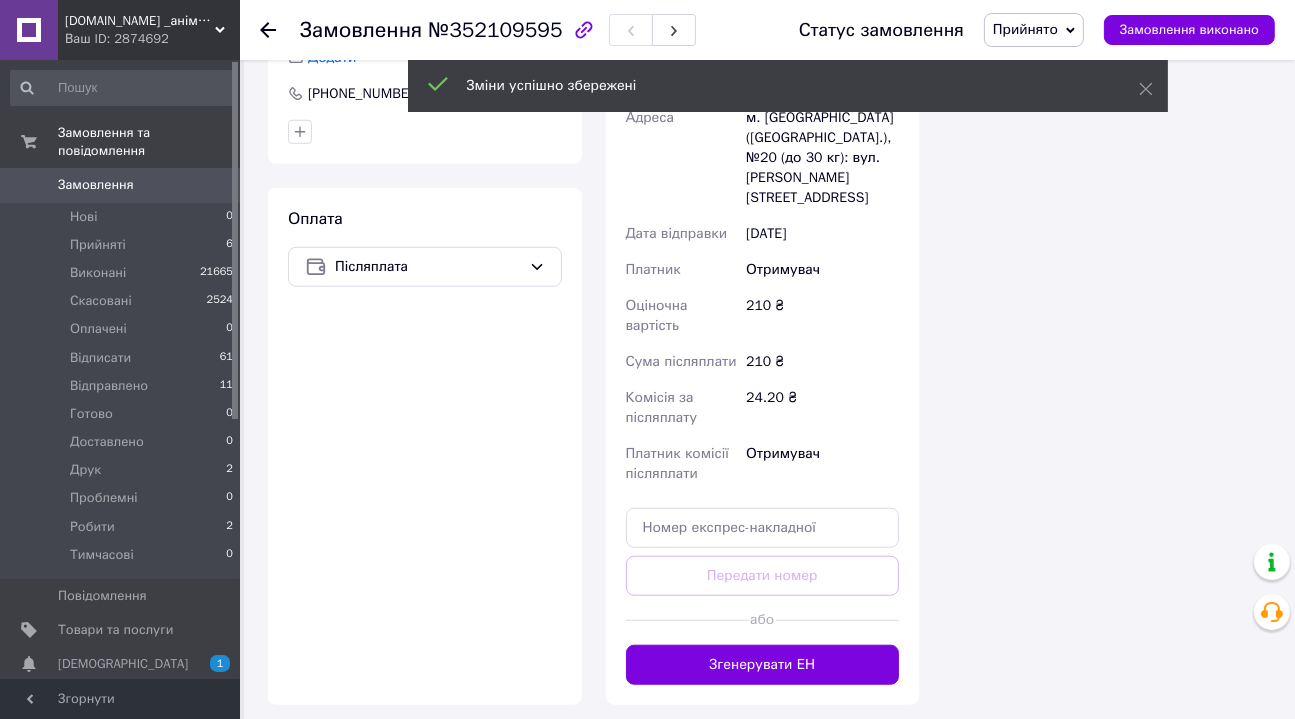 click on "Згенерувати ЕН" at bounding box center (763, 665) 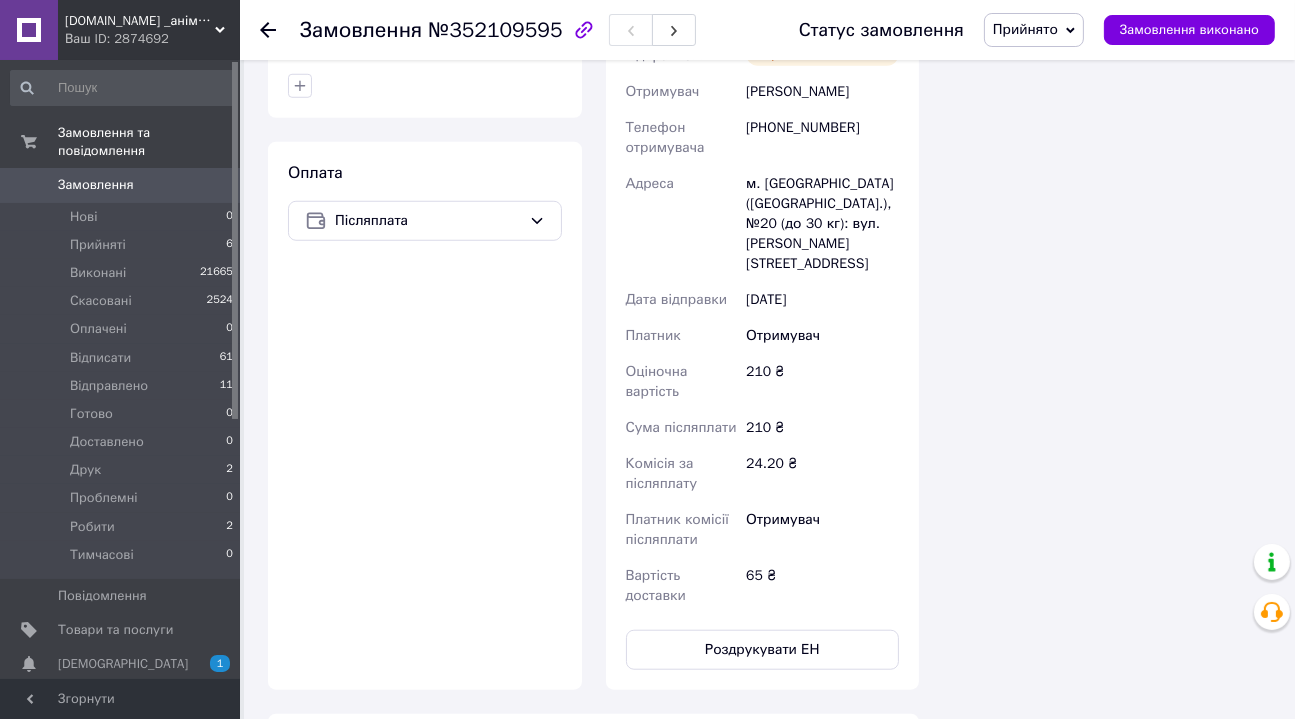 scroll, scrollTop: 1727, scrollLeft: 0, axis: vertical 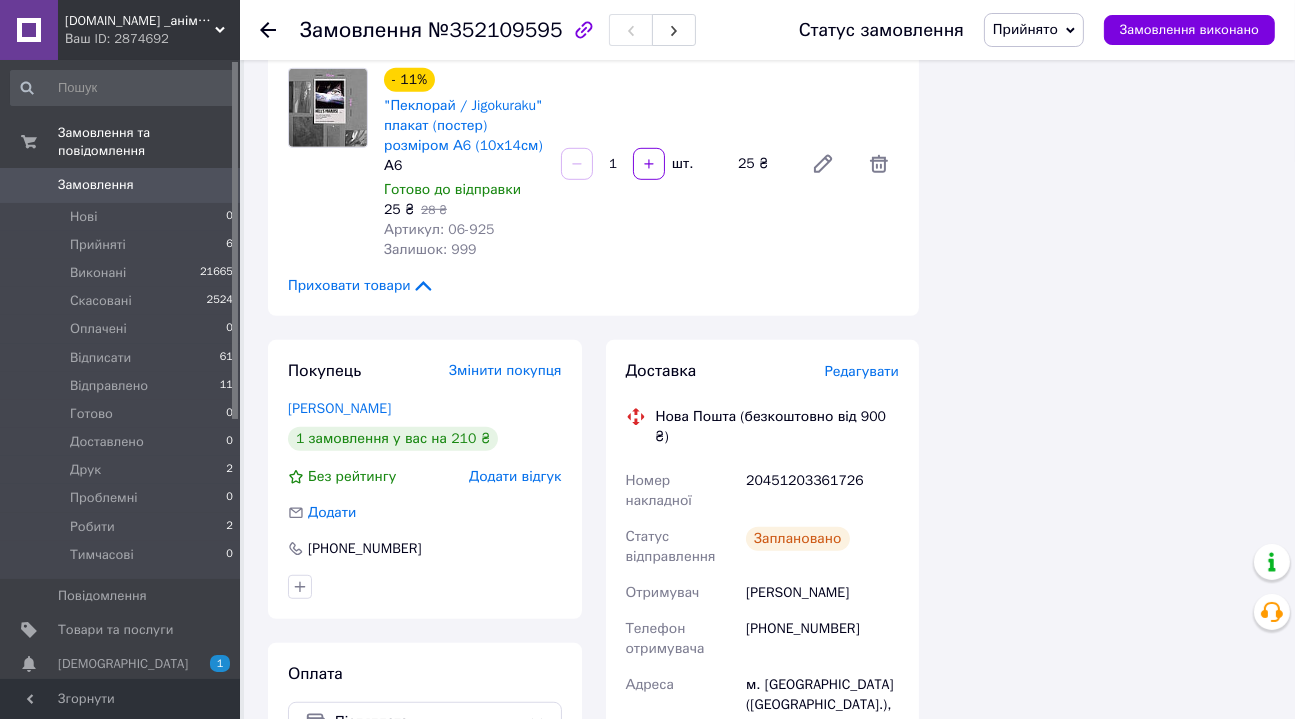 click 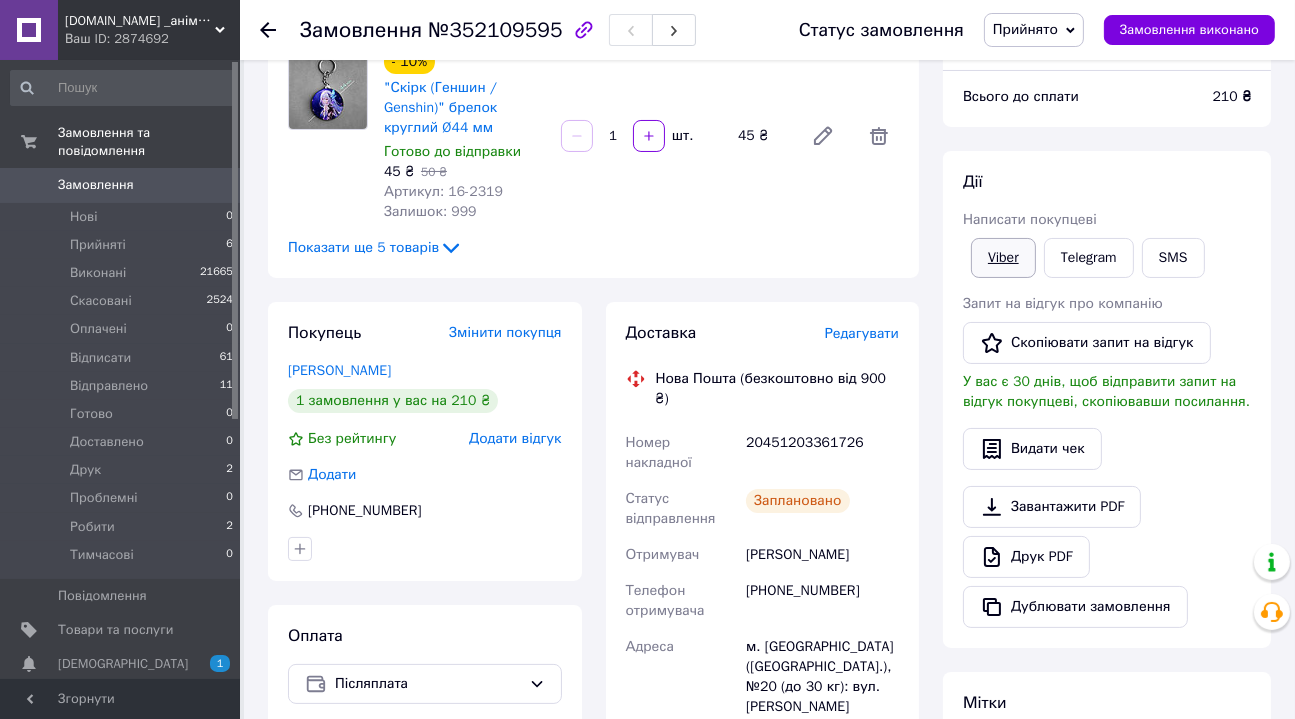 click on "Viber" at bounding box center [1003, 258] 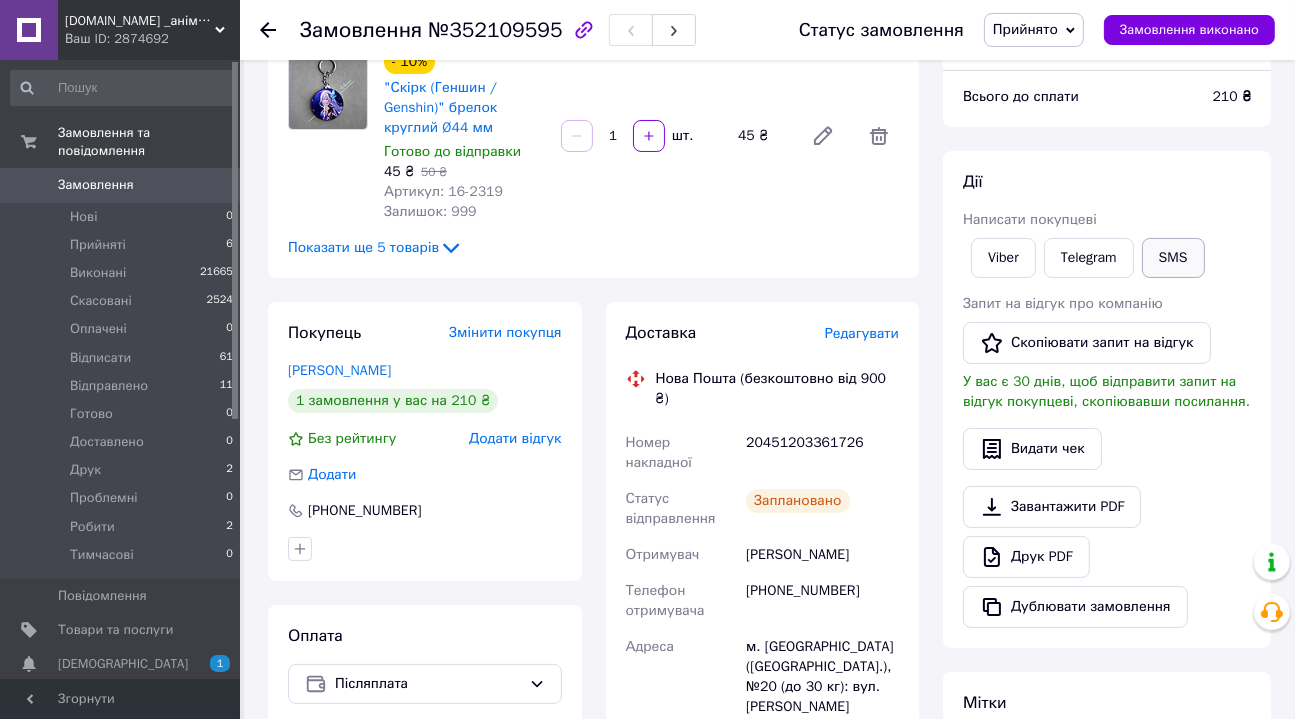 click on "SMS" at bounding box center [1173, 258] 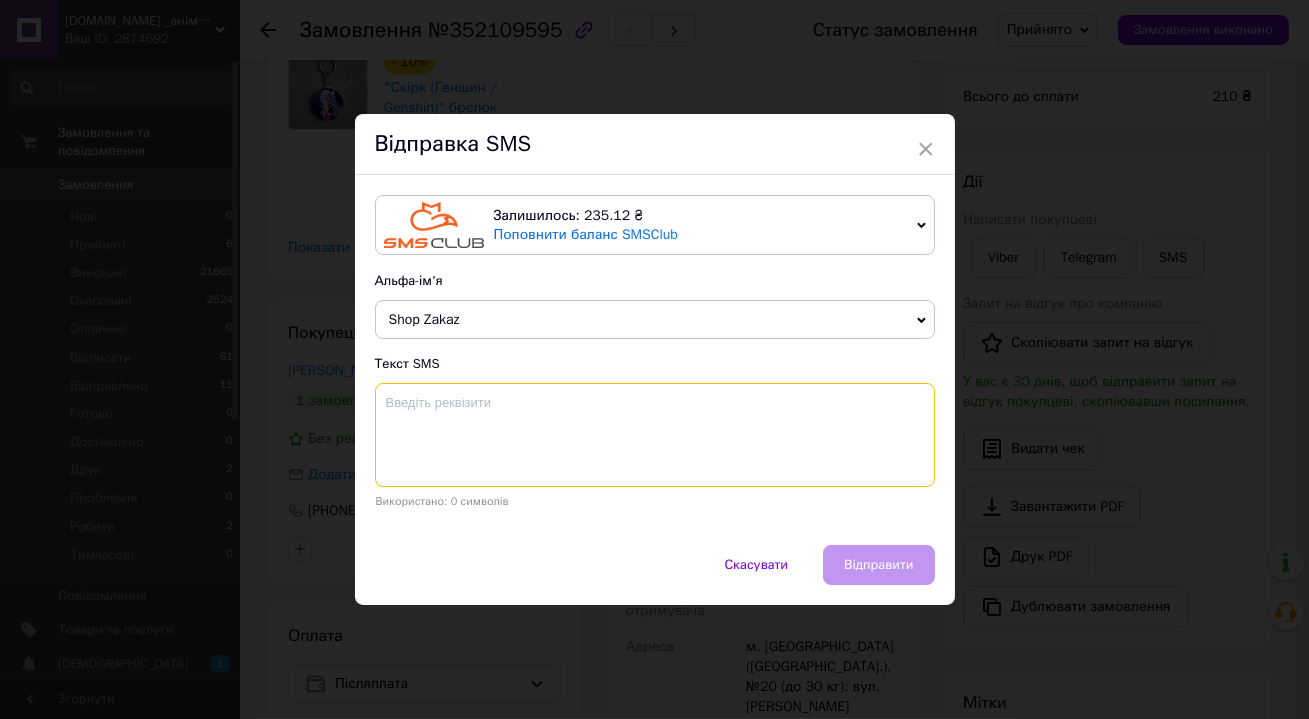 click at bounding box center (655, 435) 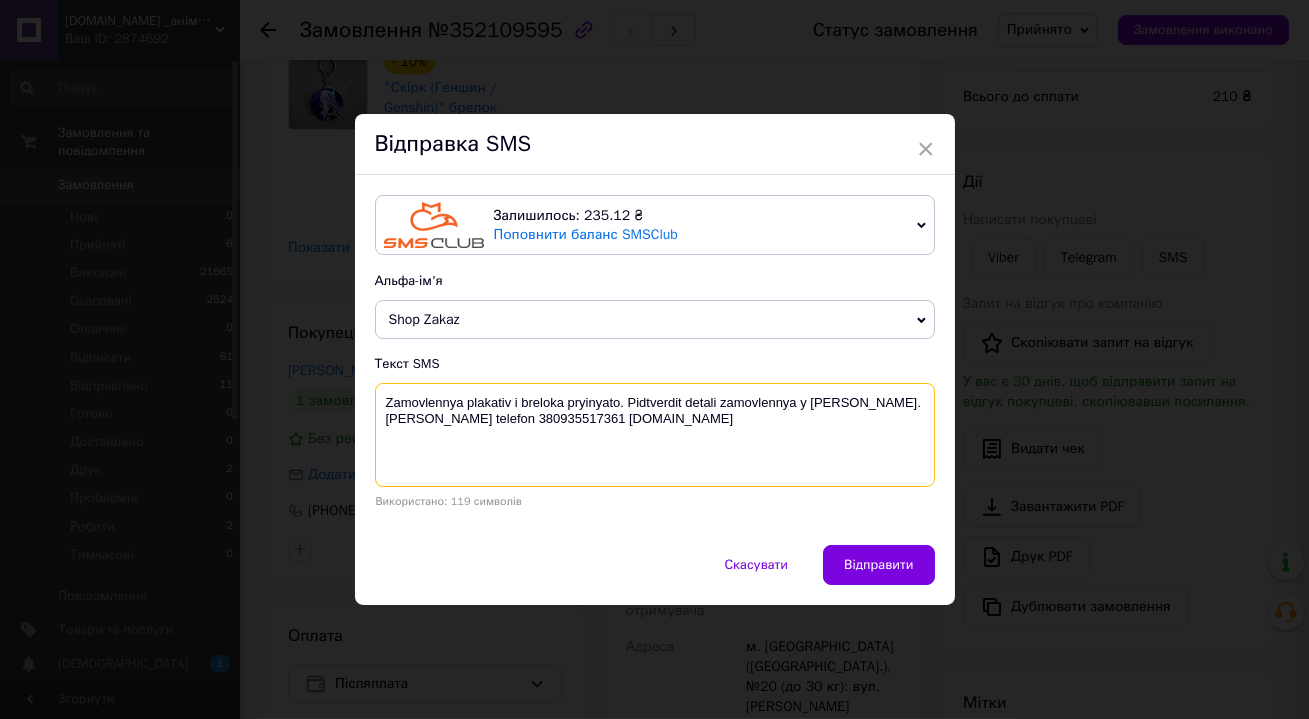type on "Zamovlennya plakativ i breloka pryinyato. Pidtverdit detali zamovlennya y Viber. Nash telefon 380935517361 Shalfiki.com" 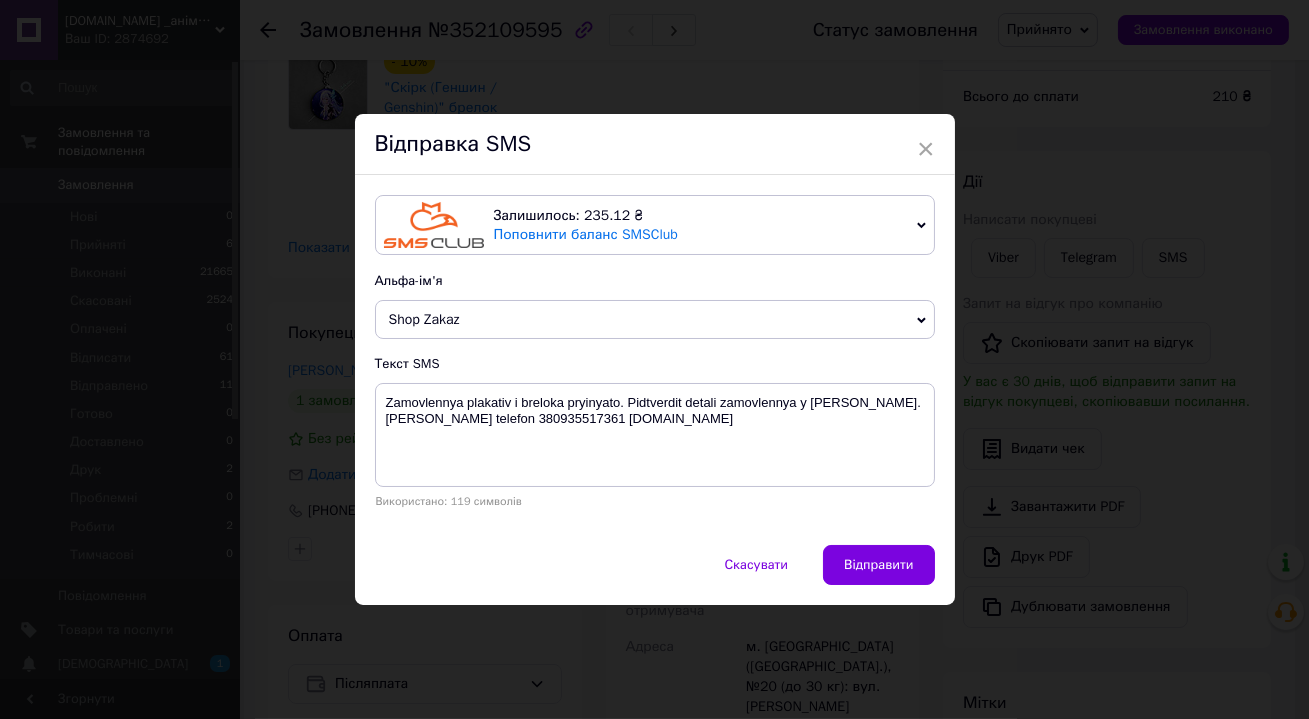 click on "Відправити" at bounding box center [878, 565] 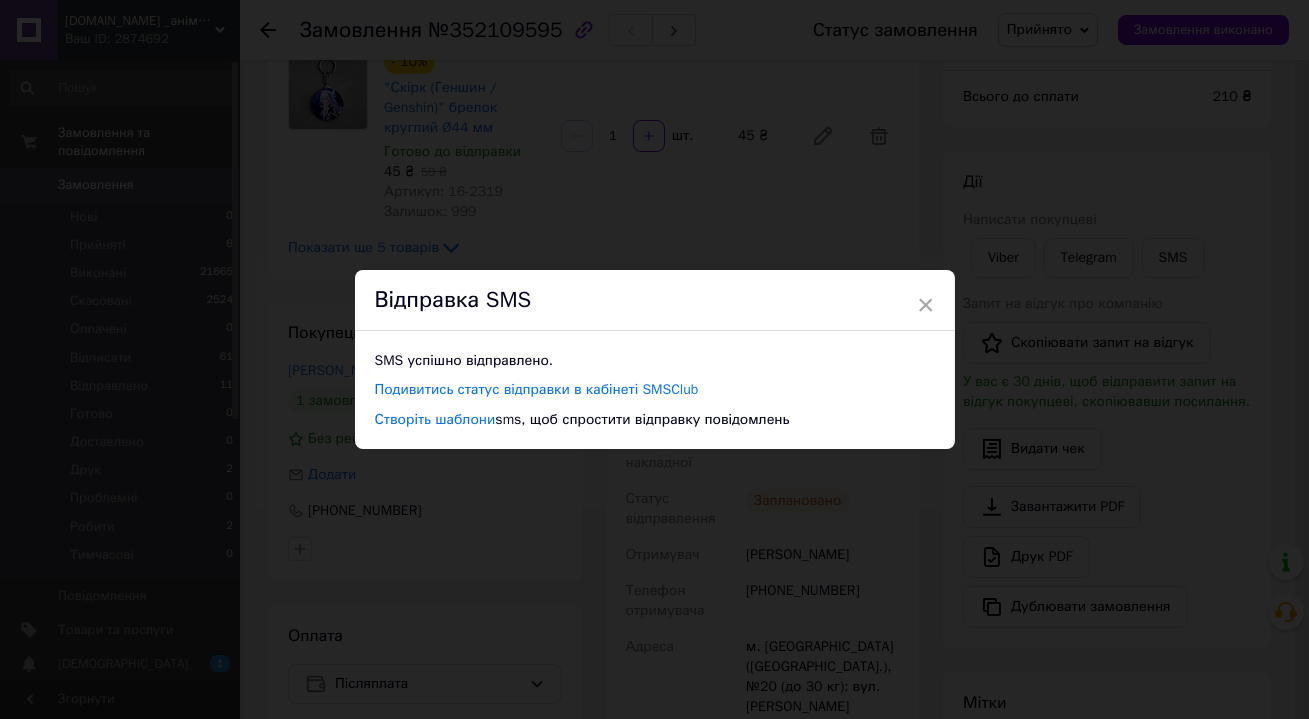 click on "Відправка SMS" at bounding box center (655, 300) 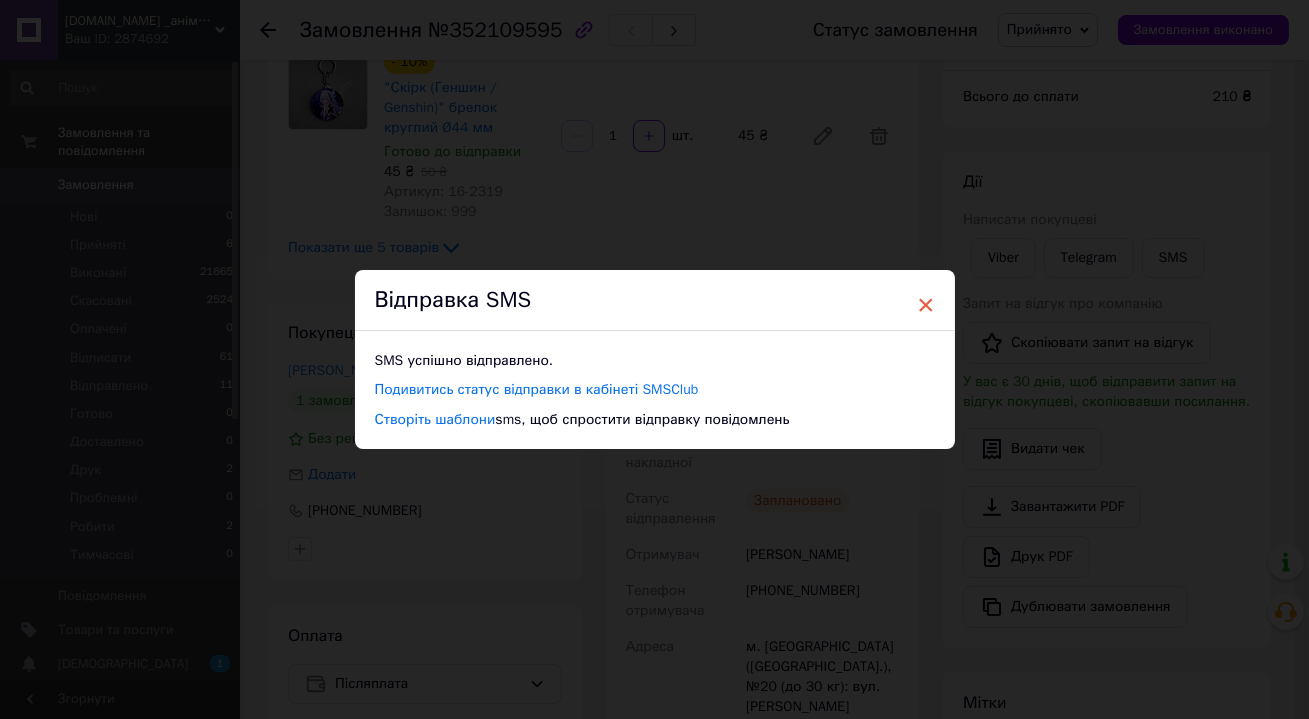 click on "×" at bounding box center (926, 305) 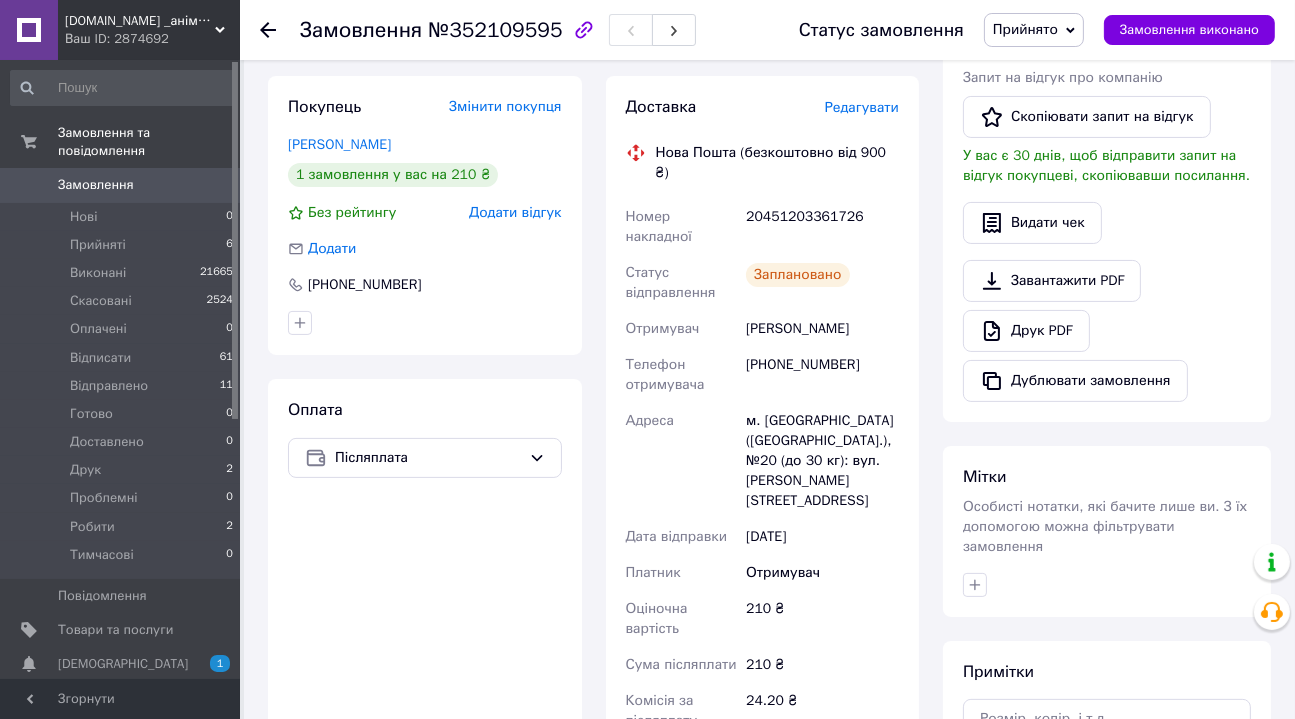 scroll, scrollTop: 636, scrollLeft: 0, axis: vertical 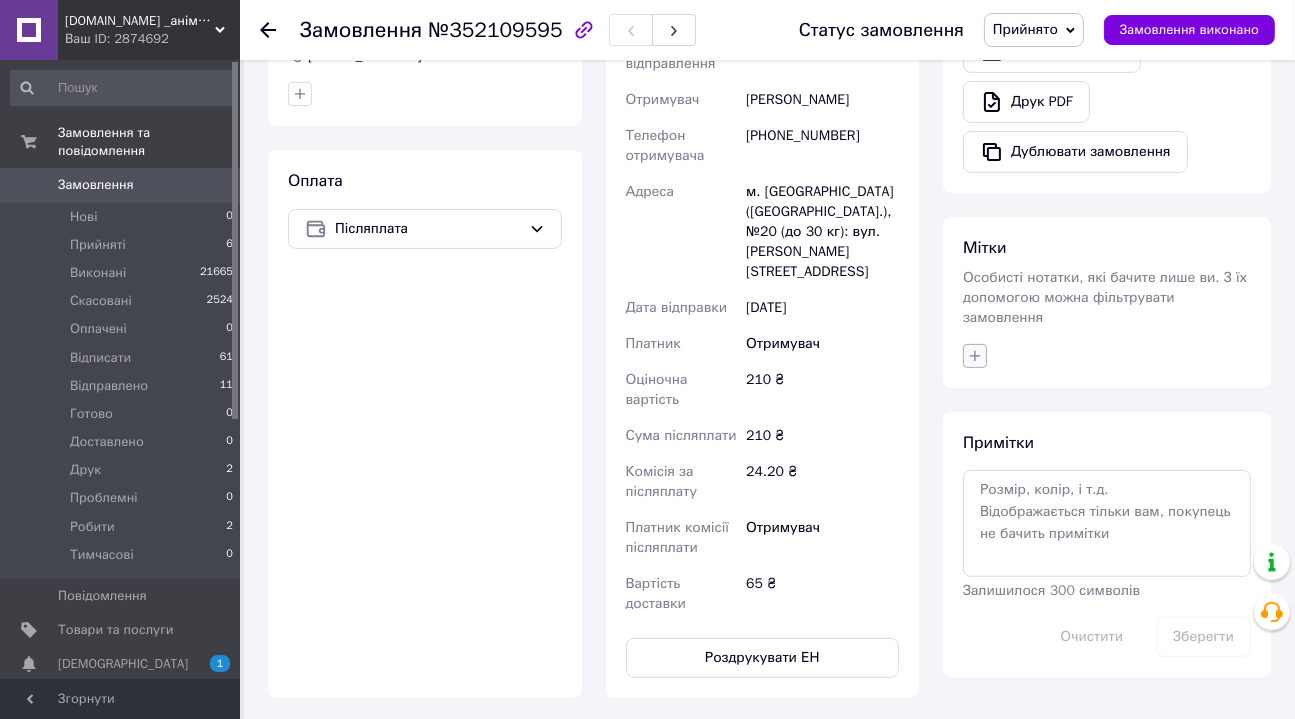 click 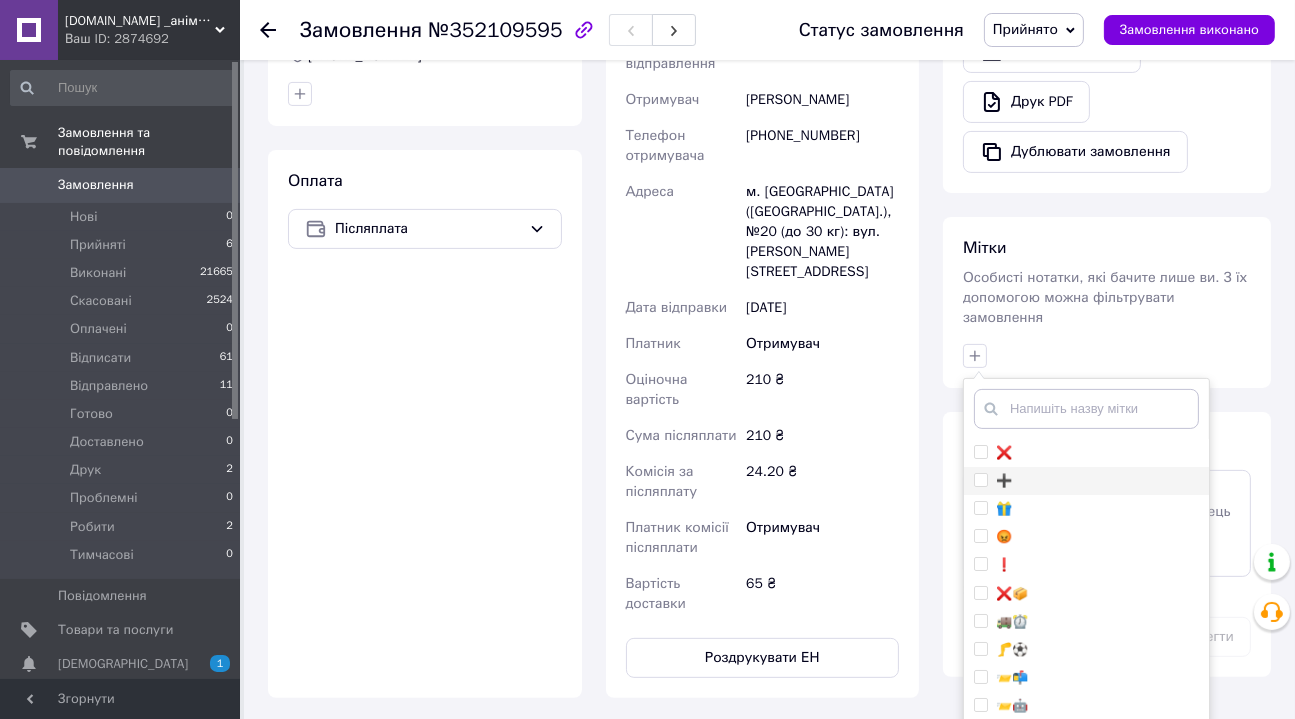 click on "➕" at bounding box center (1086, 481) 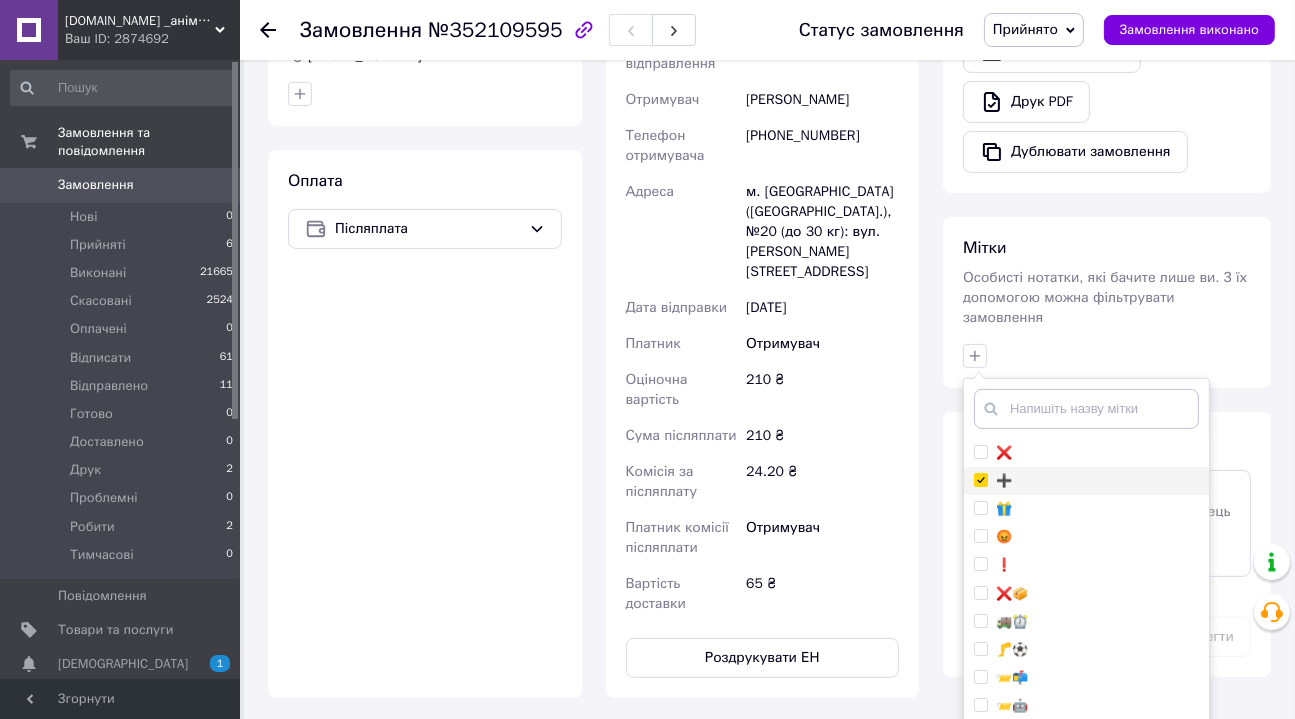 checkbox on "true" 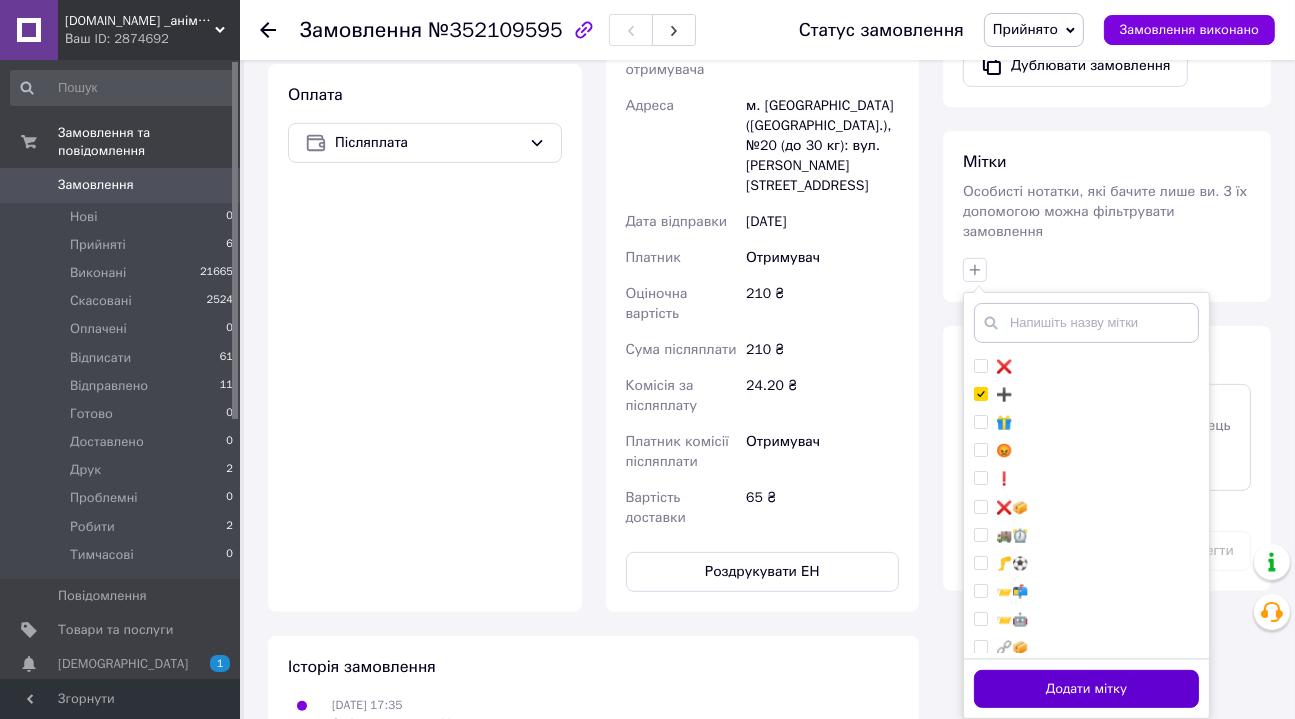 scroll, scrollTop: 909, scrollLeft: 0, axis: vertical 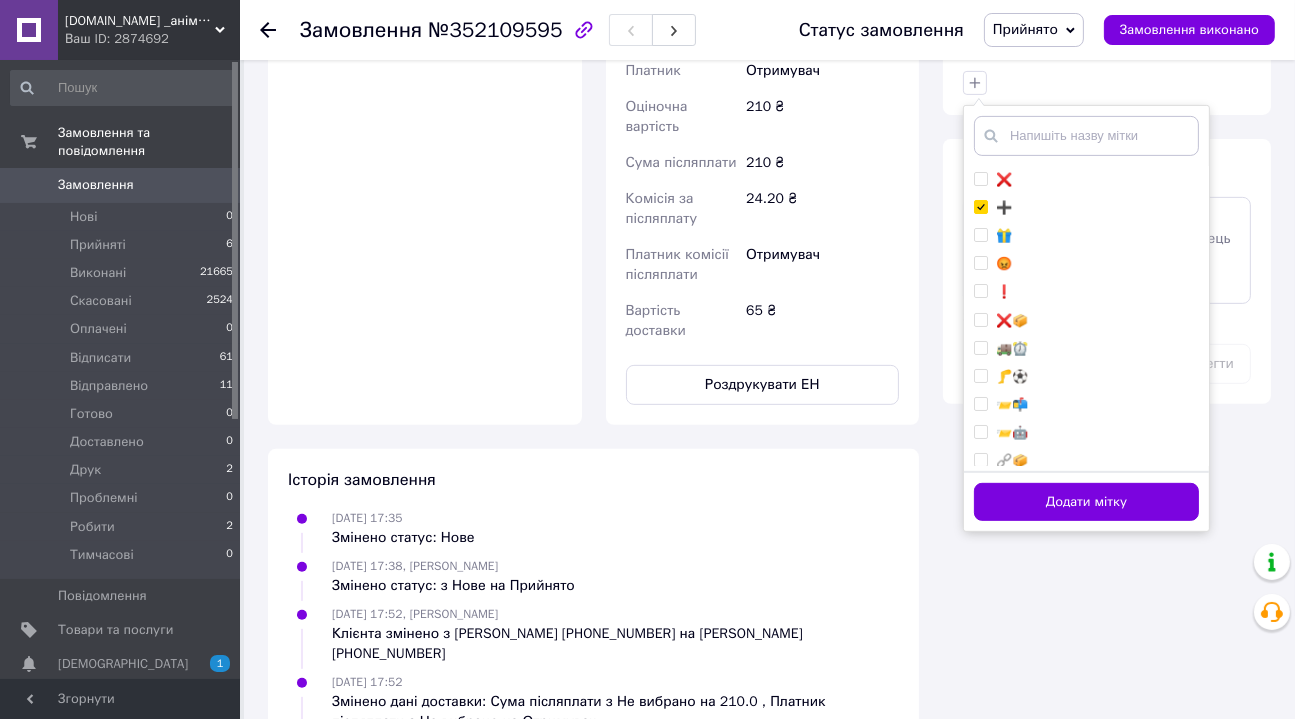 click on "Додати мітку" at bounding box center [1086, 502] 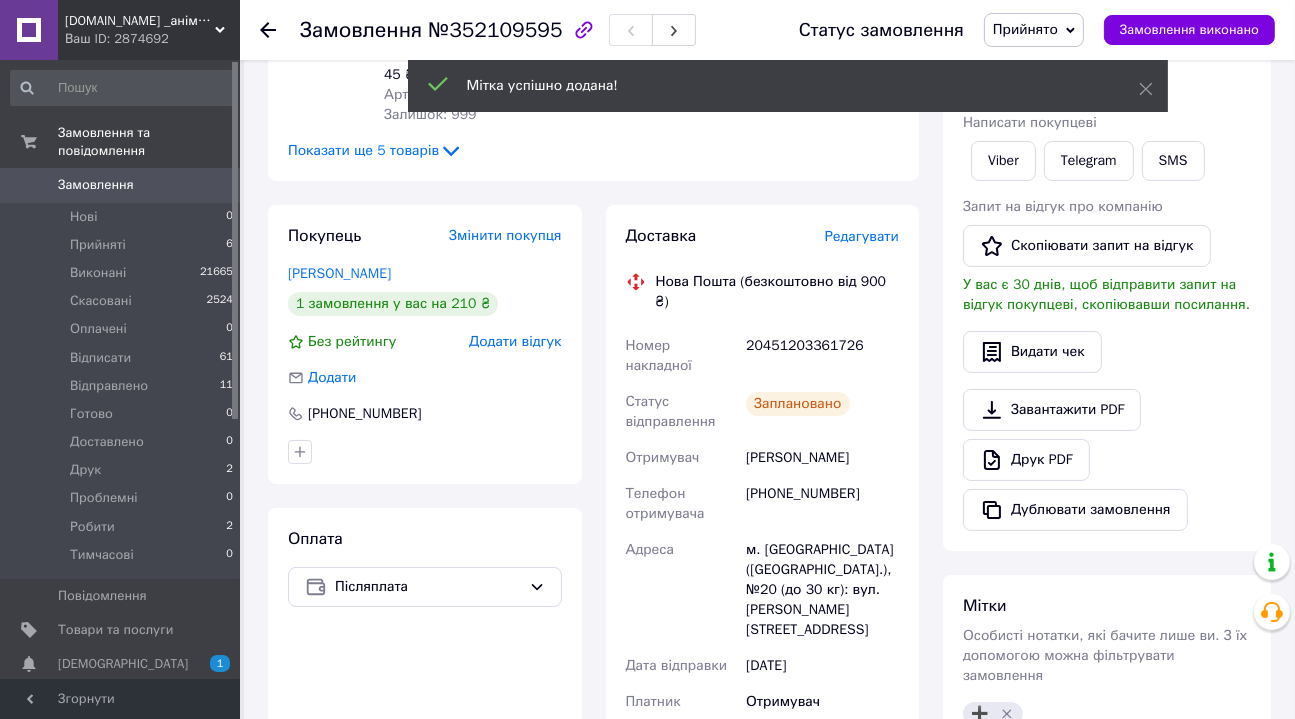 scroll, scrollTop: 272, scrollLeft: 0, axis: vertical 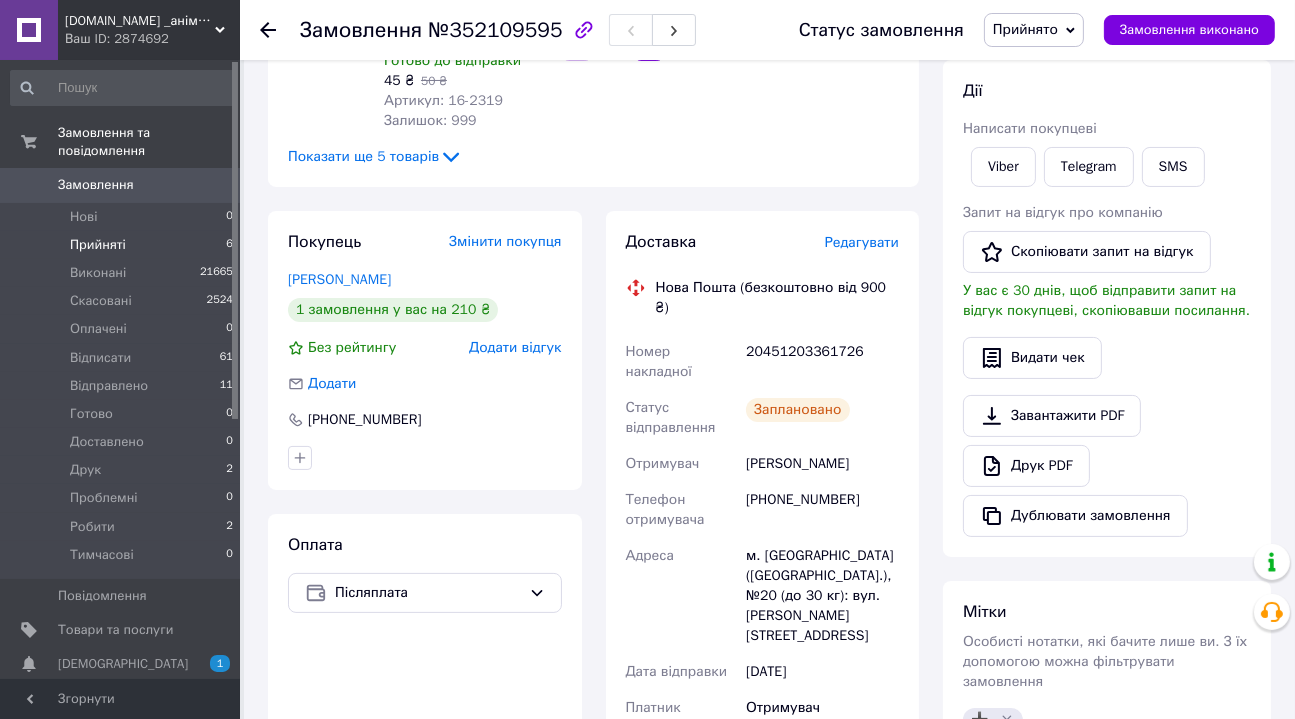 click on "Прийняті 6" at bounding box center [122, 245] 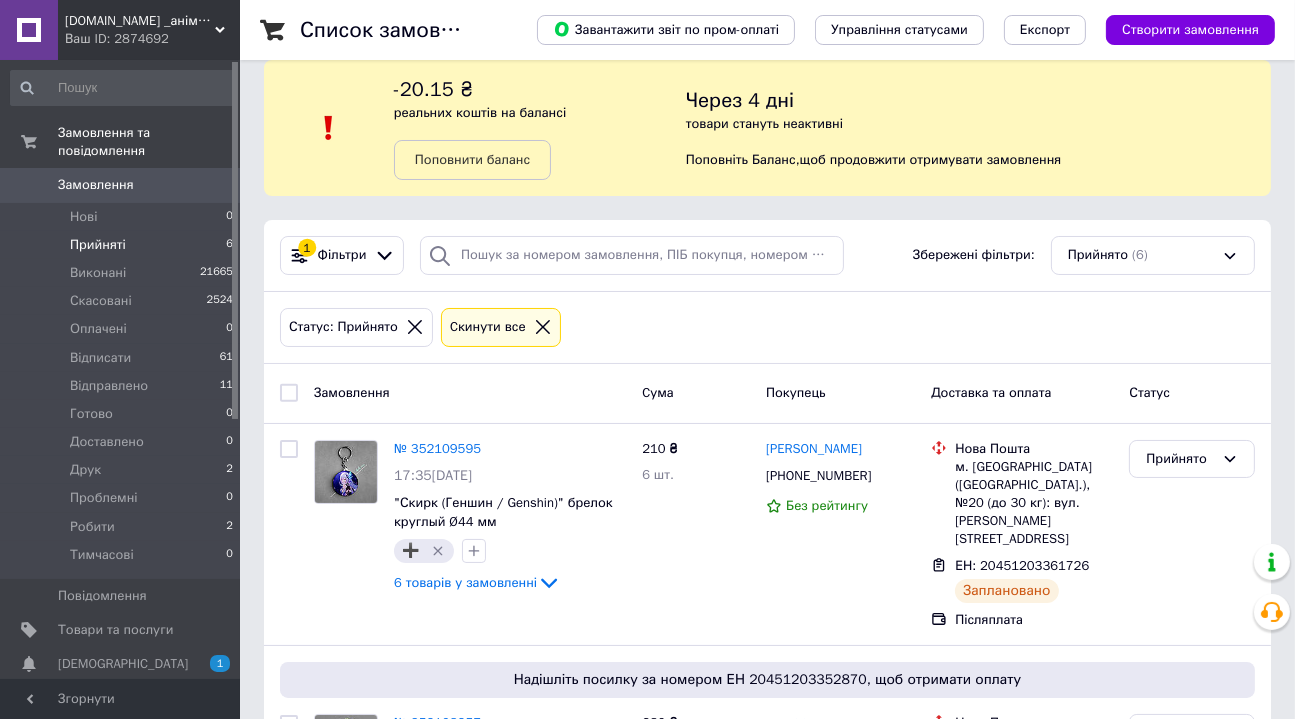scroll, scrollTop: 90, scrollLeft: 0, axis: vertical 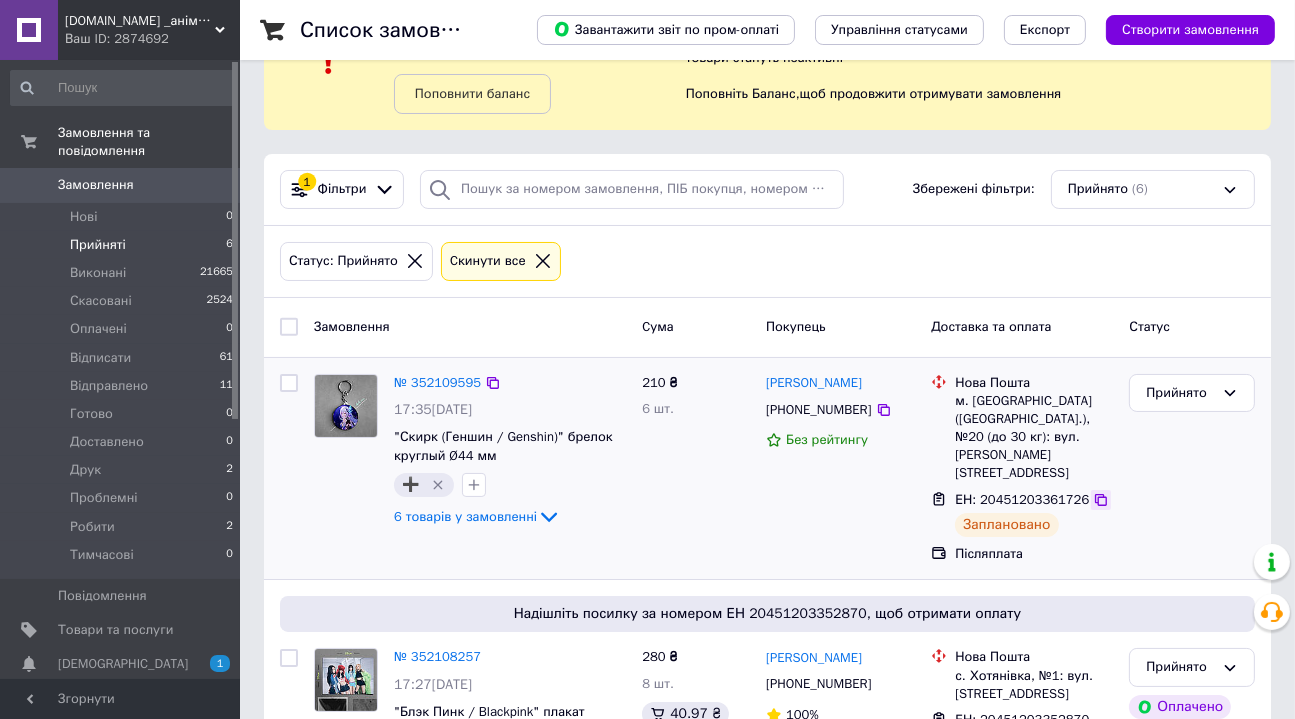 click 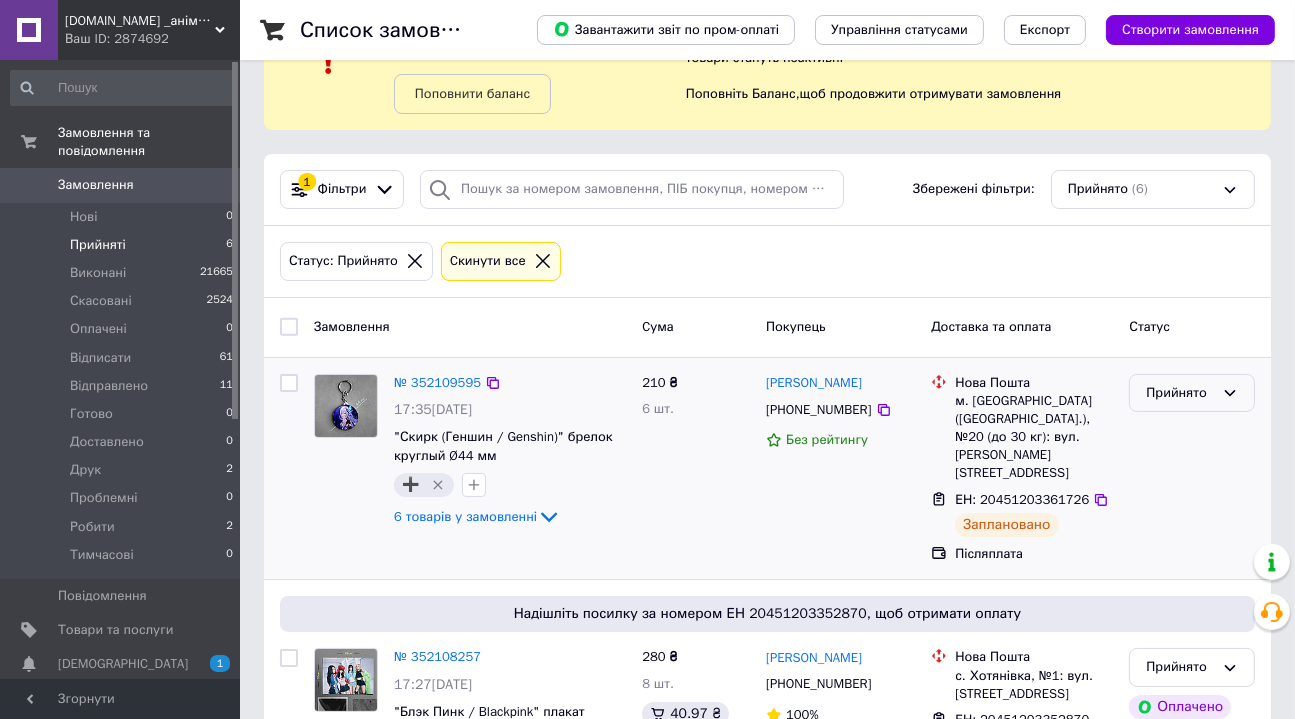click on "Прийнято" at bounding box center [1180, 393] 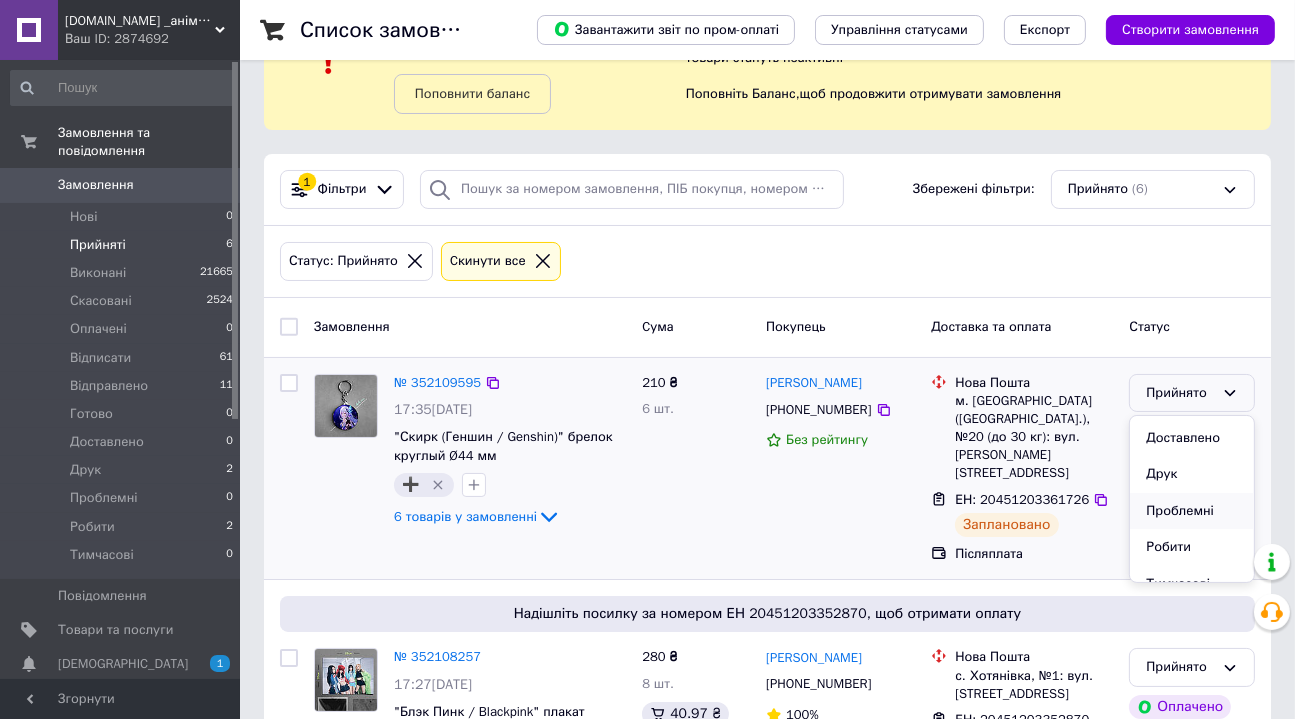 scroll, scrollTop: 236, scrollLeft: 0, axis: vertical 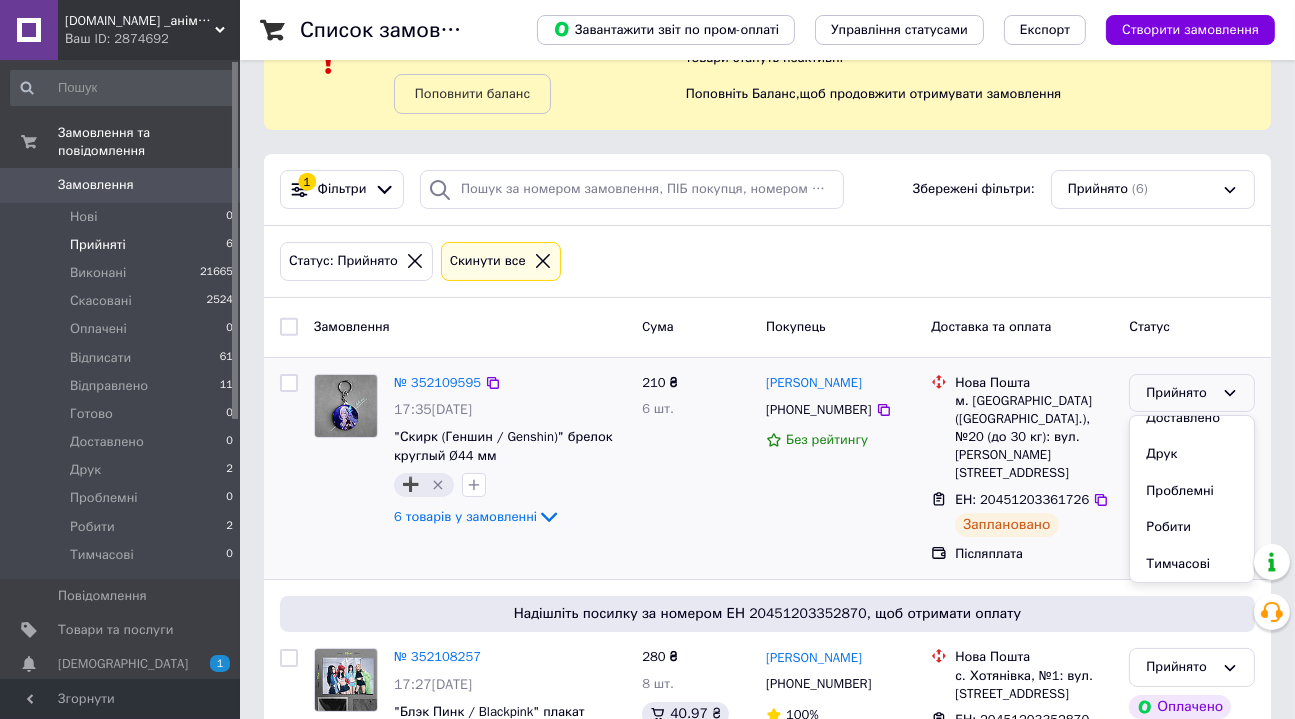 drag, startPoint x: 1188, startPoint y: 517, endPoint x: 1174, endPoint y: 519, distance: 14.142136 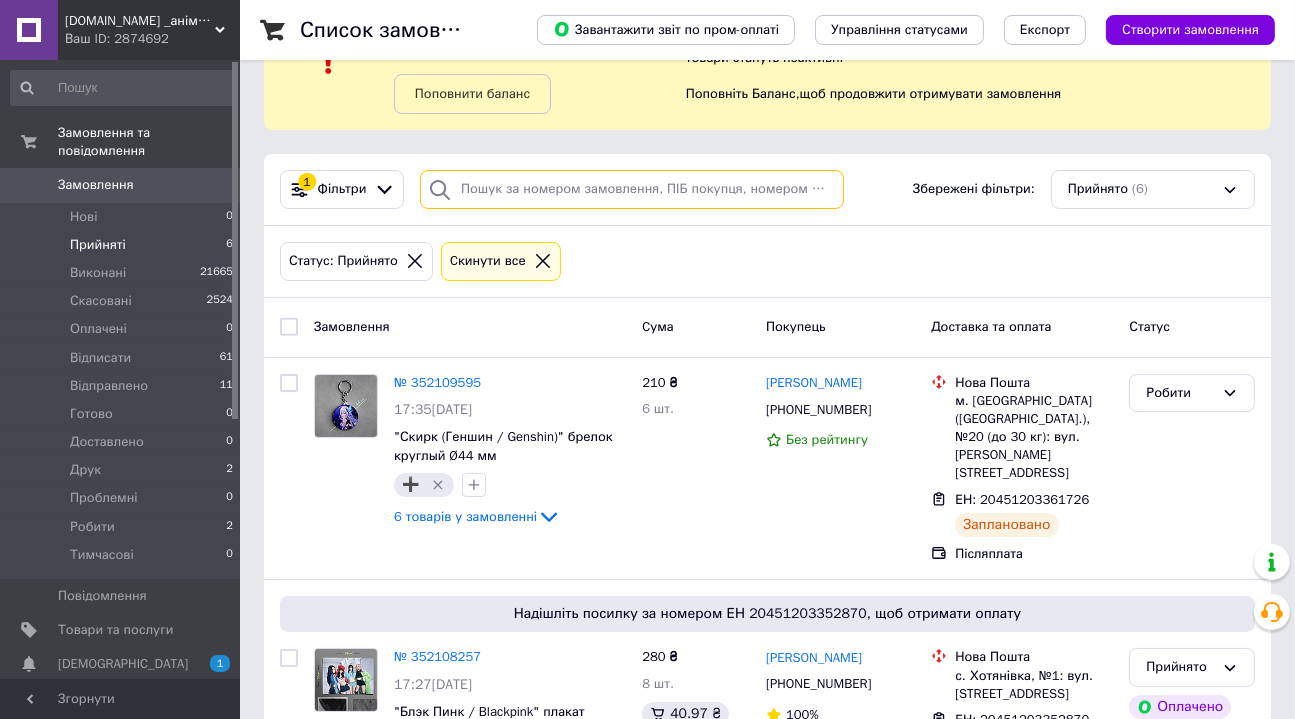 click at bounding box center [632, 189] 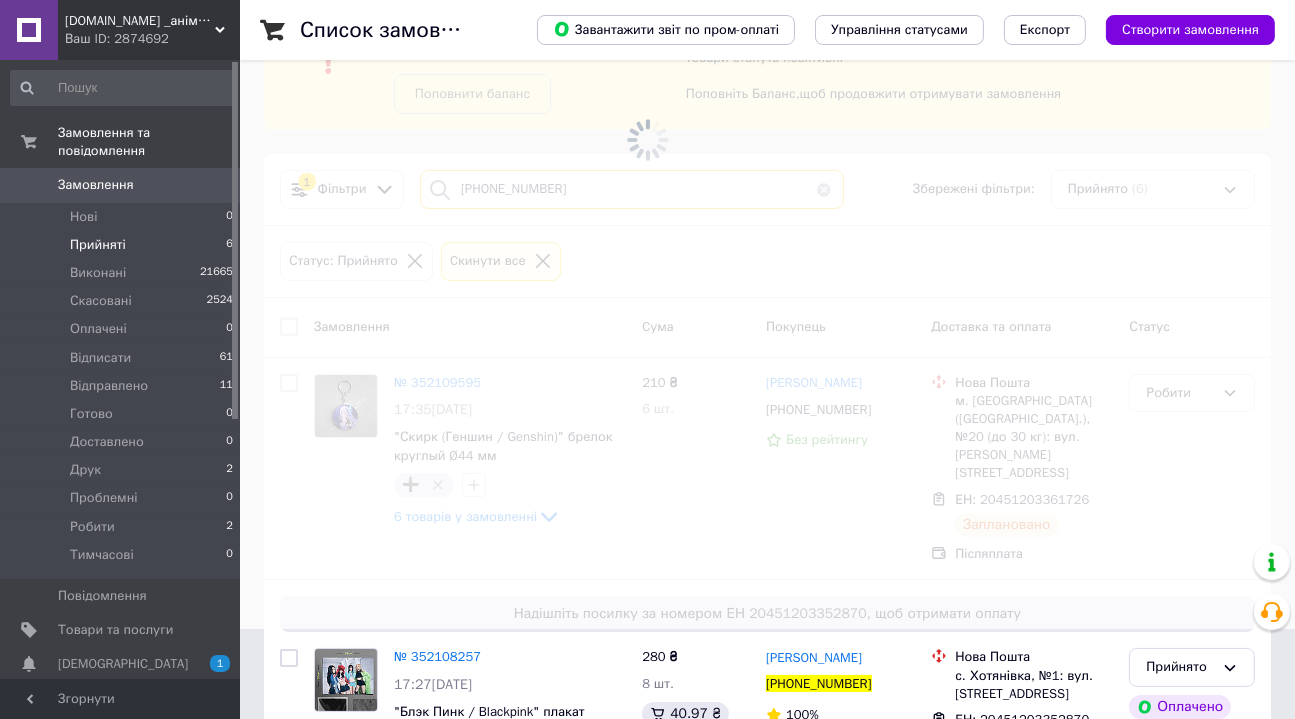 scroll, scrollTop: 0, scrollLeft: 0, axis: both 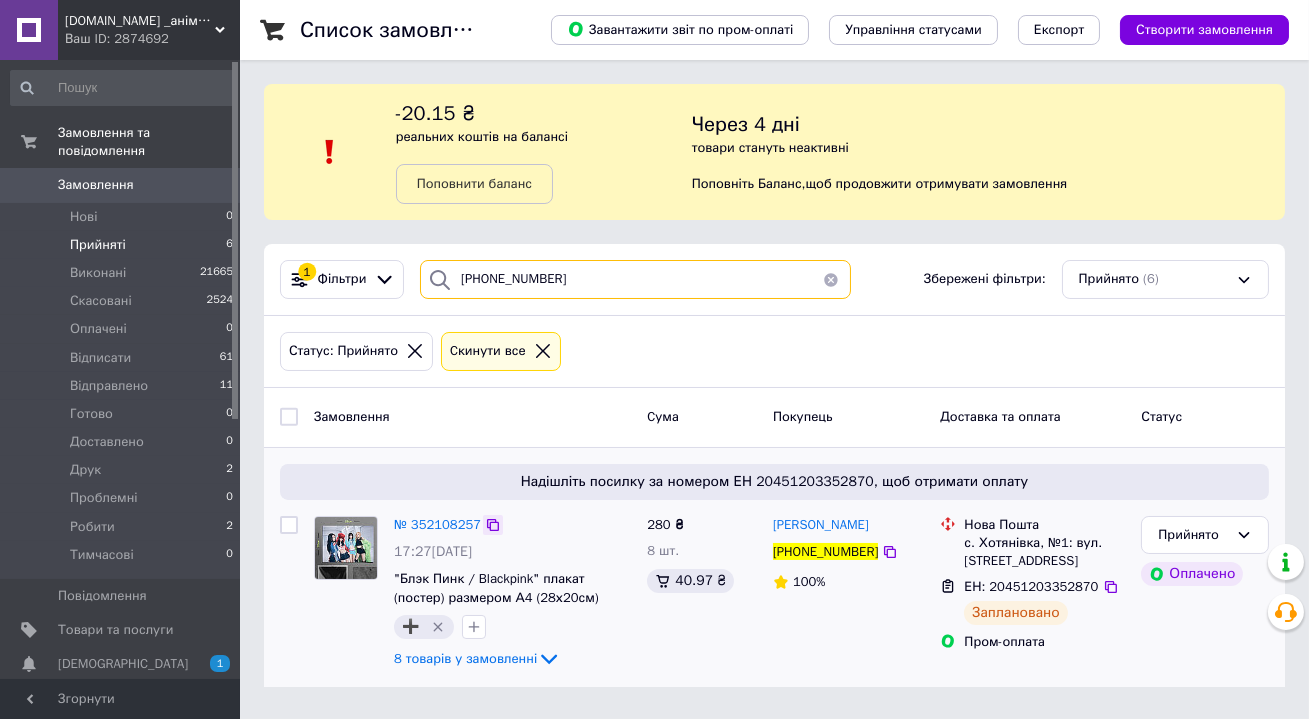 type on "[PHONE_NUMBER]" 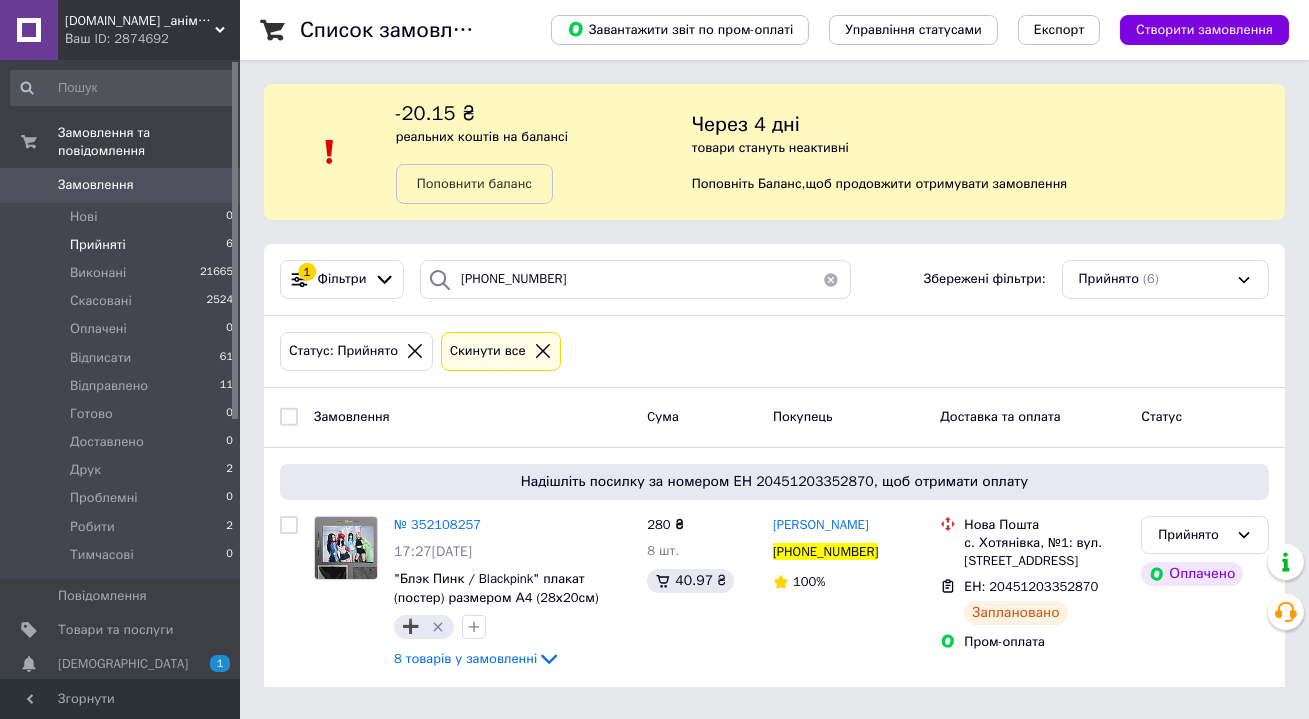 drag, startPoint x: 489, startPoint y: 517, endPoint x: 506, endPoint y: 425, distance: 93.55747 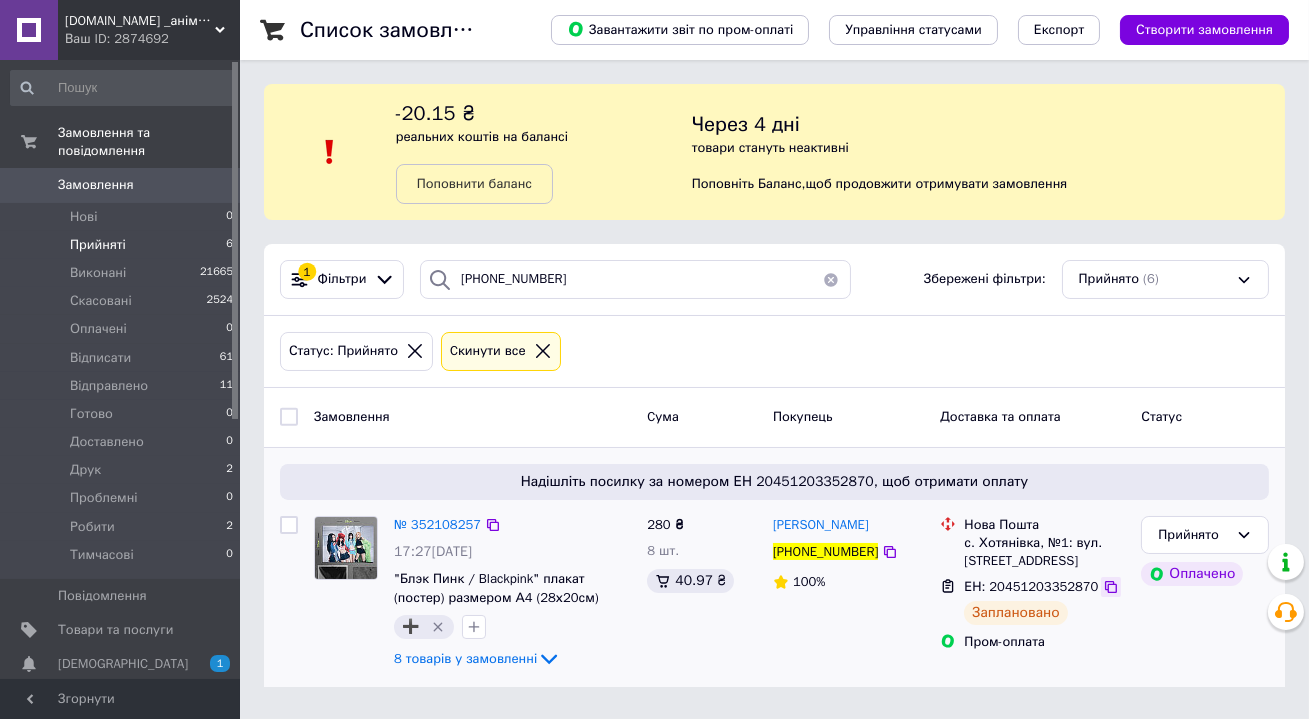 click 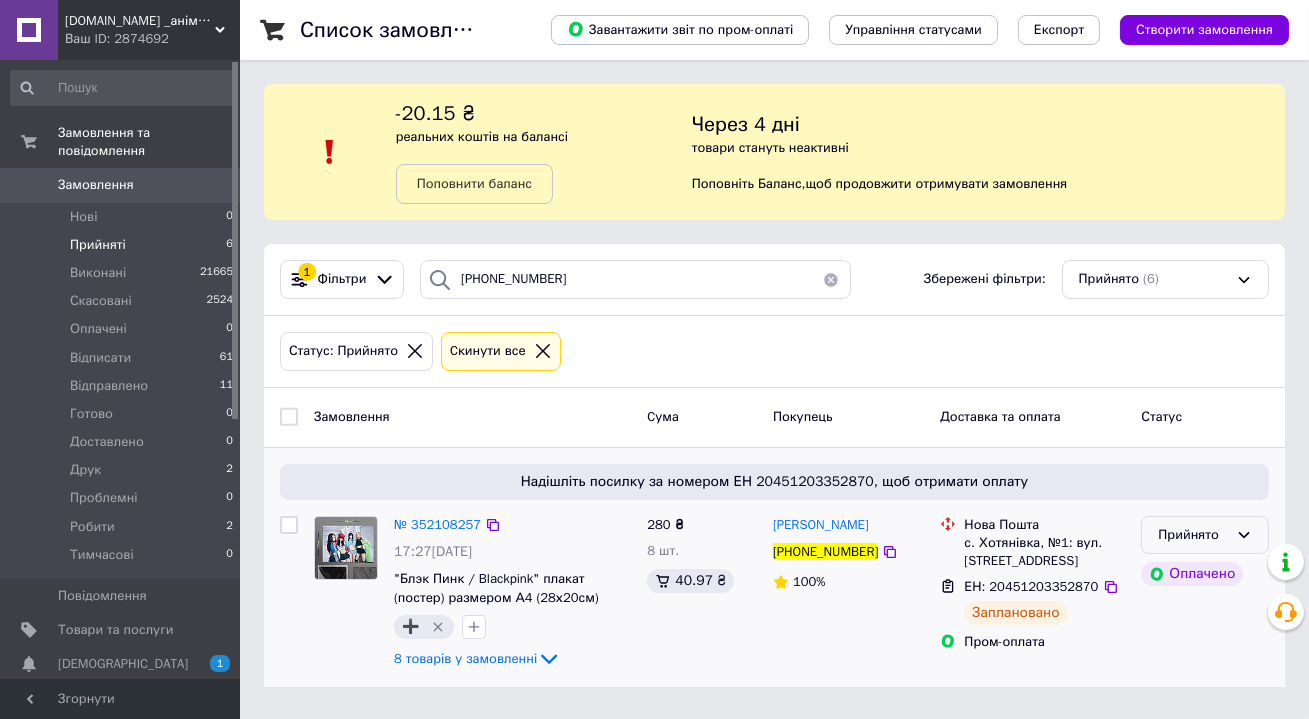 click on "Прийнято" at bounding box center [1205, 535] 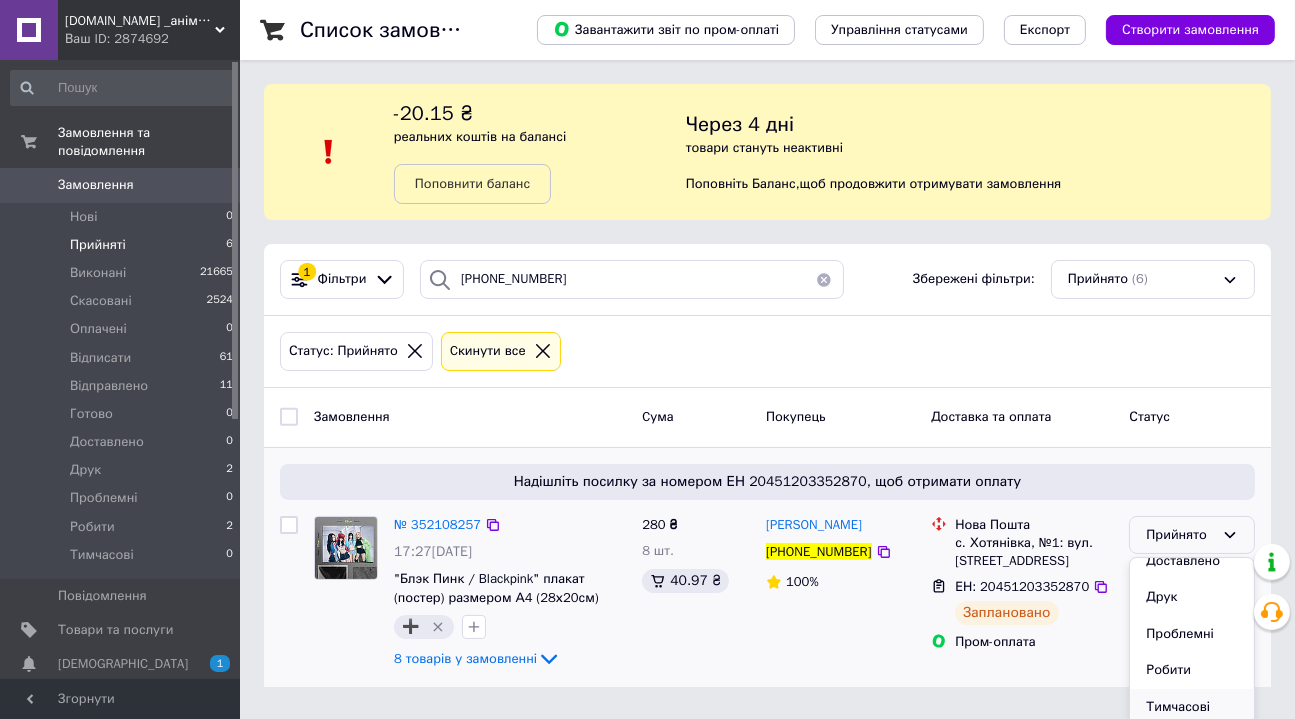 scroll, scrollTop: 236, scrollLeft: 0, axis: vertical 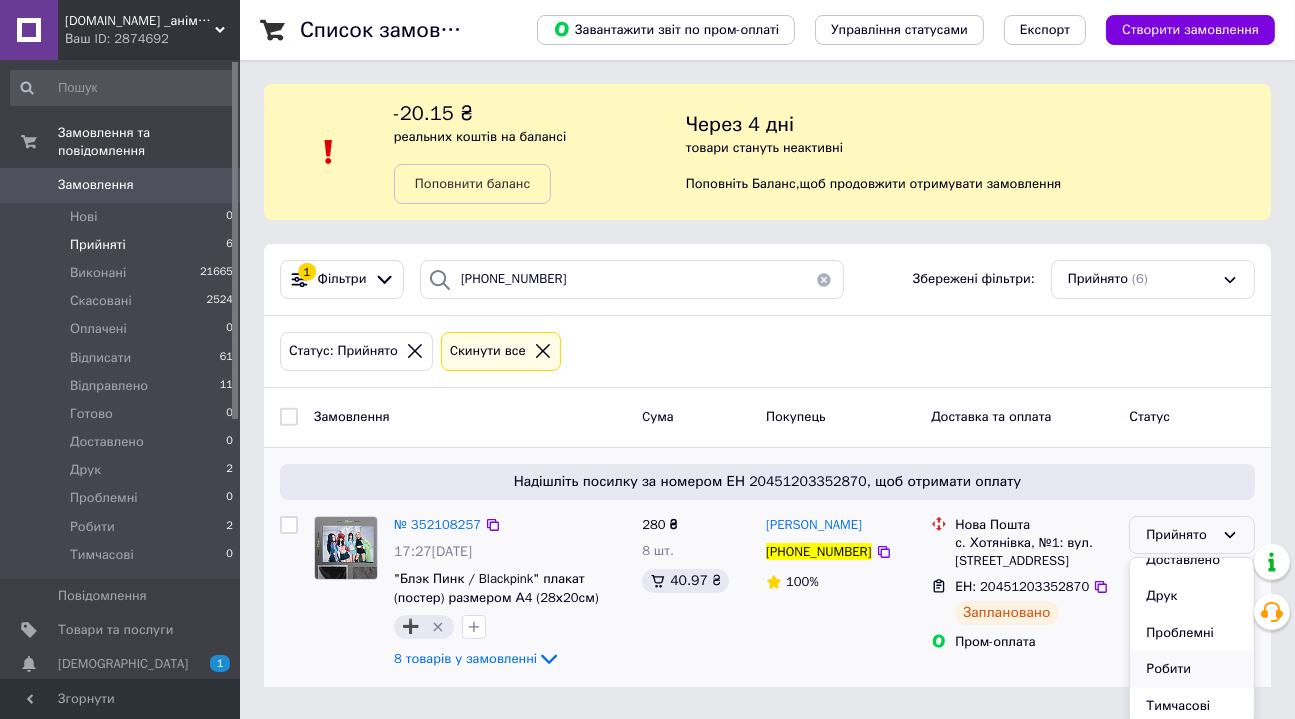 click on "Робити" at bounding box center [1192, 669] 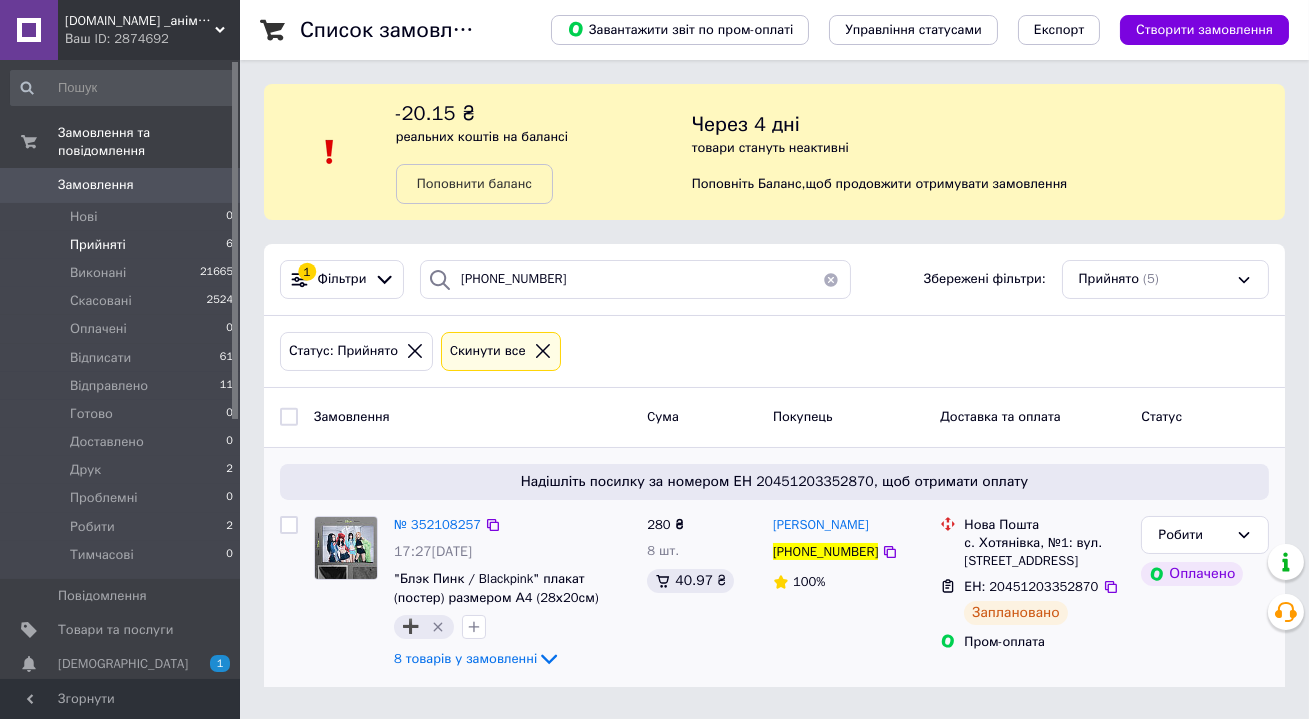 click at bounding box center [831, 279] 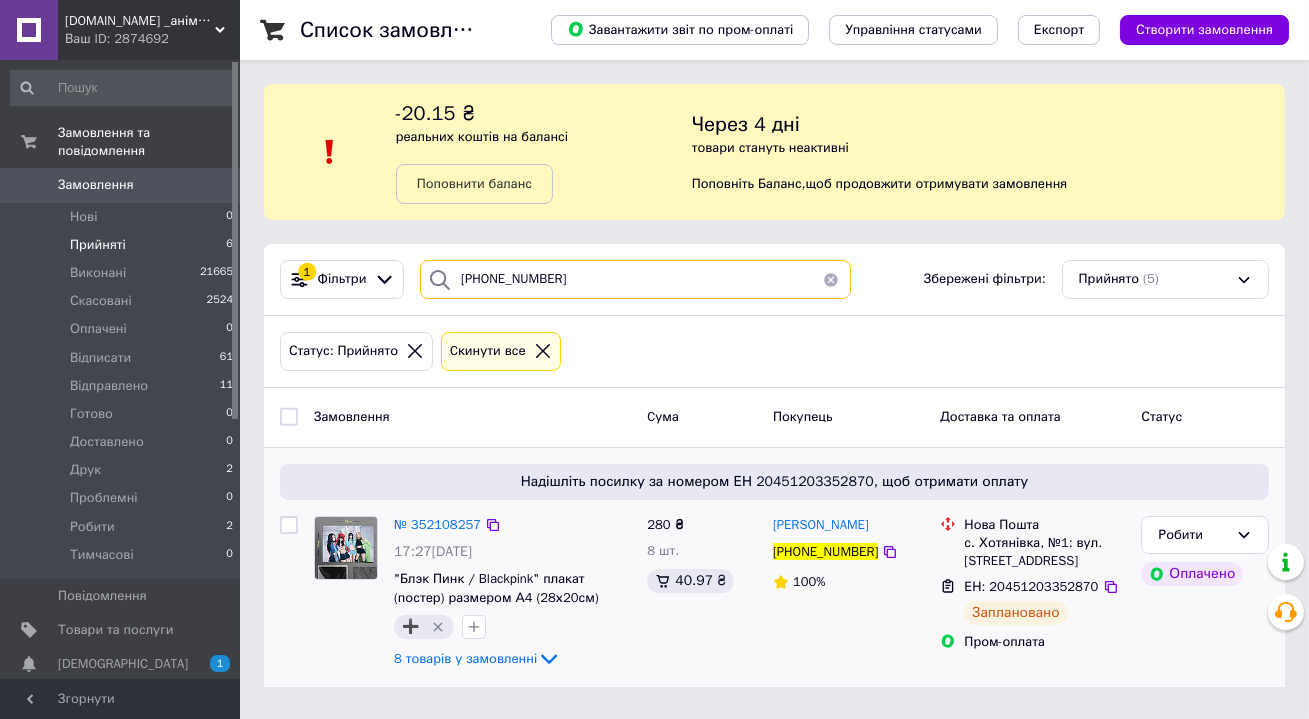 type 